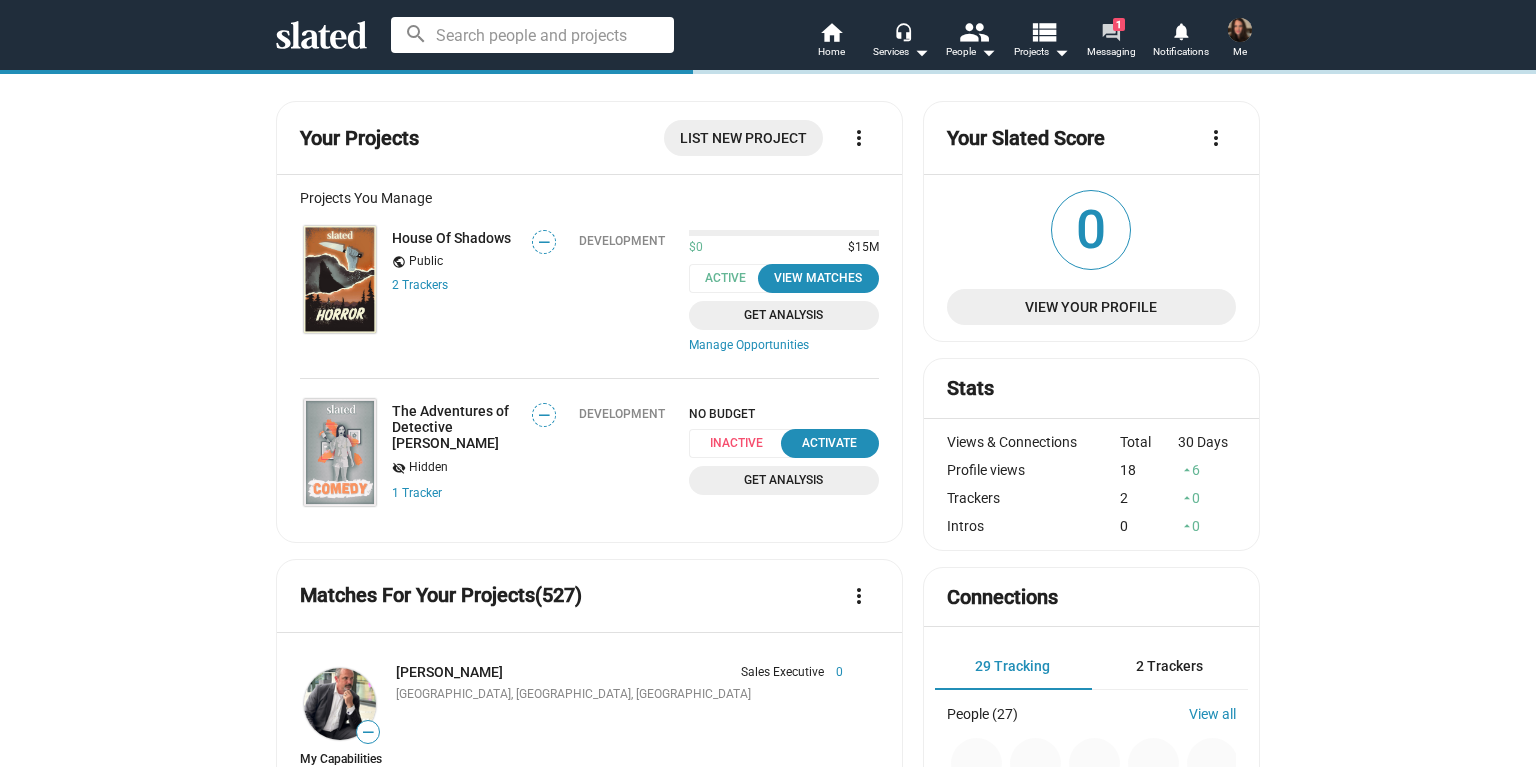 scroll, scrollTop: 0, scrollLeft: 0, axis: both 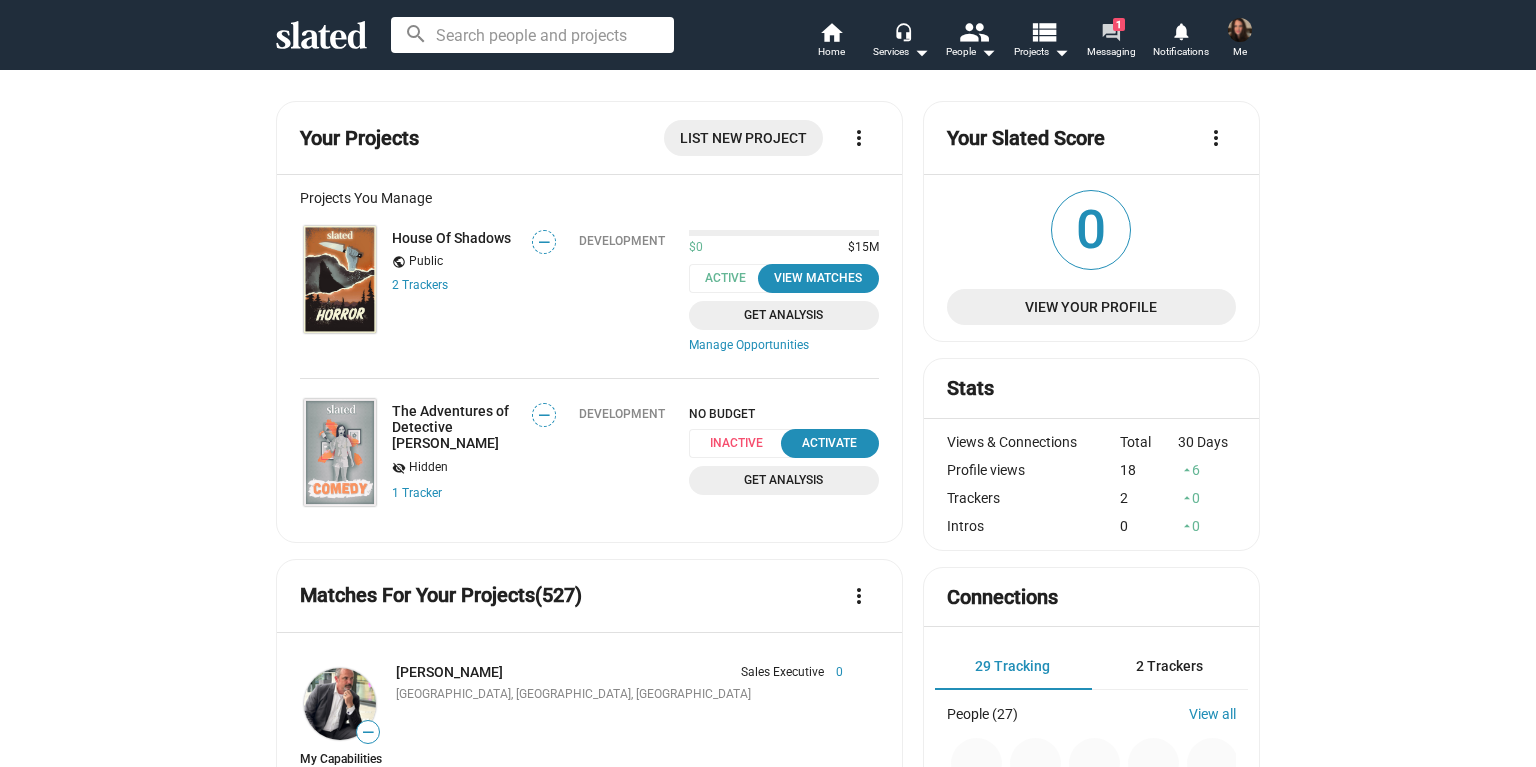 click on "forum" at bounding box center (1110, 31) 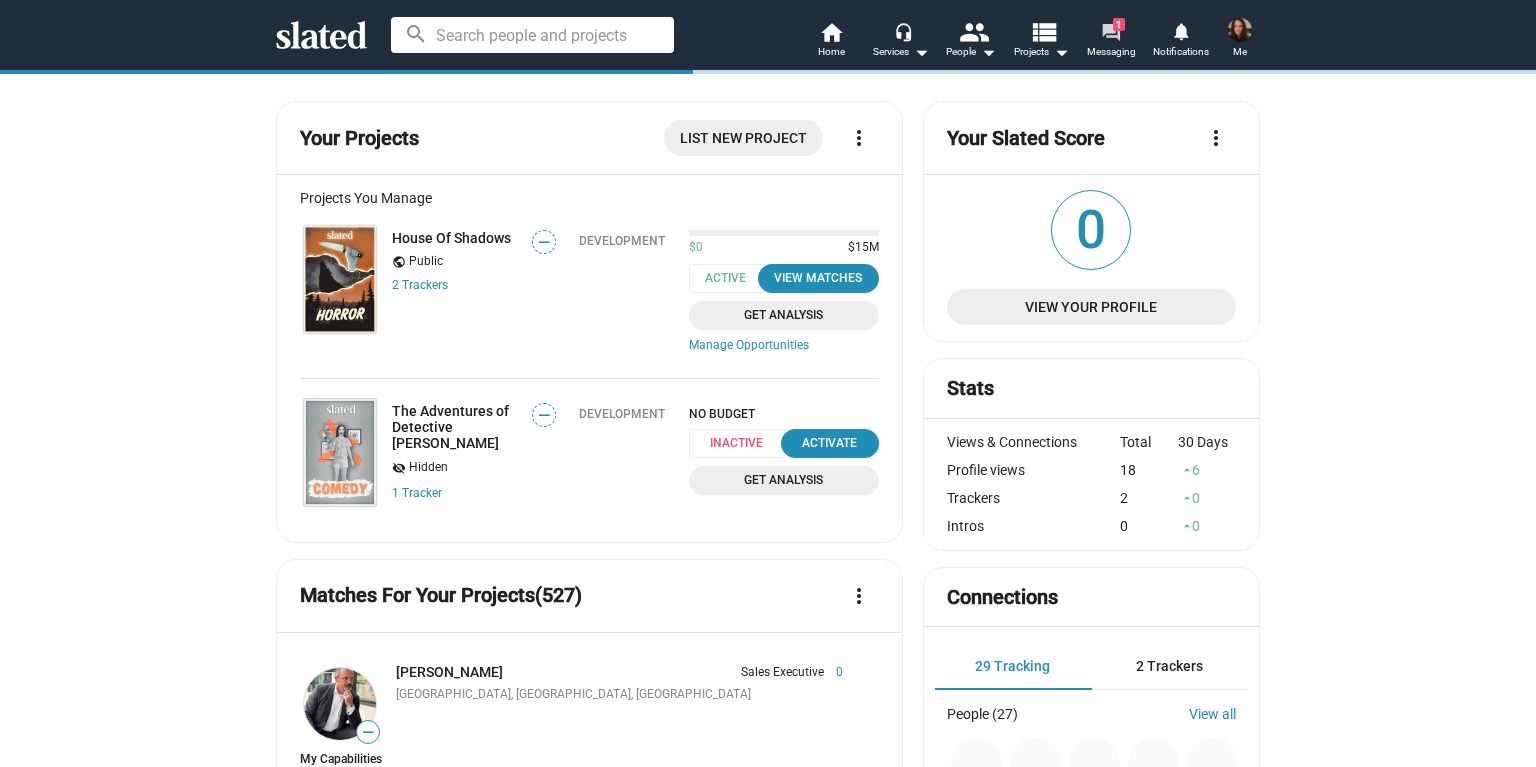 scroll, scrollTop: 0, scrollLeft: 0, axis: both 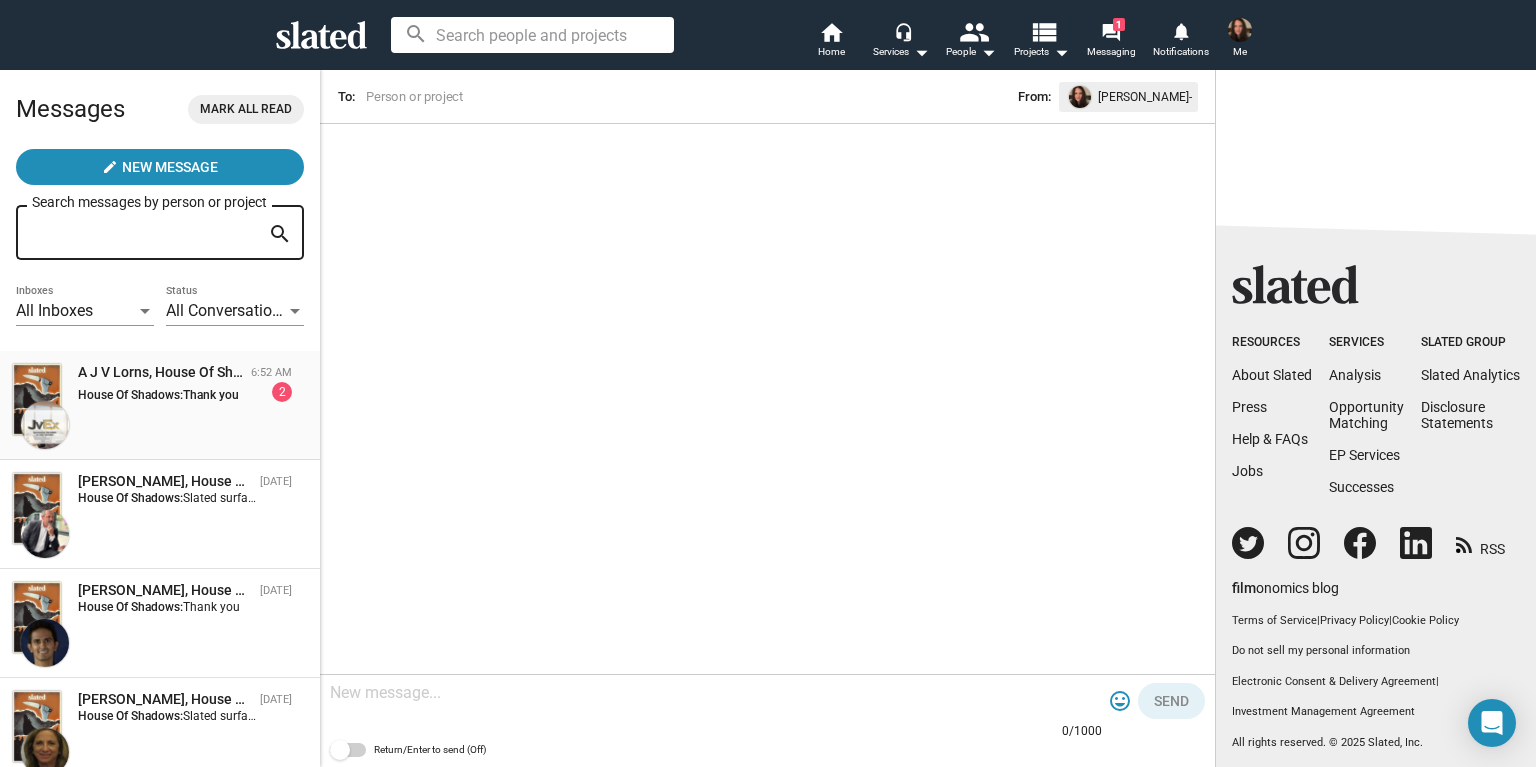 click on "A J V Lorns, House Of Shadows 6:52 AM House Of Shadows:  Thank you  2" at bounding box center [160, 405] 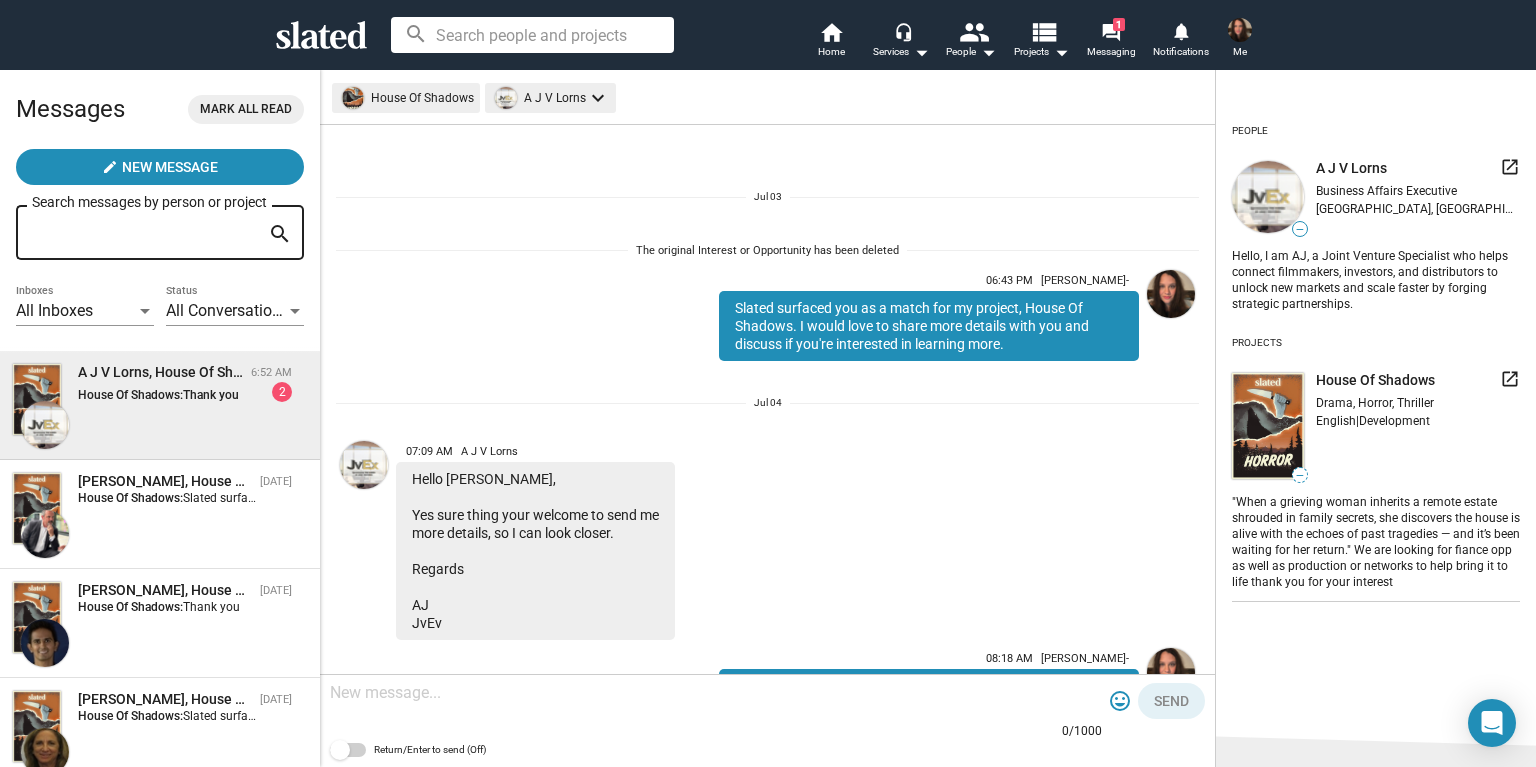 scroll, scrollTop: 402, scrollLeft: 0, axis: vertical 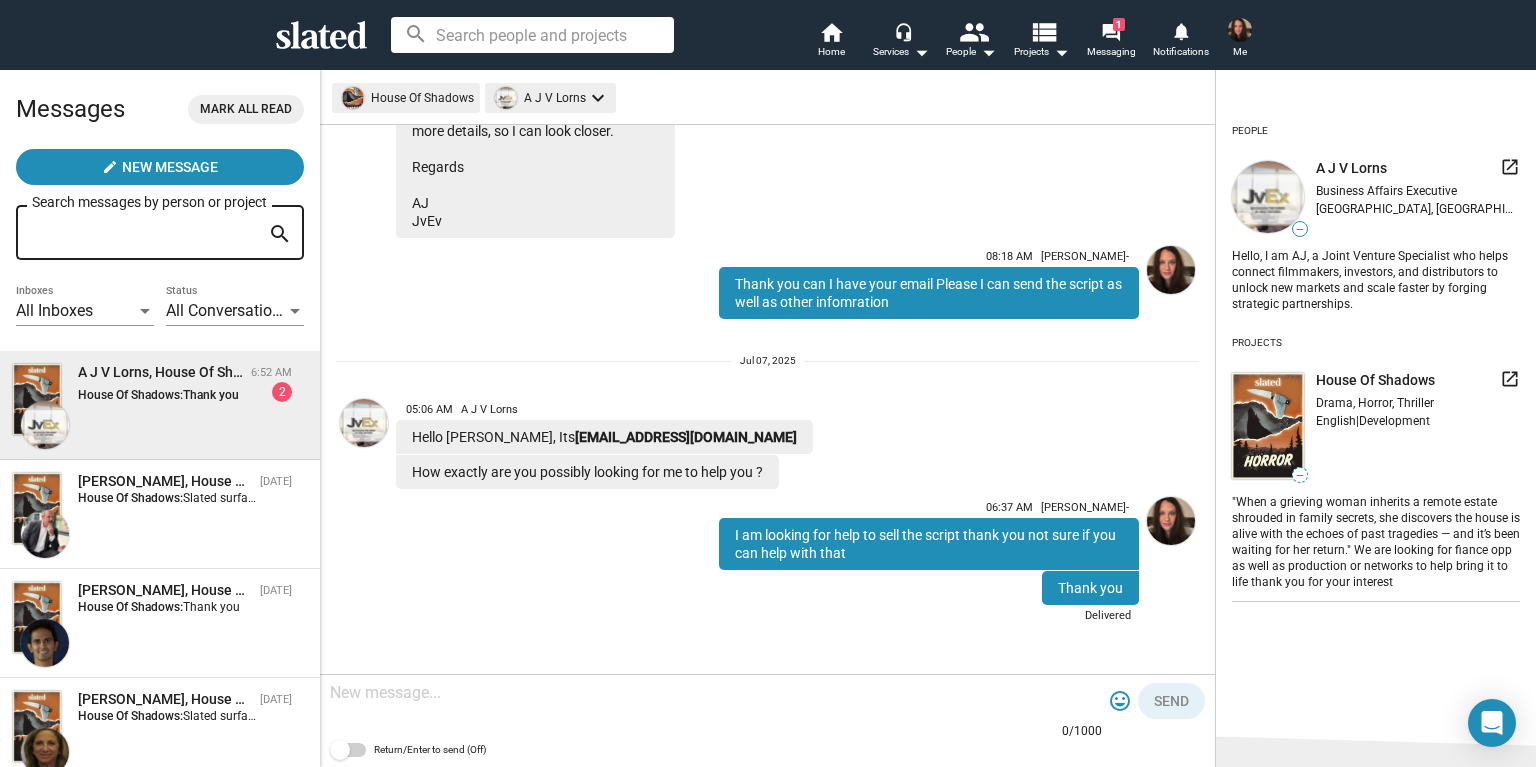 click on "All Conversations" at bounding box center (227, 310) 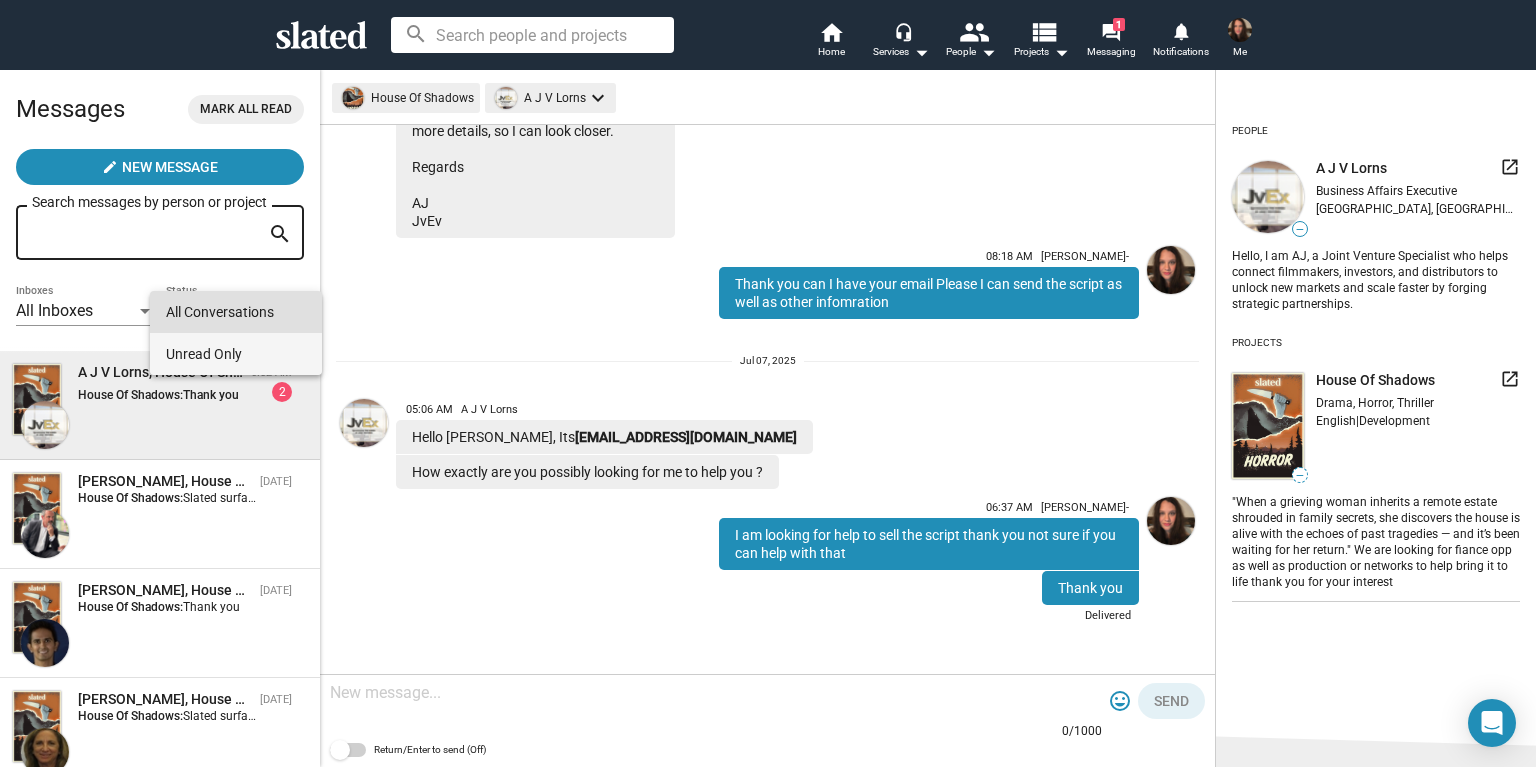 click on "Unread Only" at bounding box center (236, 354) 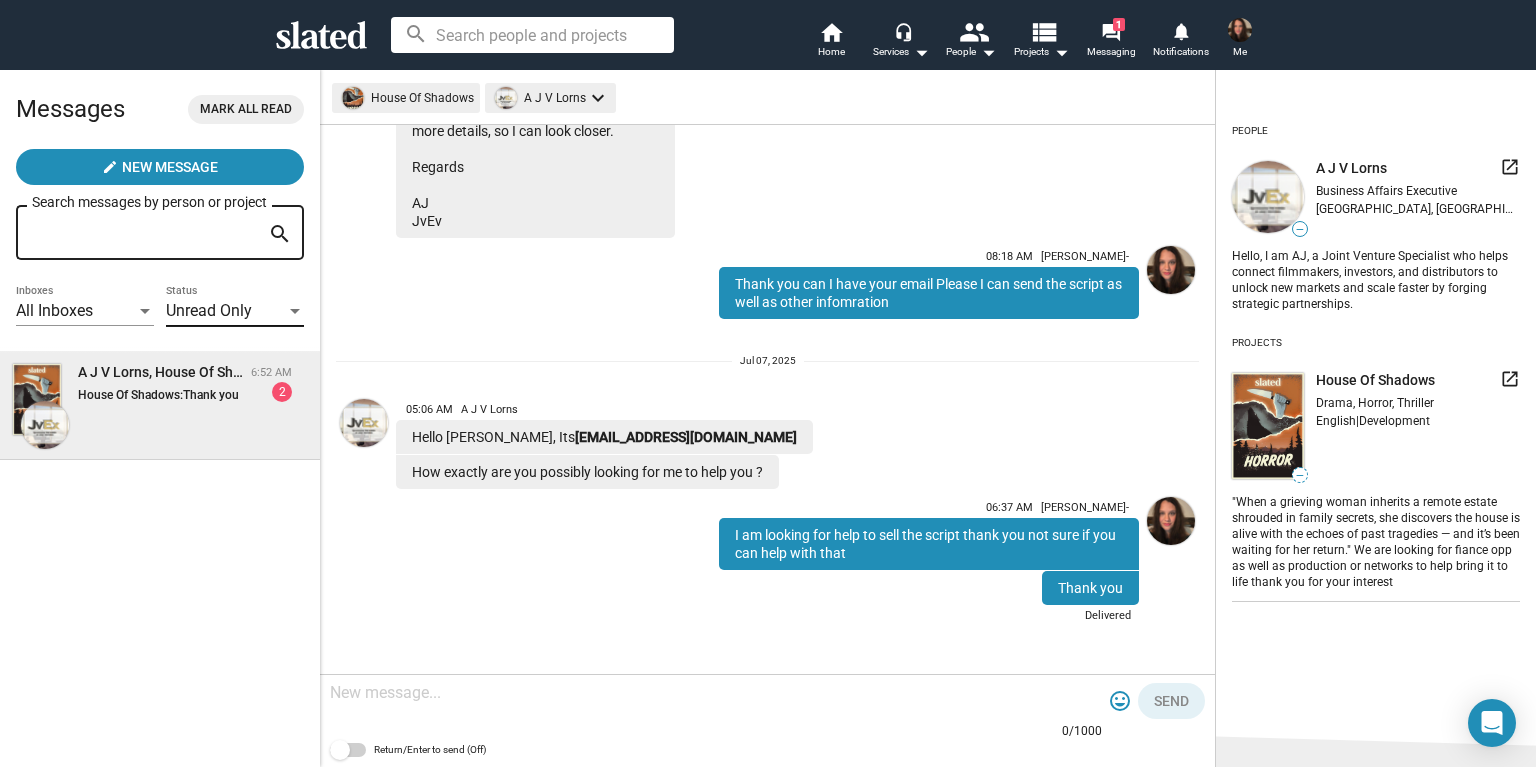 click on "Hello [PERSON_NAME], Its  [EMAIL_ADDRESS][DOMAIN_NAME]" 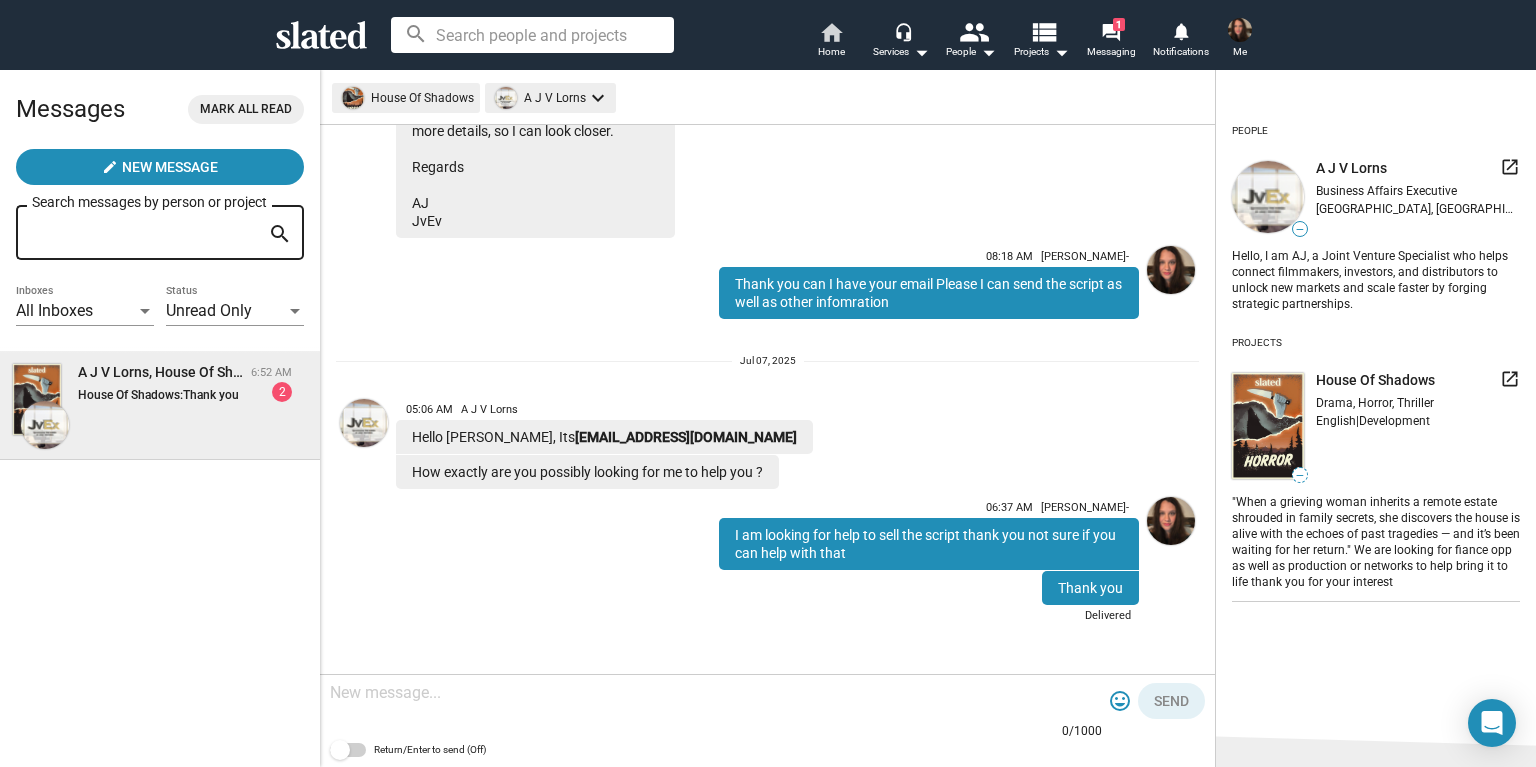 click on "Home" at bounding box center [831, 52] 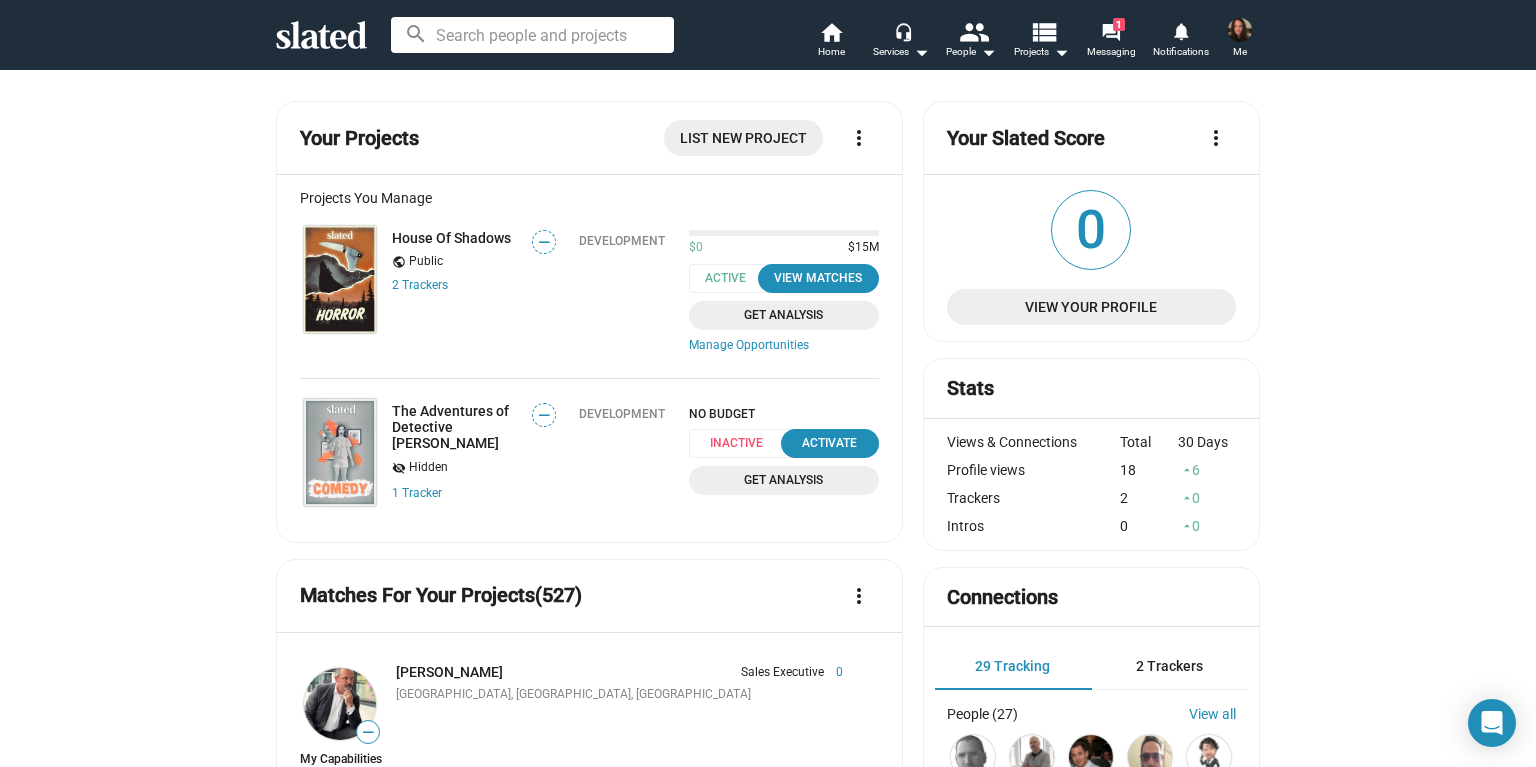 click on "Your Projects List New Project more_vert Projects You Manage House Of Shadows   Public 2 Tracker s — Development $0 $15M Active  View Matches  Get Analysis Manage Opportunities The Adventures of Detective [PERSON_NAME] visibility_off   Hidden 1 Tracker — Development NO BUDGET Inactive  Activate  Get Analysis Matches For Your Projects  (527) more_vert — [PERSON_NAME] Sales Executive 0 [GEOGRAPHIC_DATA], [GEOGRAPHIC_DATA], [GEOGRAPHIC_DATA] Sales Executive 0 My Capabilities Worldwide All Rights House Of Shadows Sales favorite_border Save question_answer  Message Thread  Interest Sent [DATE] more_vert — [PERSON_NAME] Sales Executive 0 Gurugram, [GEOGRAPHIC_DATA] Sales Executive 0 My Capabilities Worldwide All Rights House Of Shadows Sales  Send Interest  favorite_border Save visibility_off Archive — [PERSON_NAME] Sales 0 [GEOGRAPHIC_DATA], [GEOGRAPHIC_DATA] Self Employed Finance specialist in various sectors of industry. Sales 0 Self Employed Finance specialist in various sectors of industry. My Capabilities Worldwide All Rights House Of Shadows Sales favorite Saved" 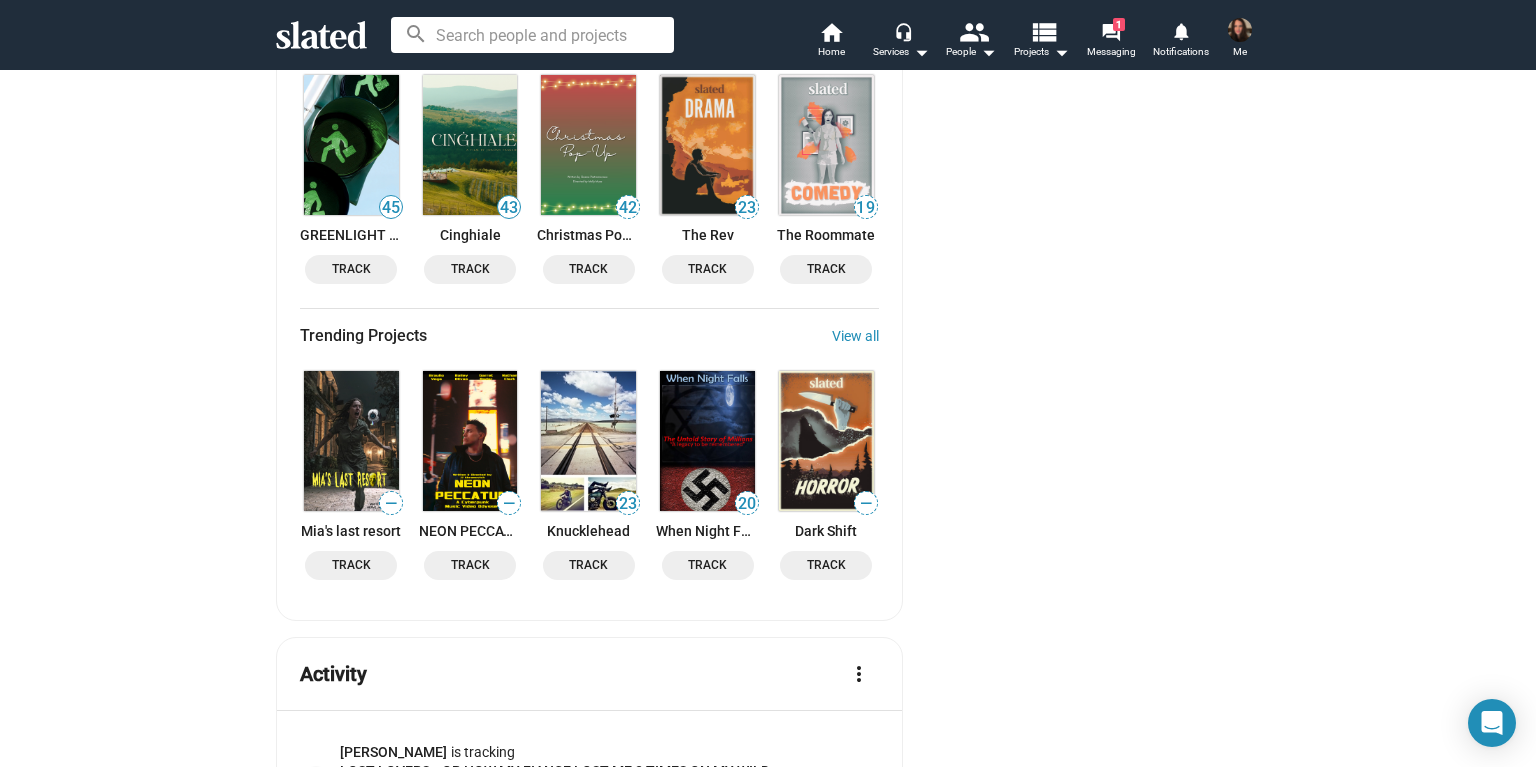 scroll, scrollTop: 2816, scrollLeft: 0, axis: vertical 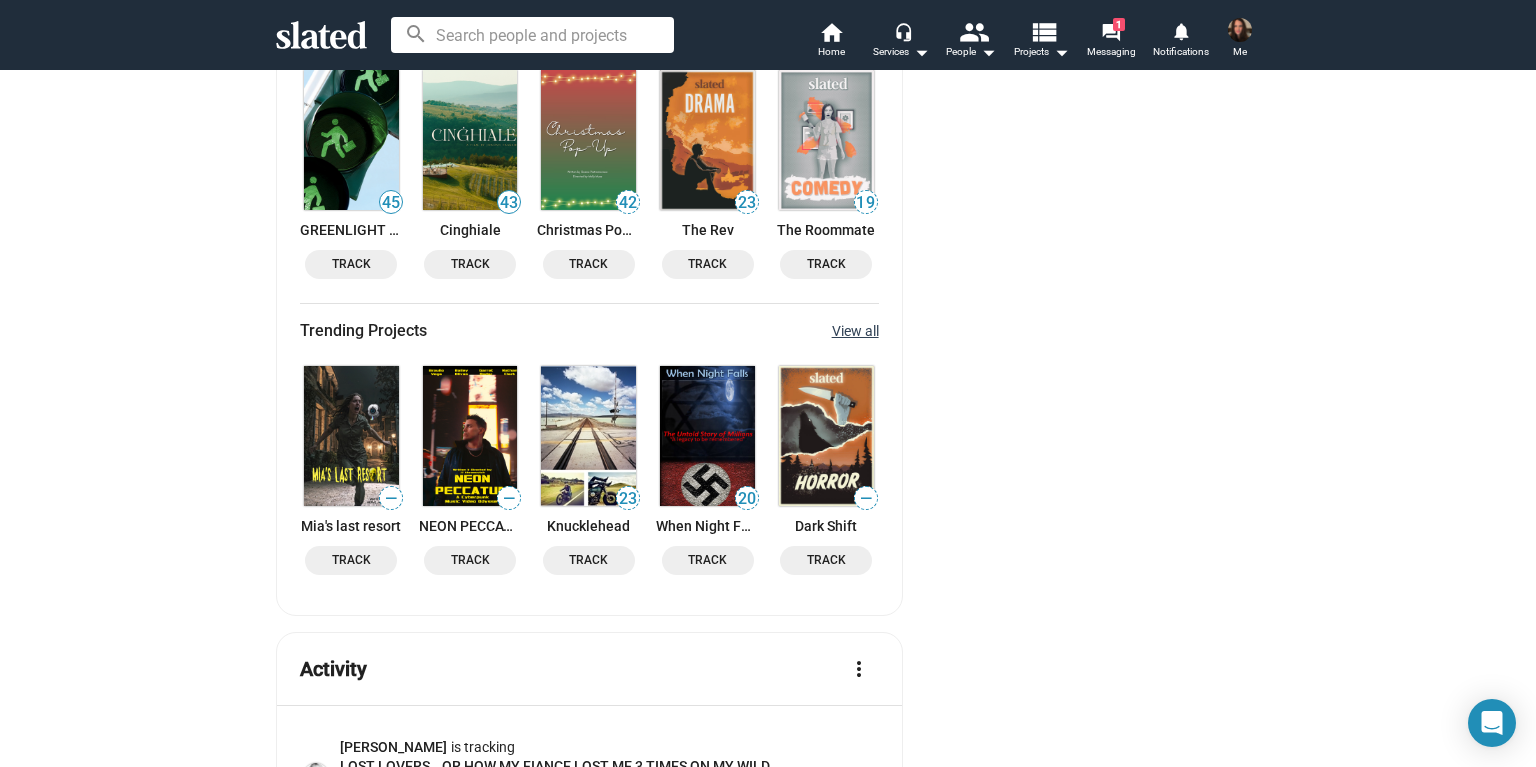 click on "View all" 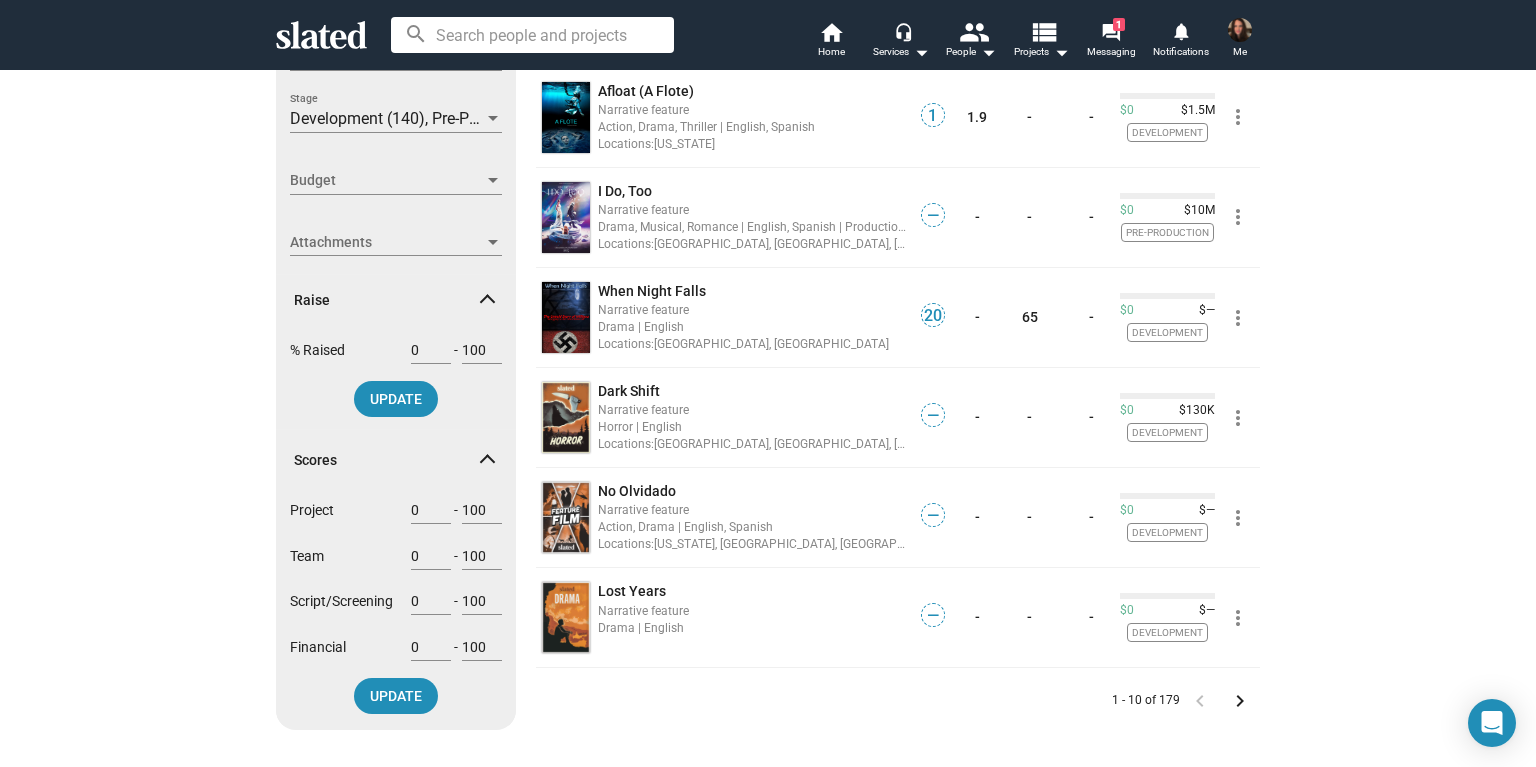 scroll, scrollTop: 608, scrollLeft: 0, axis: vertical 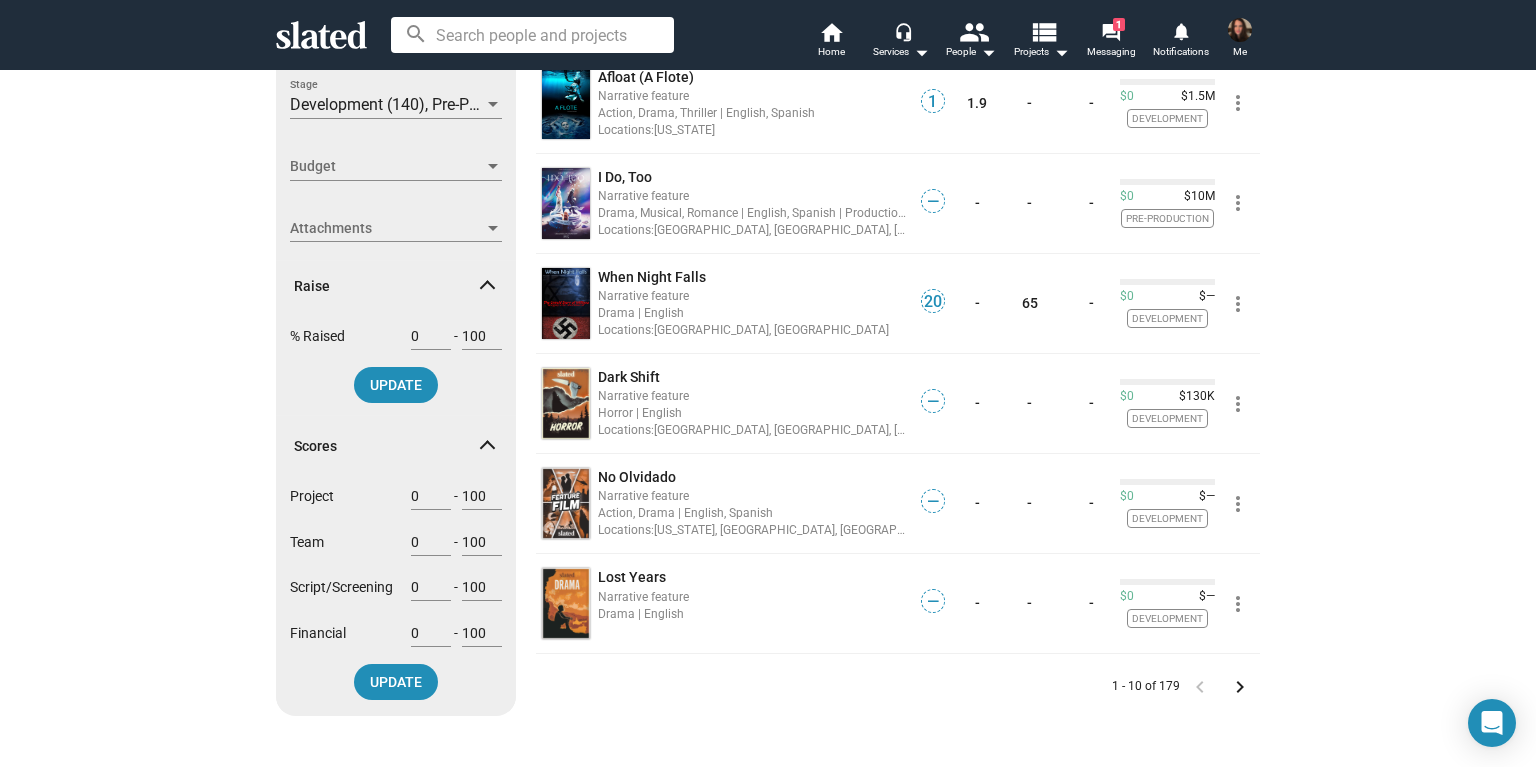 click on "keyboard_arrow_right" 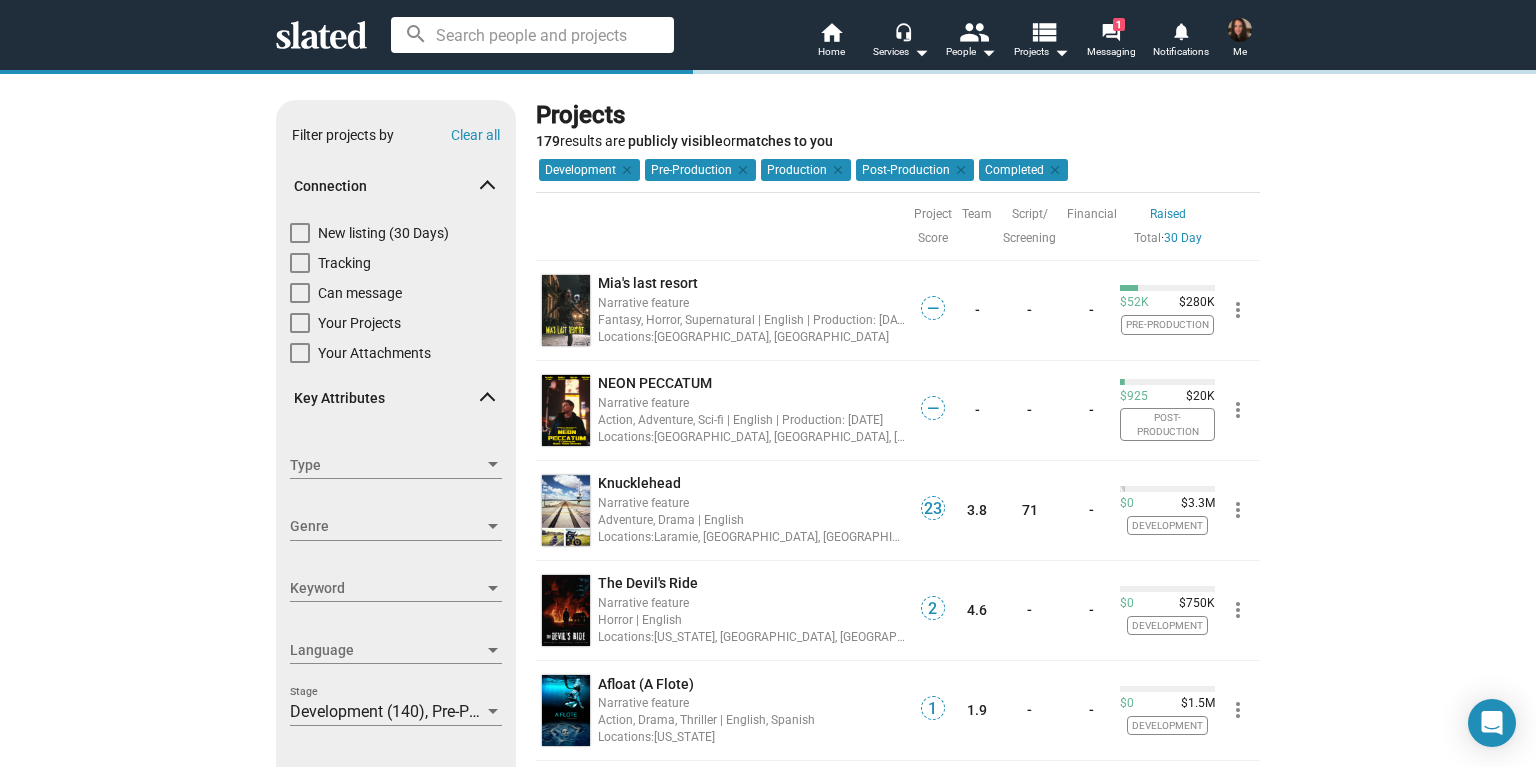 scroll, scrollTop: 0, scrollLeft: 0, axis: both 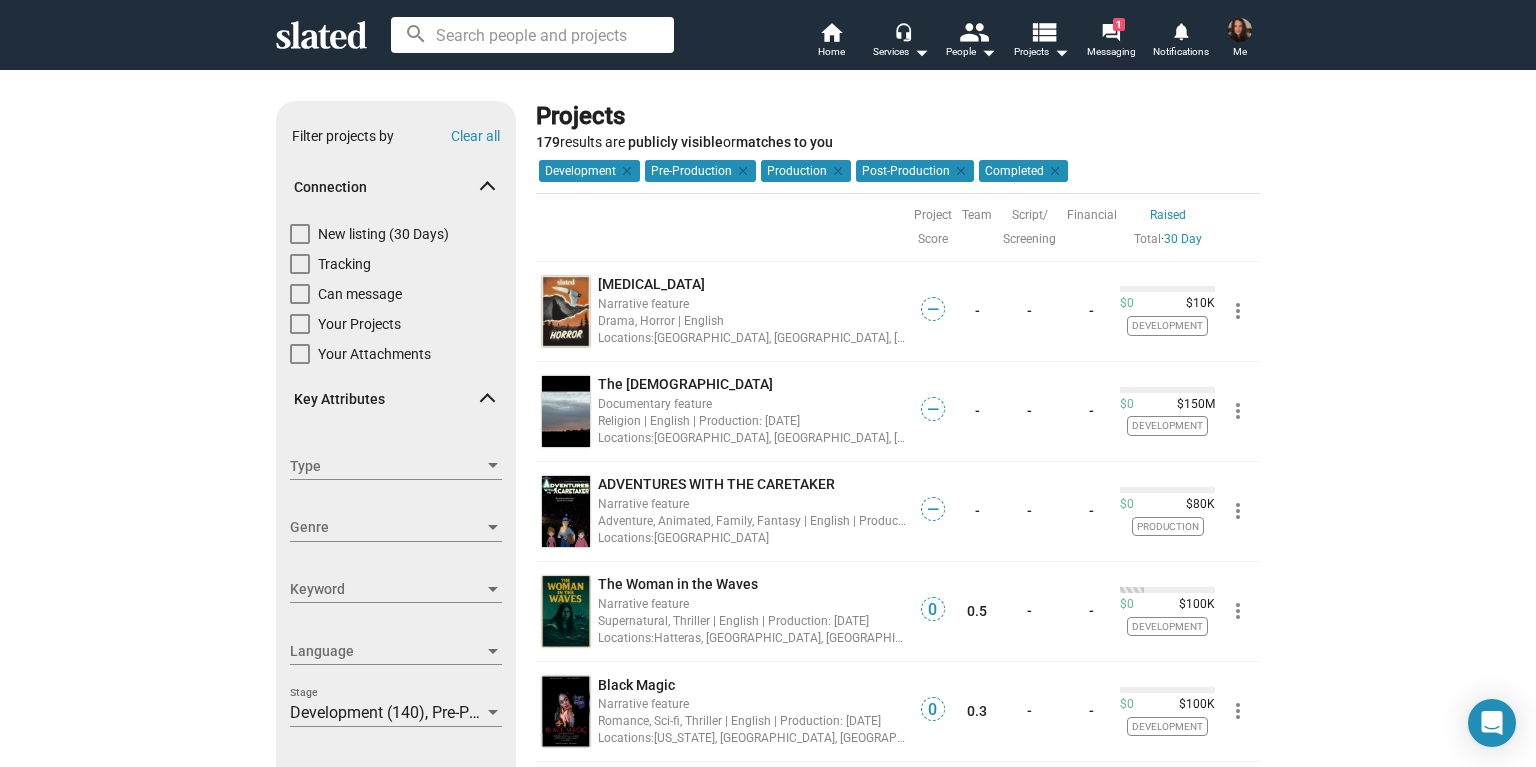 type 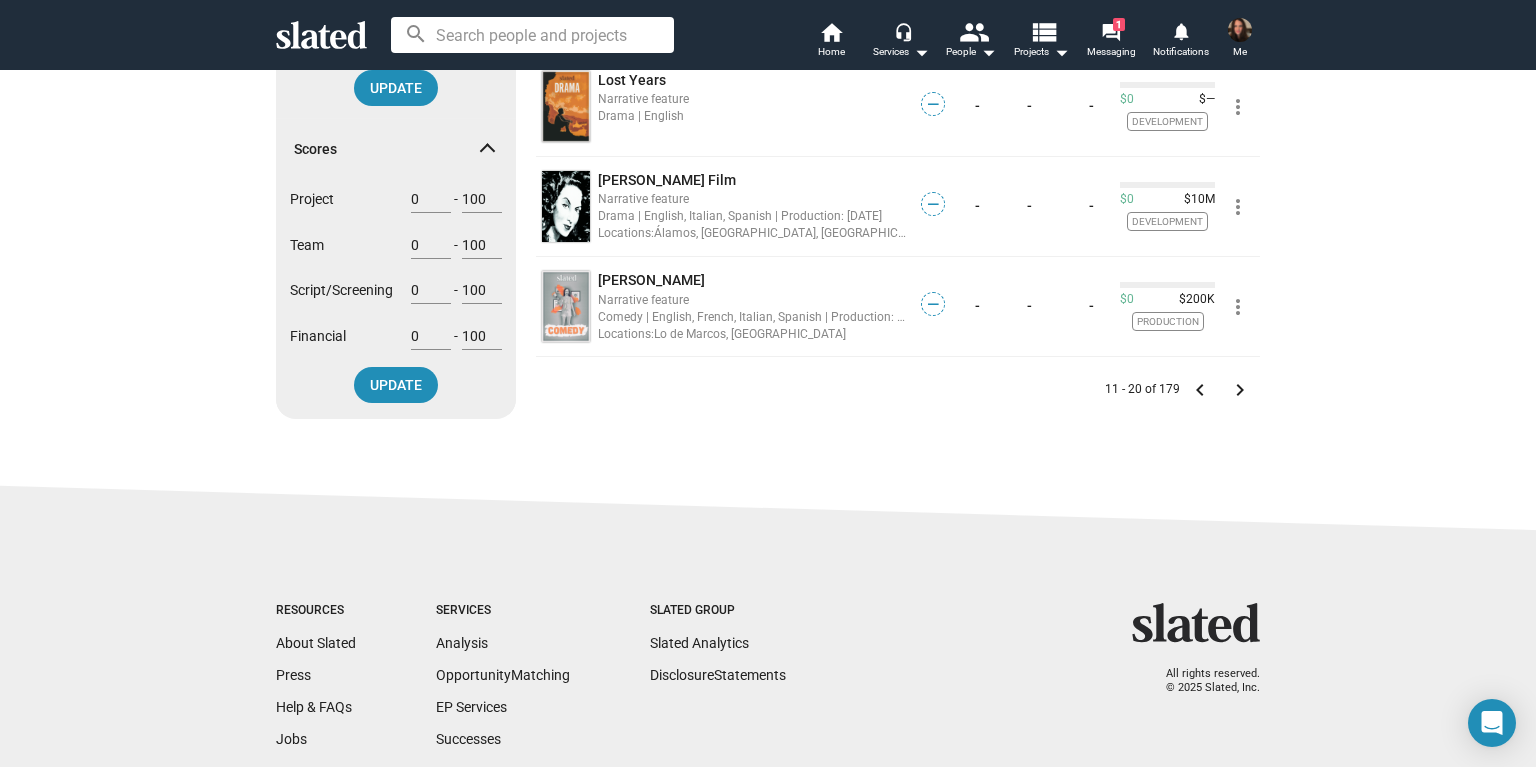 scroll, scrollTop: 928, scrollLeft: 0, axis: vertical 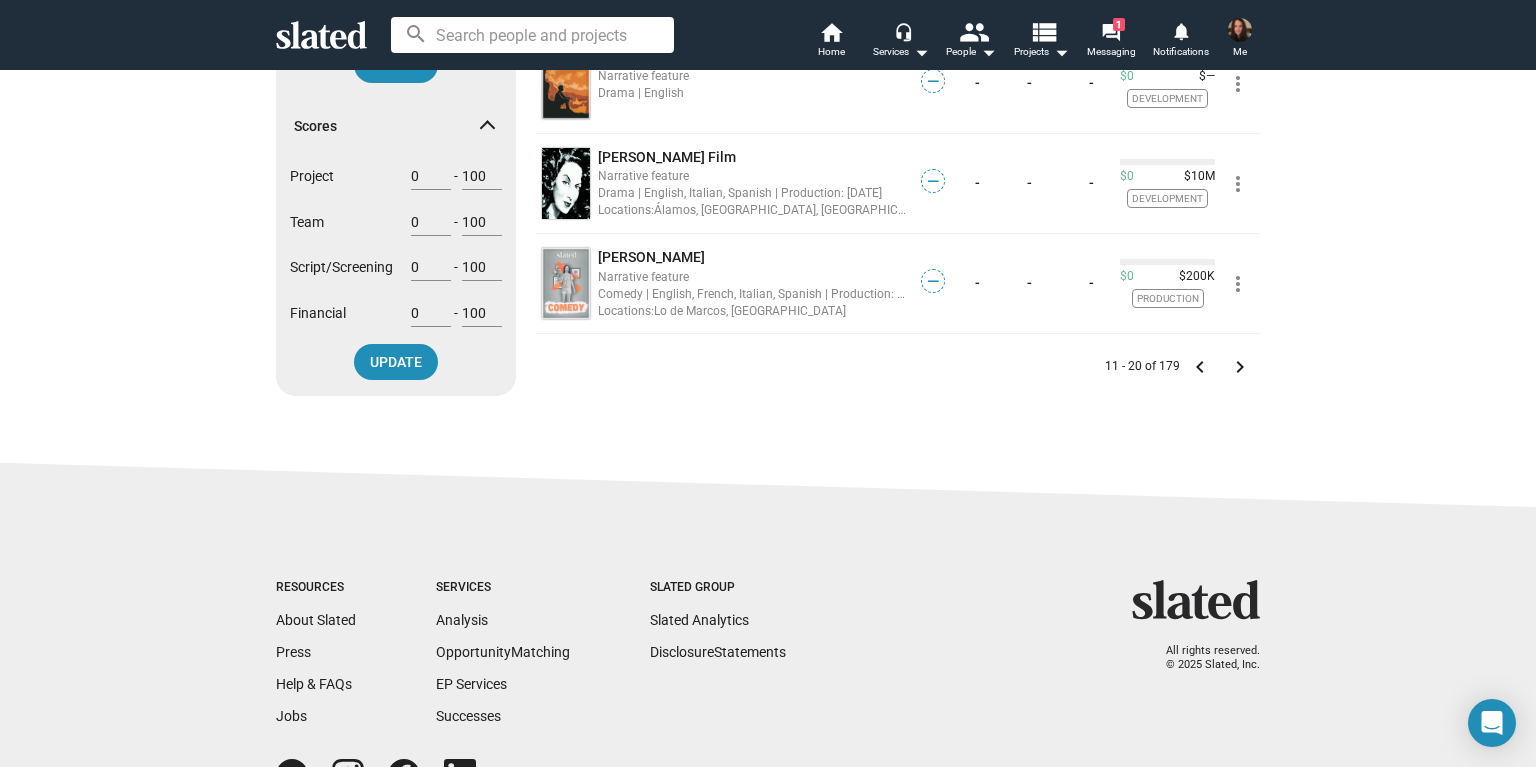 click on "keyboard_arrow_right" 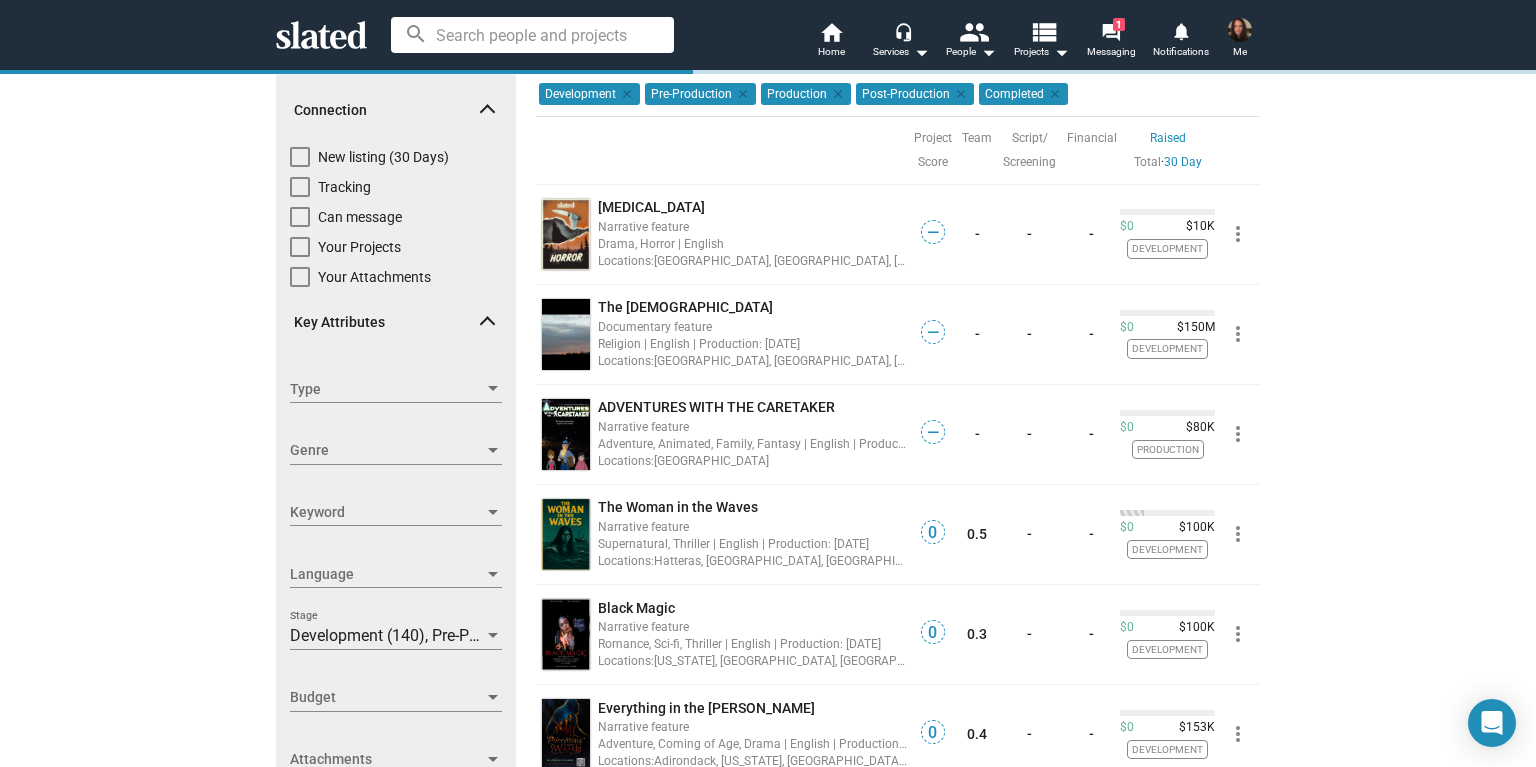 scroll, scrollTop: 0, scrollLeft: 0, axis: both 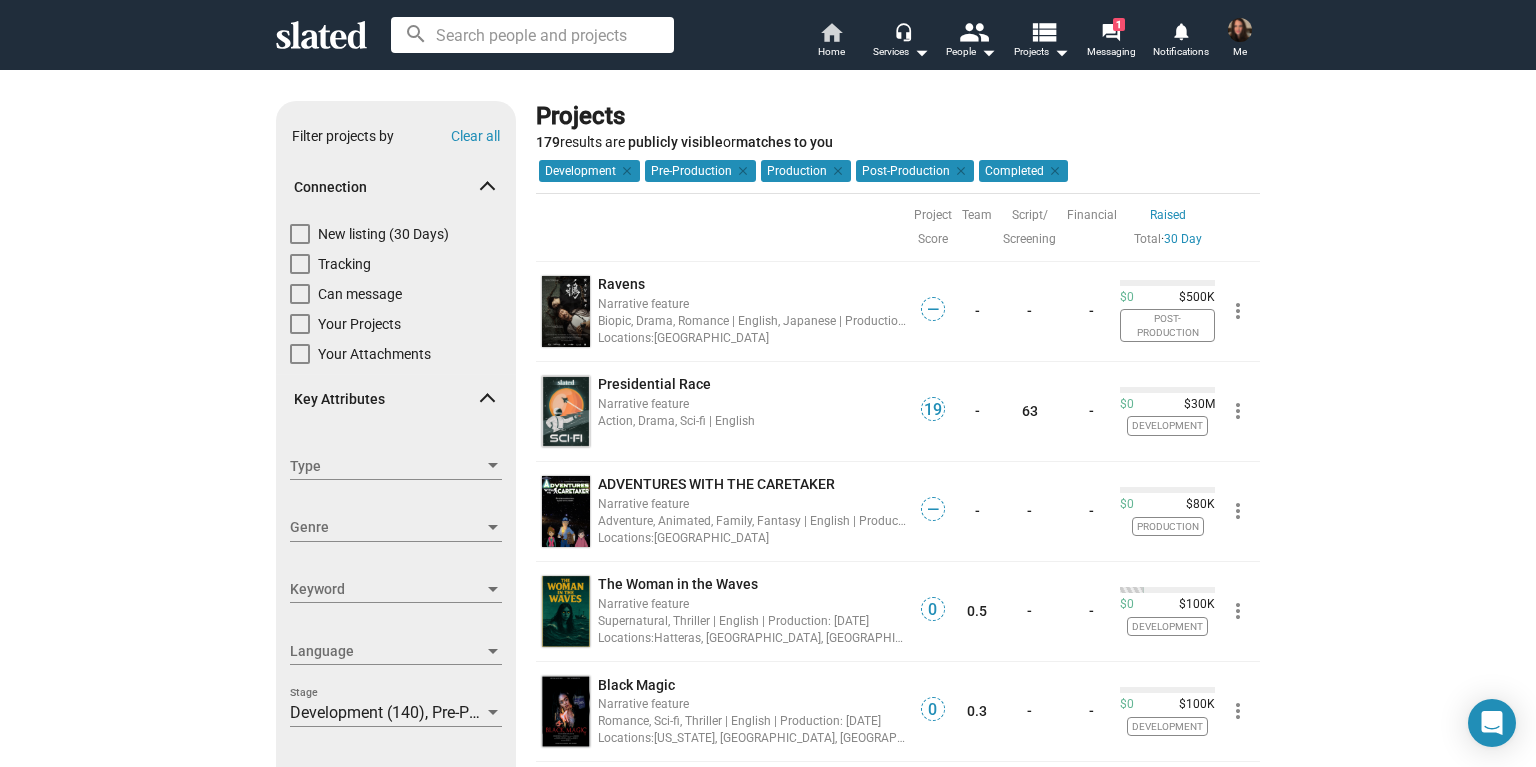 click on "home" at bounding box center (831, 32) 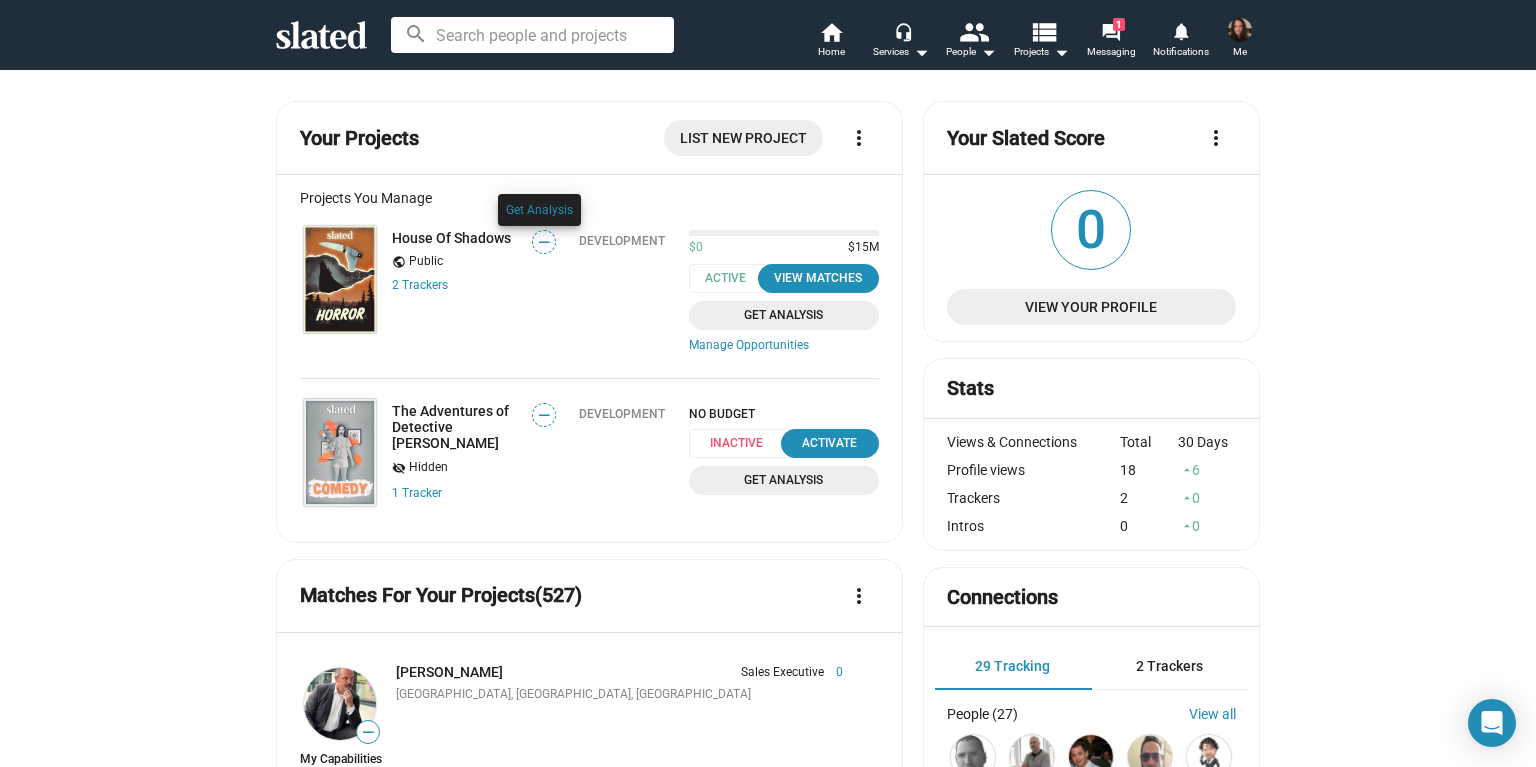 click at bounding box center [539, 230] 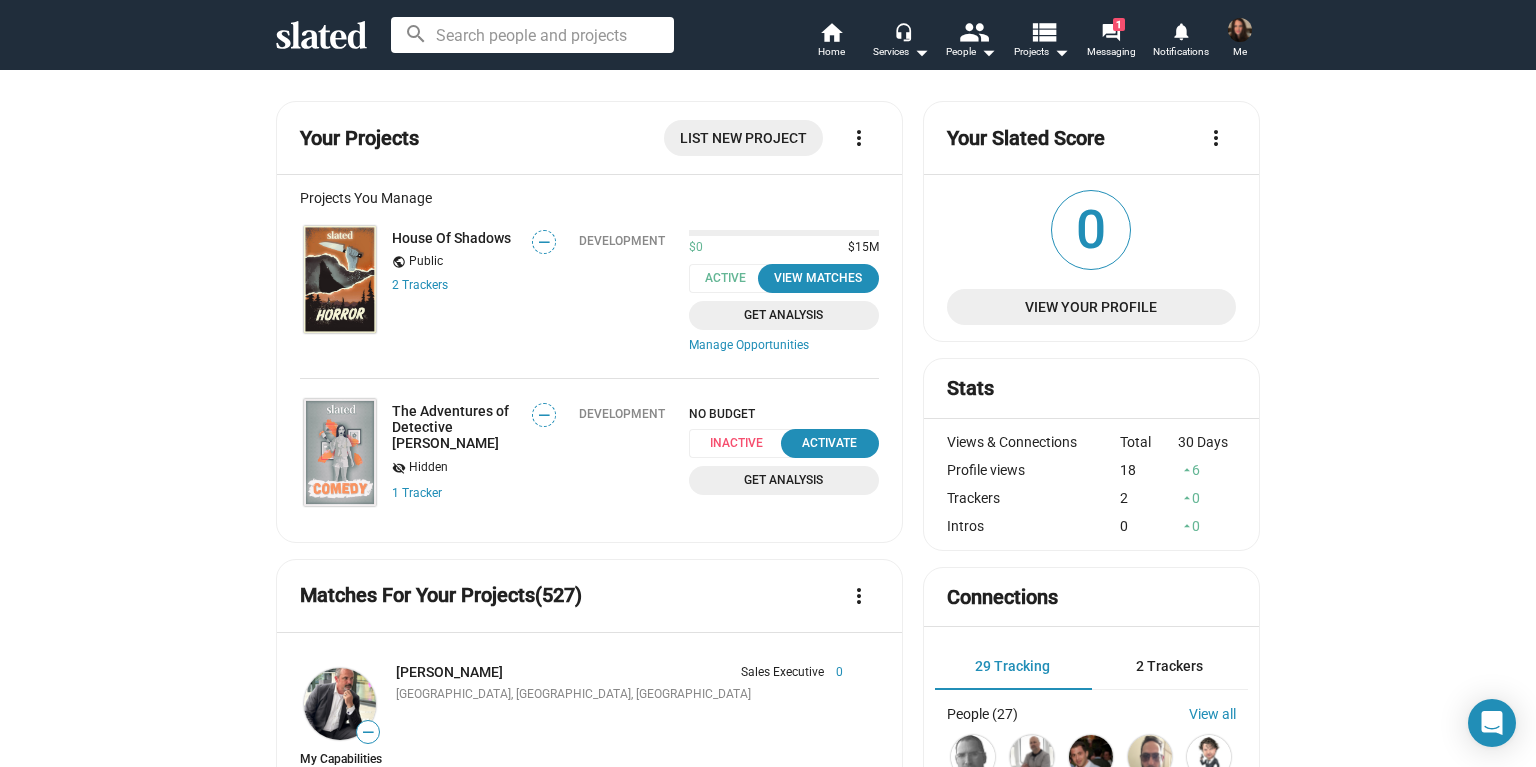 click on "Your Projects List New Project more_vert Projects You Manage House Of Shadows   Public 2 Tracker s — Development $0 $15M Active  View Matches  Get Analysis Manage Opportunities The Adventures of Detective [PERSON_NAME] visibility_off   Hidden 1 Tracker — Development NO BUDGET Inactive  Activate  Get Analysis Matches For Your Projects  (527) more_vert — [PERSON_NAME] Sales Executive 0 [GEOGRAPHIC_DATA], [GEOGRAPHIC_DATA], [GEOGRAPHIC_DATA] Sales Executive 0 My Capabilities Worldwide All Rights House Of Shadows Sales favorite_border Save question_answer  Message Thread  Interest Sent [DATE] more_vert — [PERSON_NAME] Sales Executive 0 Gurugram, [GEOGRAPHIC_DATA] Sales Executive 0 My Capabilities Worldwide All Rights House Of Shadows Sales  Send Interest  favorite_border Save visibility_off Archive — [PERSON_NAME] Sales 0 [GEOGRAPHIC_DATA], [GEOGRAPHIC_DATA] Self Employed Finance specialist in various sectors of industry. Sales 0 Self Employed Finance specialist in various sectors of industry. My Capabilities Worldwide All Rights House Of Shadows Sales favorite Saved" 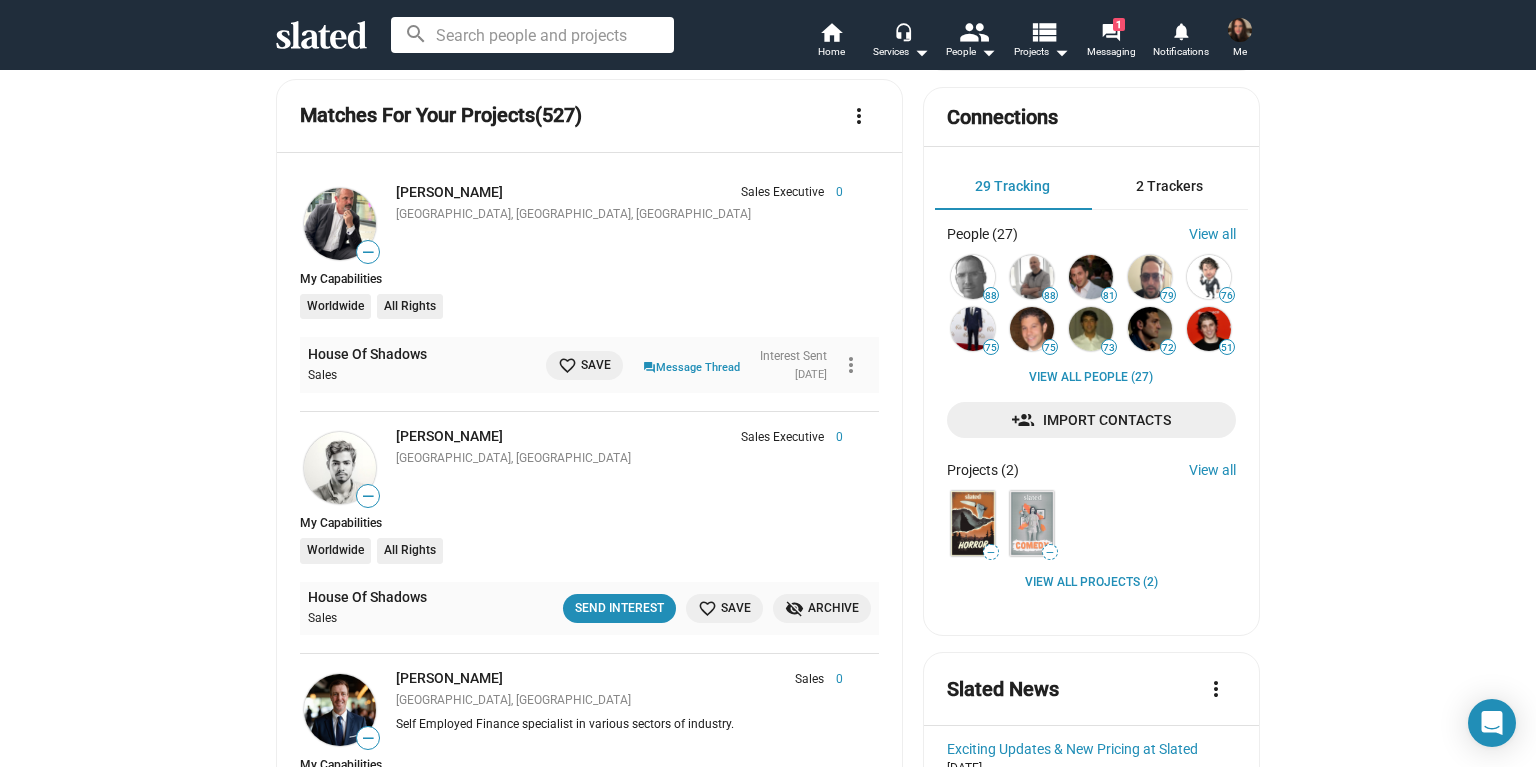 scroll, scrollTop: 512, scrollLeft: 0, axis: vertical 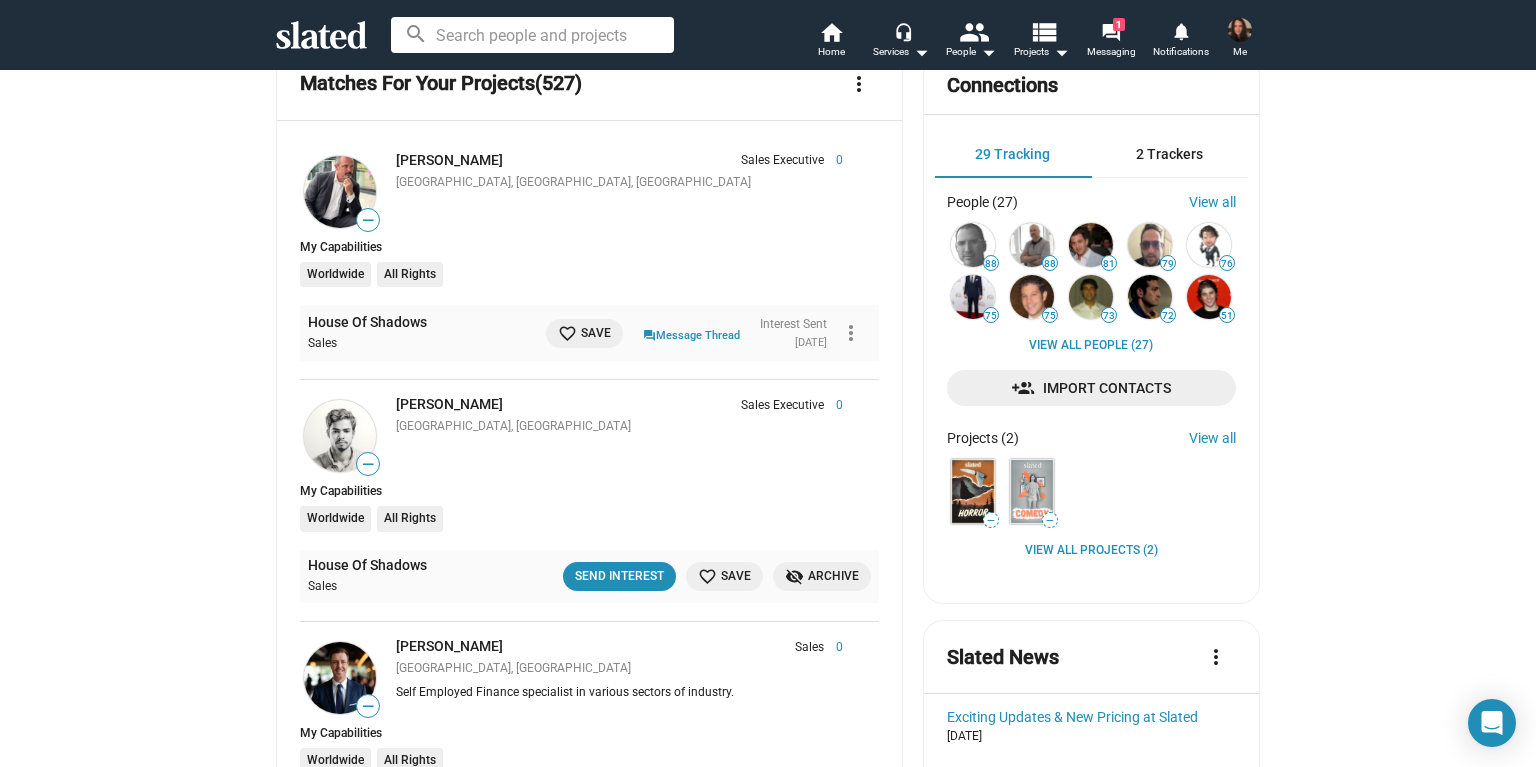 click on "more_vert" 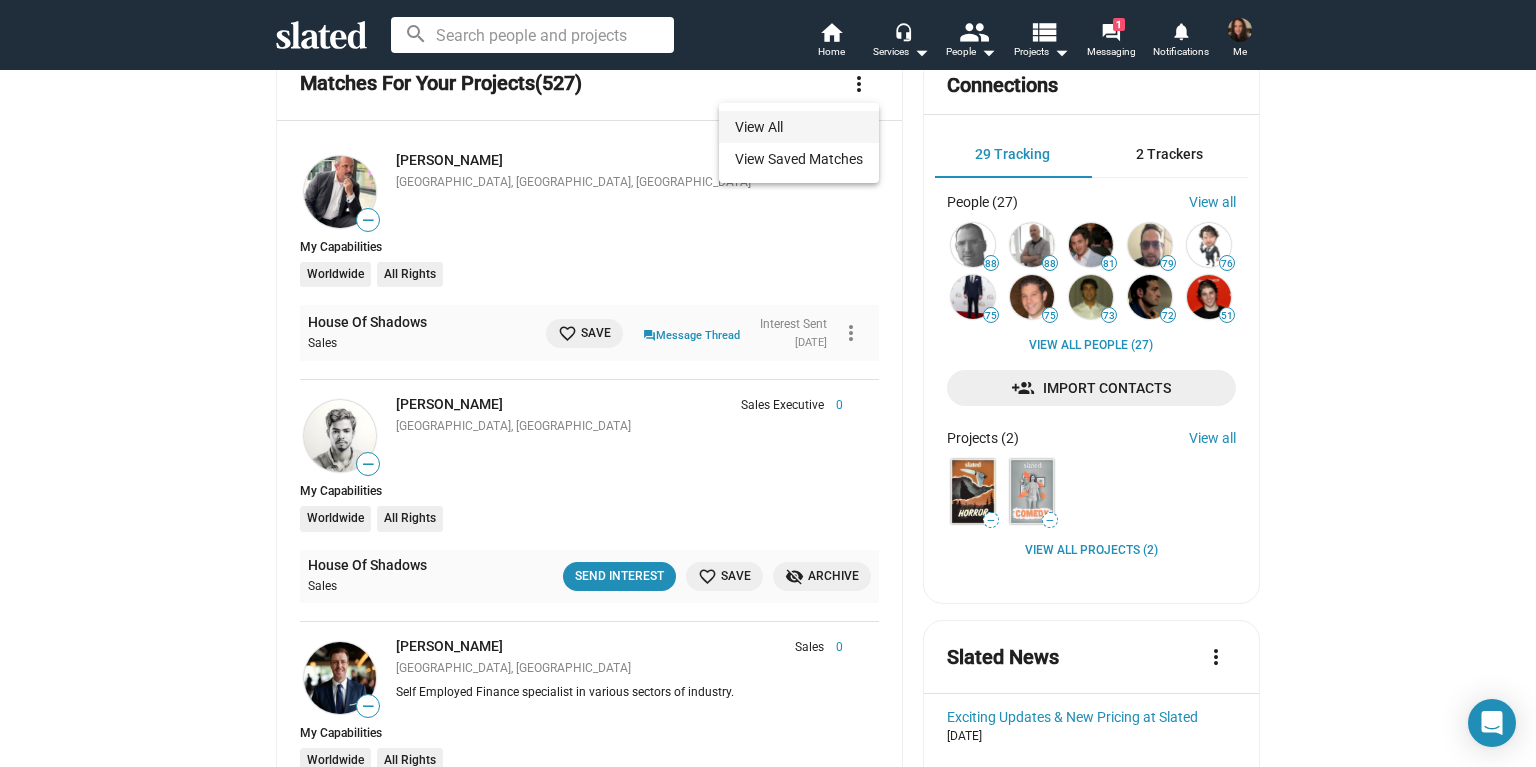 click on "View All" at bounding box center (799, 127) 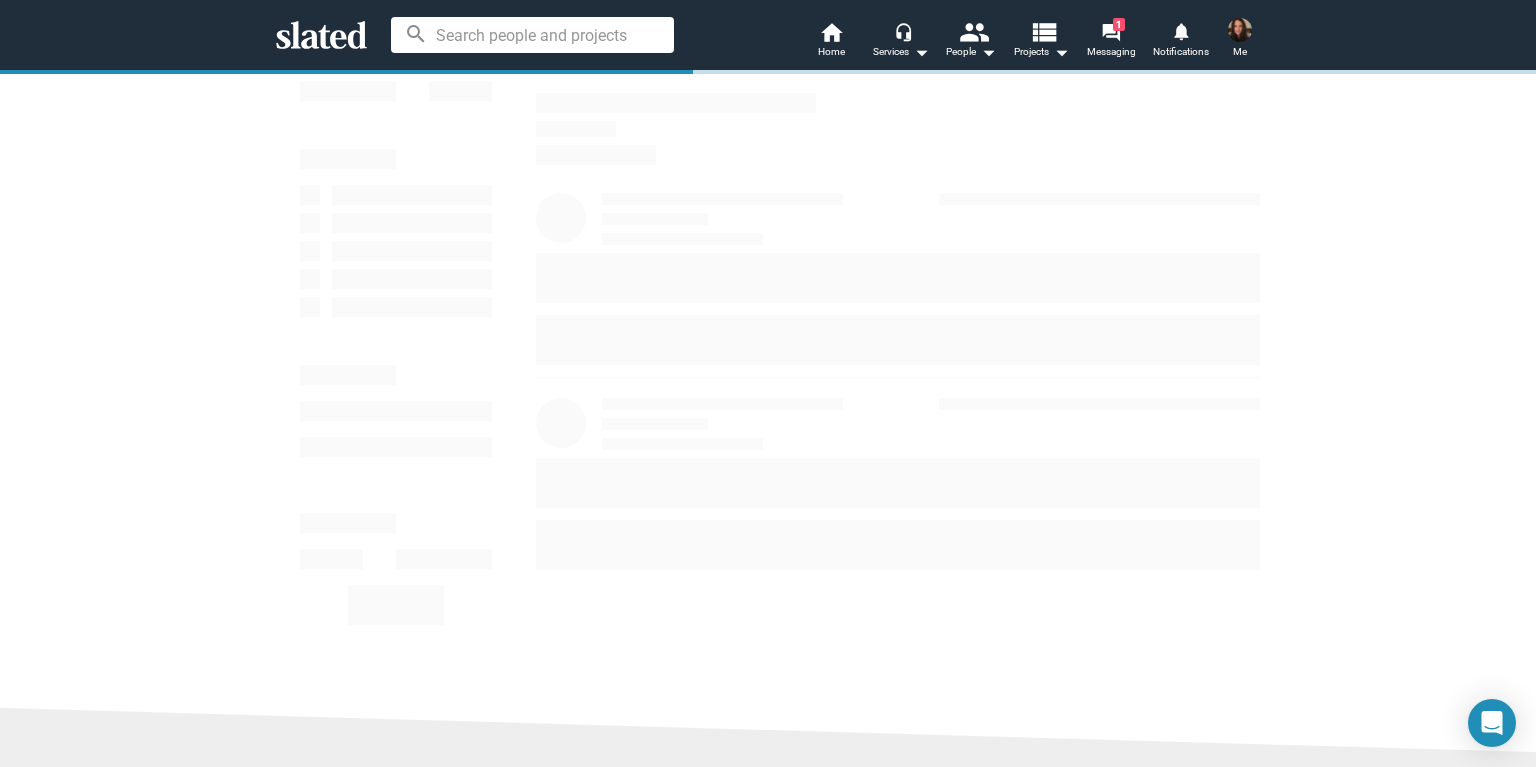 scroll, scrollTop: 0, scrollLeft: 0, axis: both 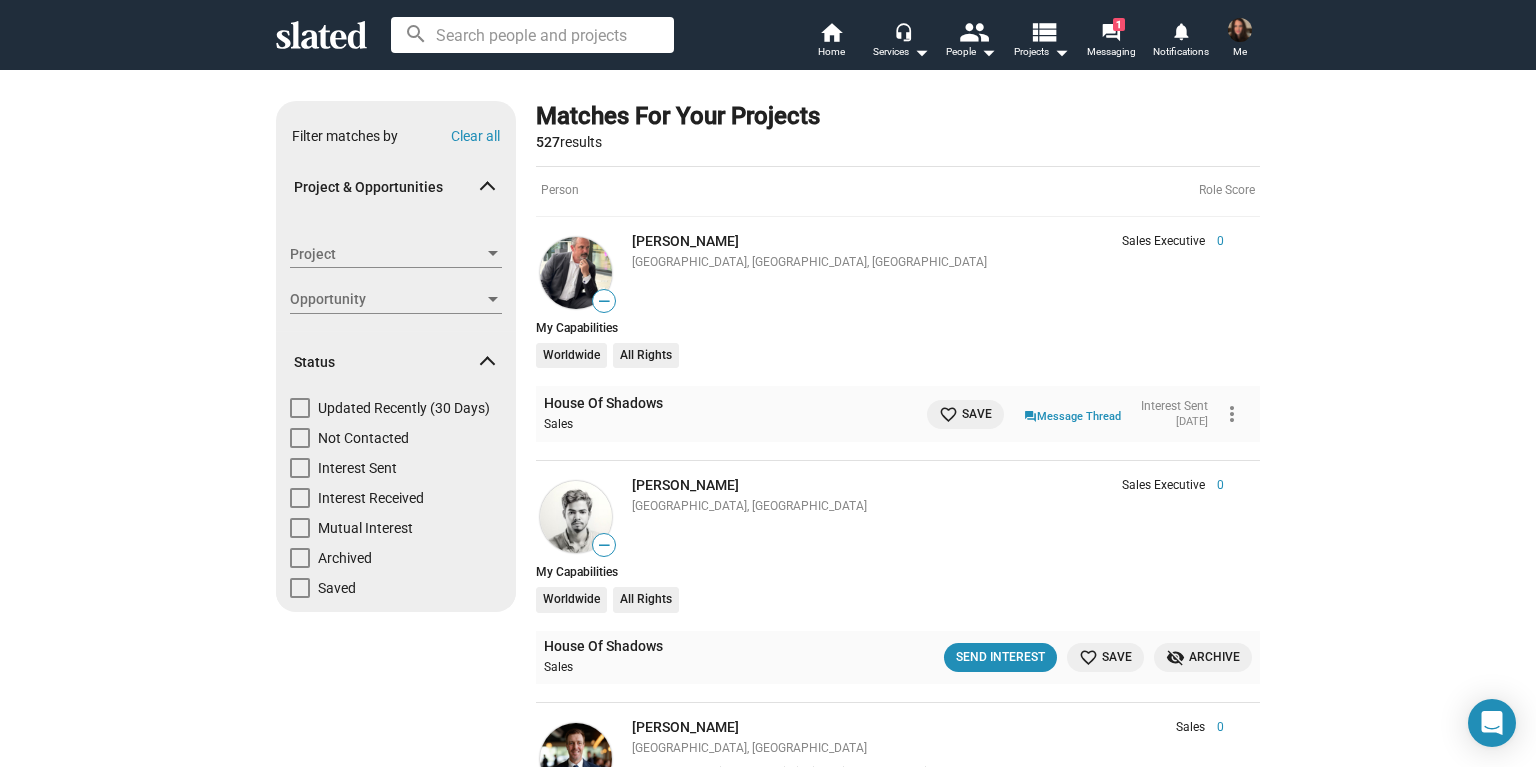 click on "Show filters Filter matches by Clear all Project & Opportunities Project Project Opportunity Opportunity Status   Updated Recently (30 Days)   Not Contacted   Interest Sent   Interest Received   Mutual Interest   Archived   Saved Matches For Your Projects 527  results  Person  Role Score — [PERSON_NAME] Sales Executive 0 [GEOGRAPHIC_DATA], [GEOGRAPHIC_DATA], [GEOGRAPHIC_DATA] Sales Executive 0 My Capabilities Worldwide All Rights House Of Shadows Sales favorite_border Save question_answer  Message Thread  Interest Sent [DATE] more_vert — [PERSON_NAME] Sales Executive 0 [GEOGRAPHIC_DATA], [GEOGRAPHIC_DATA] Sales Executive 0 My Capabilities Worldwide All Rights House Of Shadows Sales  Send Interest  favorite_border Save visibility_off Archive — [PERSON_NAME] Sales 0 [GEOGRAPHIC_DATA], [GEOGRAPHIC_DATA] Self Employed Finance specialist in various sectors of industry. Sales 0 Self Employed Finance specialist in various sectors of industry. My Capabilities Worldwide All Rights House Of Shadows Sales favorite Saved question_answer  Message Thread  Mutual Interest 0" 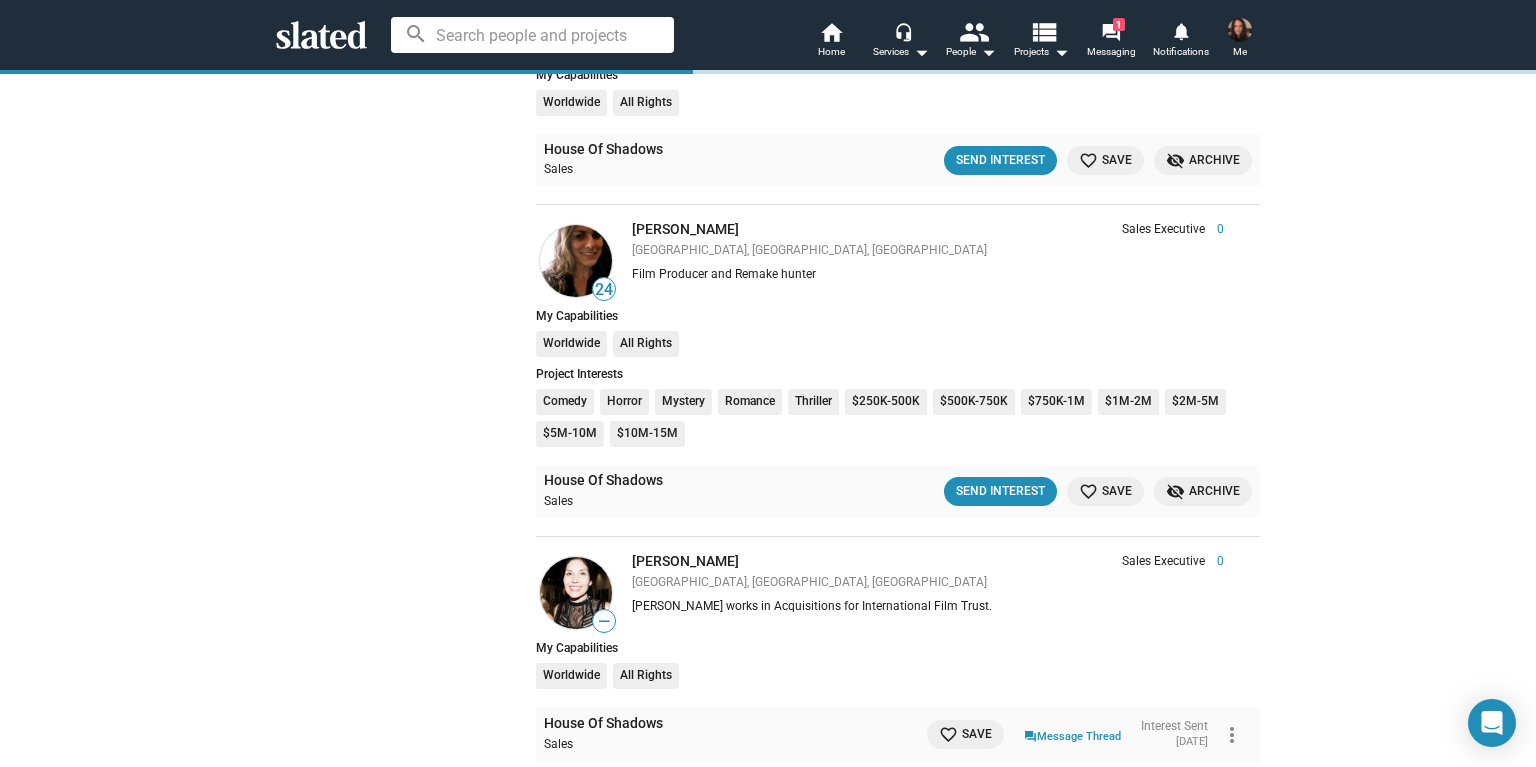scroll, scrollTop: 6484, scrollLeft: 0, axis: vertical 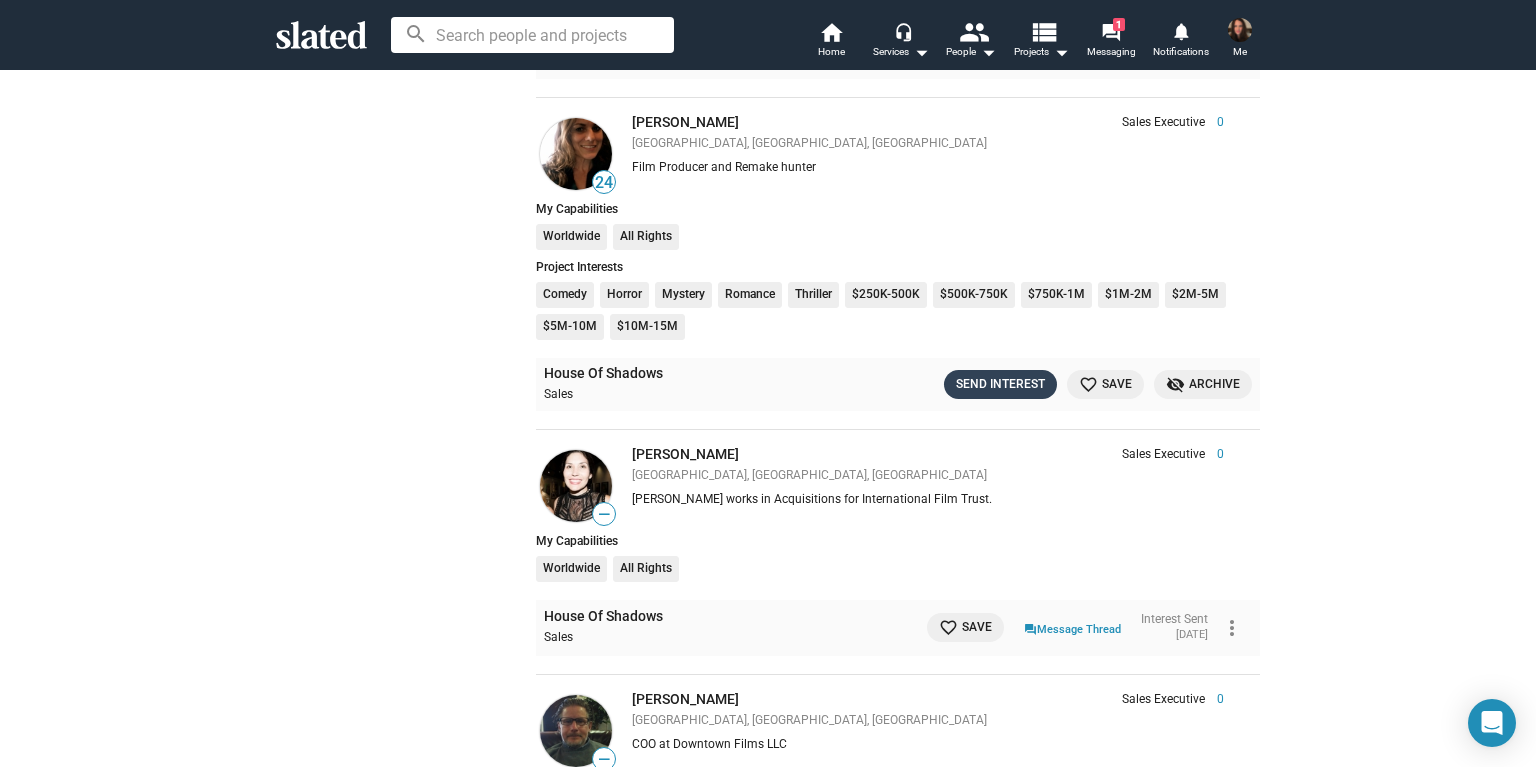 click on "Send Interest" 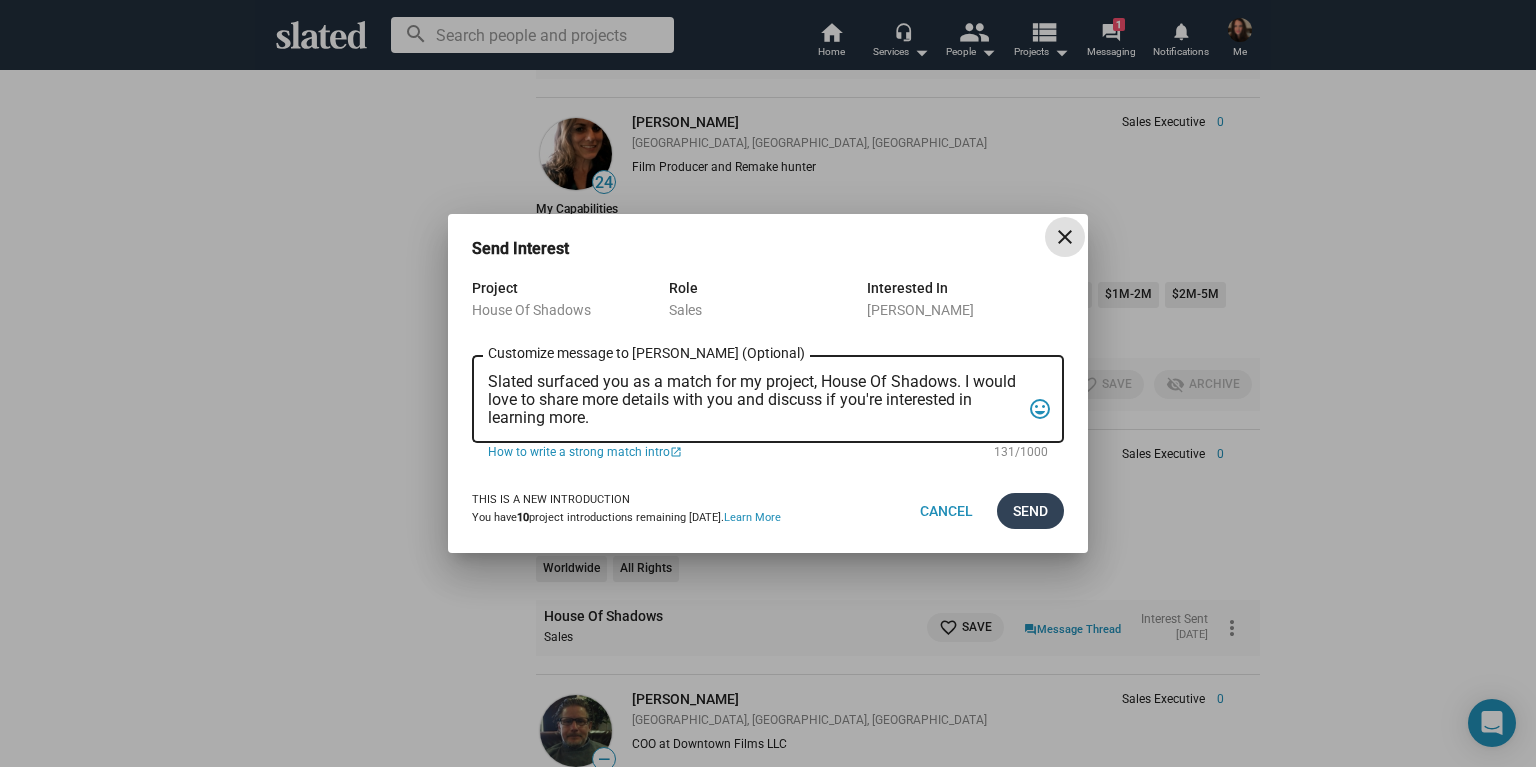 click on "Send" at bounding box center (1030, 511) 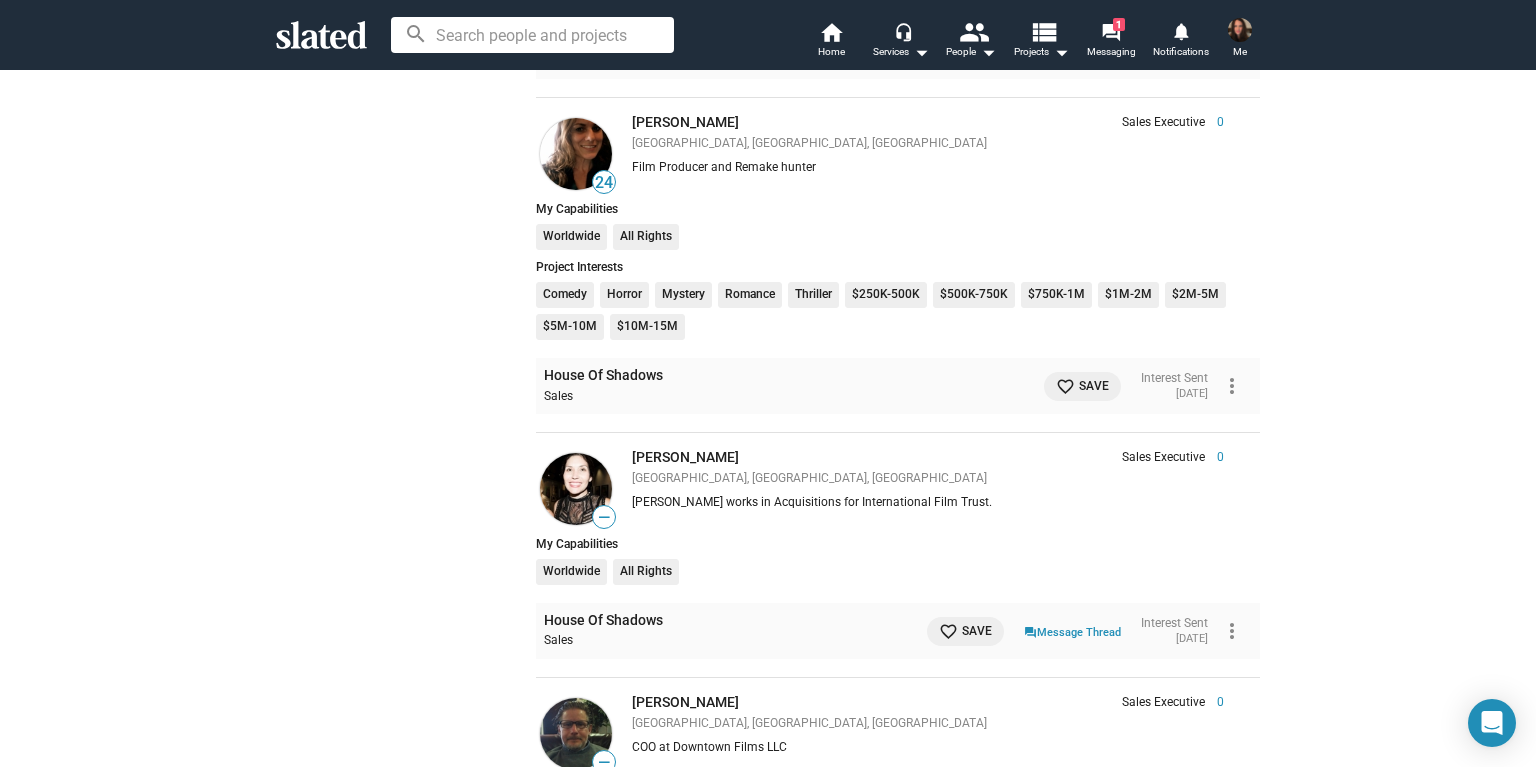 click on "Show filters Filter matches by Clear all Project & Opportunities Project Project Opportunity Opportunity Status   Updated Recently (30 Days)   Not Contacted   Interest Sent   Interest Received   Mutual Interest   Archived   Saved Matches For Your Projects 527  results  Person  Role Score — [PERSON_NAME] Sales Executive 0 [GEOGRAPHIC_DATA], [GEOGRAPHIC_DATA], [GEOGRAPHIC_DATA] Sales Executive 0 My Capabilities Worldwide All Rights House Of Shadows Sales favorite_border Save question_answer  Message Thread  Interest Sent [DATE] more_vert — [PERSON_NAME] Sales Executive 0 [GEOGRAPHIC_DATA], [GEOGRAPHIC_DATA] Sales Executive 0 My Capabilities Worldwide All Rights House Of Shadows Sales  Send Interest  favorite_border Save visibility_off Archive — [PERSON_NAME] Sales 0 [GEOGRAPHIC_DATA], [GEOGRAPHIC_DATA] Self Employed Finance specialist in various sectors of industry. Sales 0 Self Employed Finance specialist in various sectors of industry. My Capabilities Worldwide All Rights House Of Shadows Sales favorite Saved question_answer  Message Thread  Mutual Interest 0" 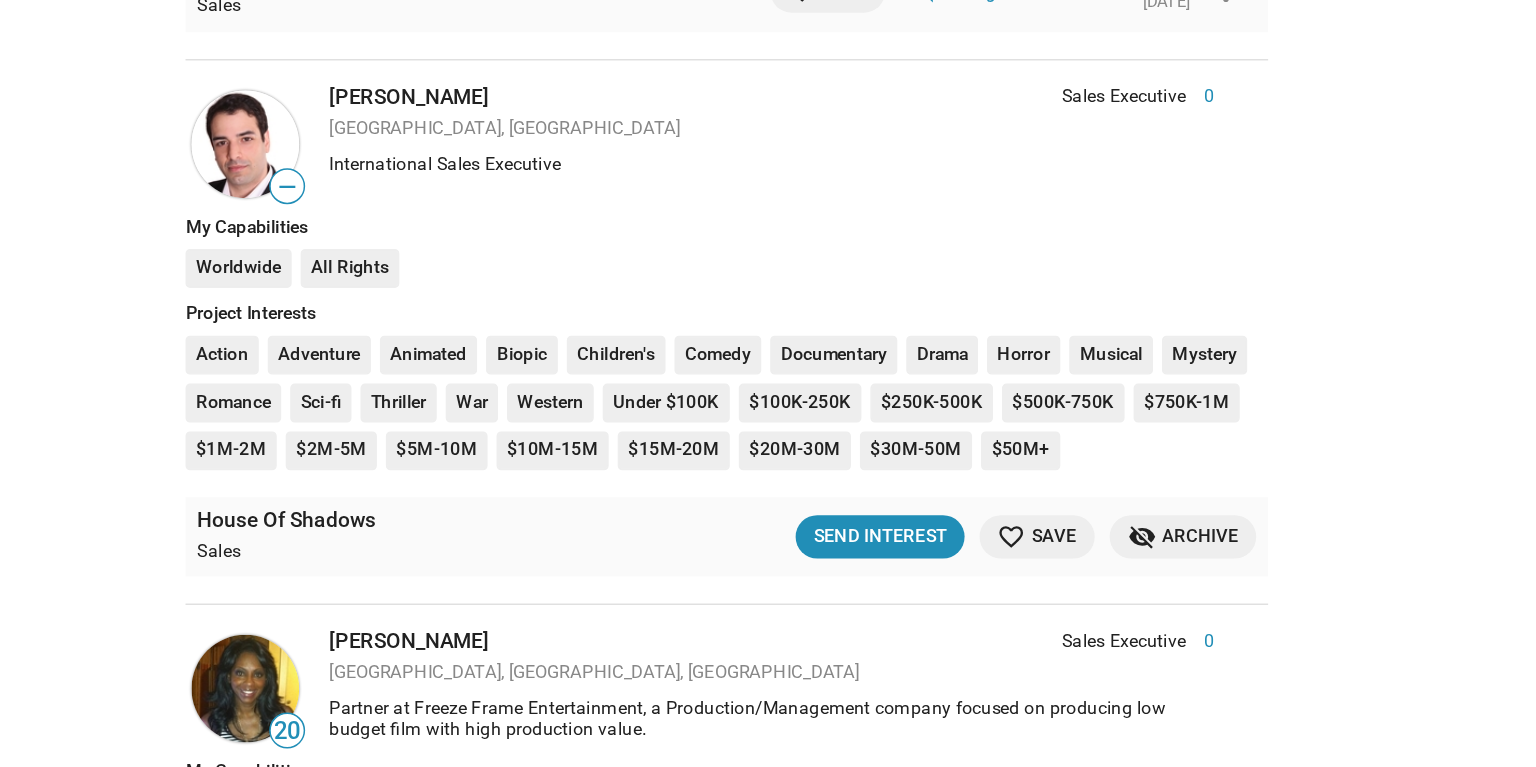 scroll, scrollTop: 16628, scrollLeft: 0, axis: vertical 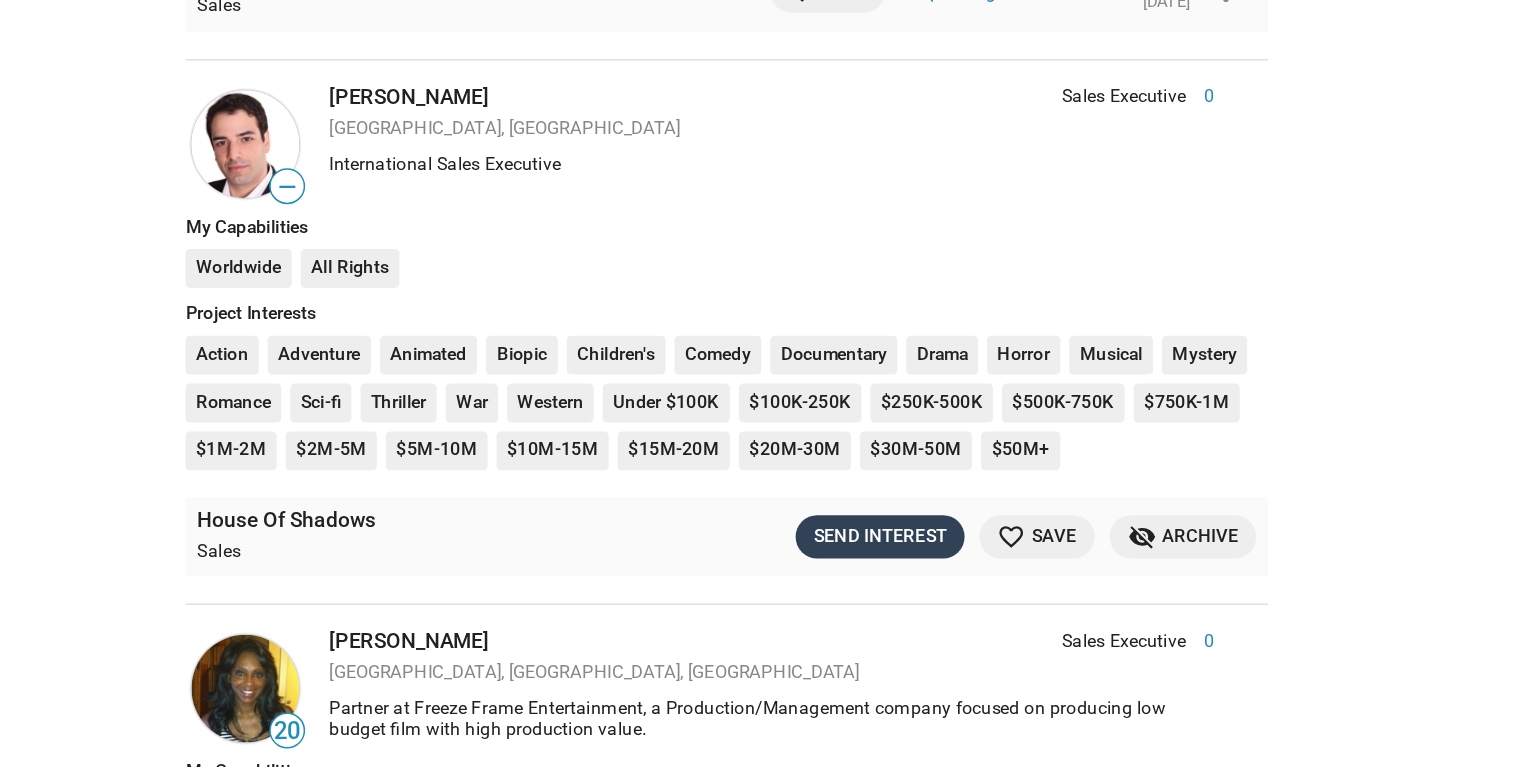 click on "Send Interest" 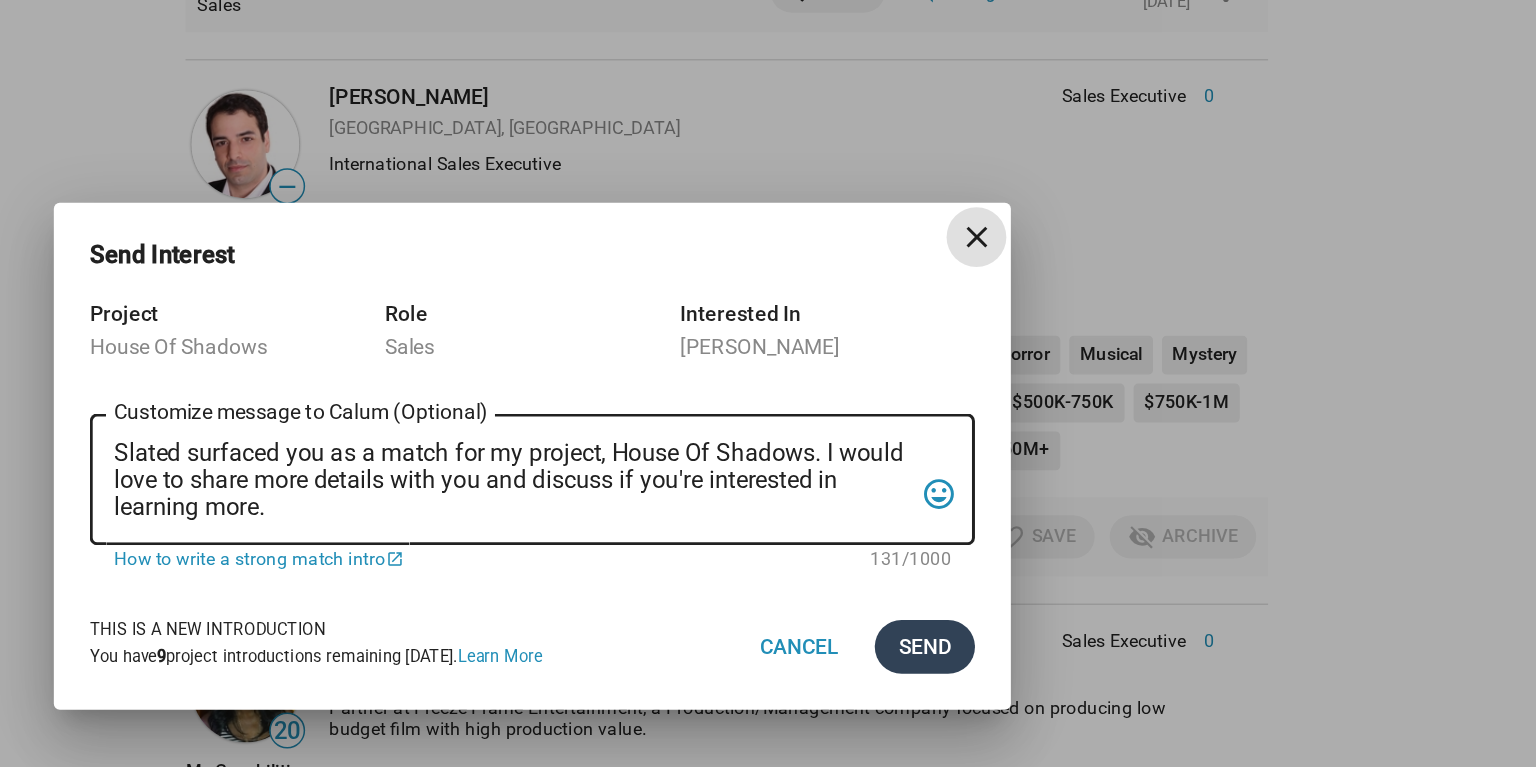click on "Send" at bounding box center (1030, 511) 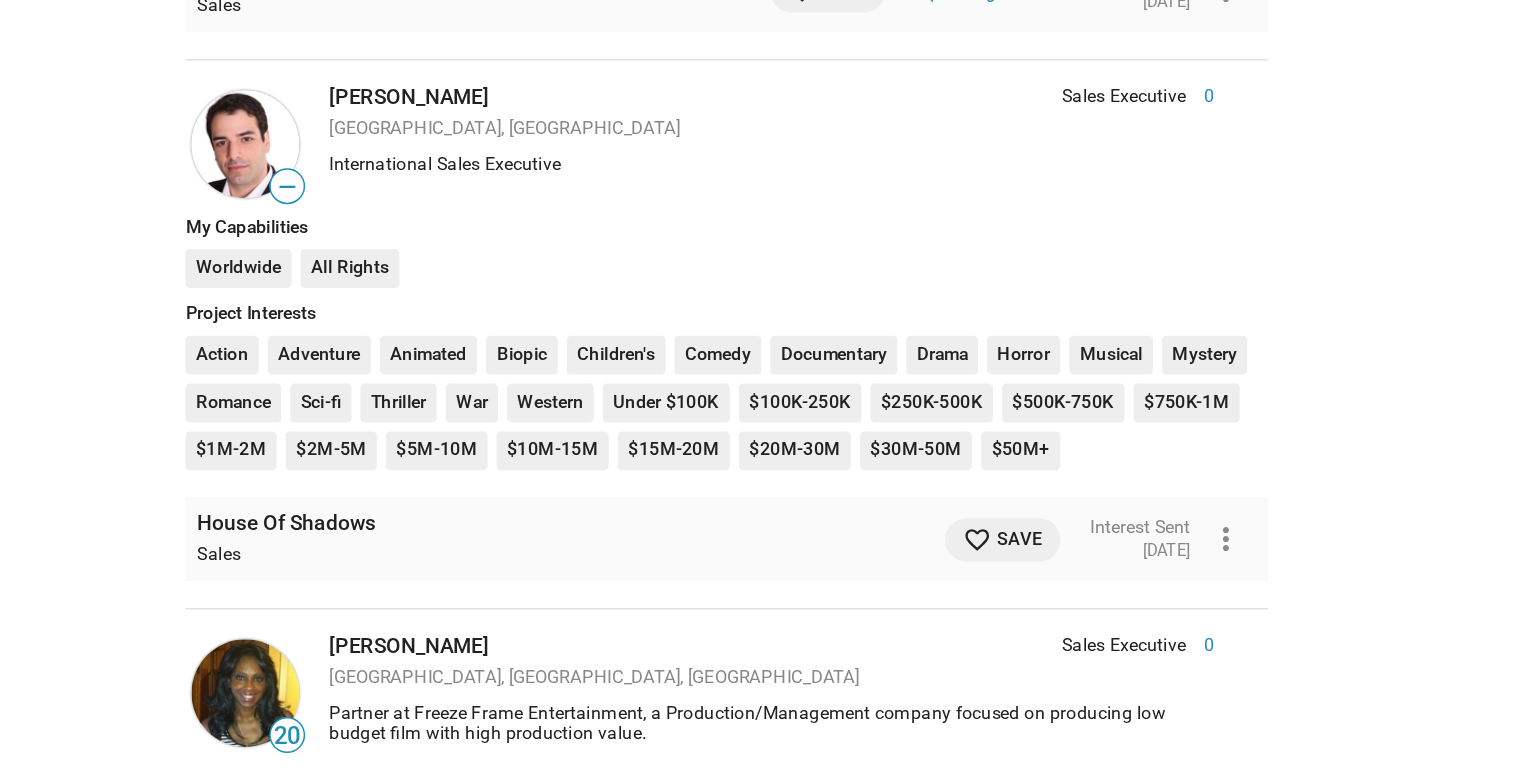 click on "Show filters Filter matches by Clear all Project & Opportunities Project Project Opportunity Opportunity Status   Updated Recently (30 Days)   Not Contacted   Interest Sent   Interest Received   Mutual Interest   Archived   Saved Matches For Your Projects 527  results  Person  Role Score — [PERSON_NAME] Sales Executive 0 [GEOGRAPHIC_DATA], [GEOGRAPHIC_DATA], [GEOGRAPHIC_DATA] Sales Executive 0 My Capabilities Worldwide All Rights House Of Shadows Sales favorite_border Save question_answer  Message Thread  Interest Sent [DATE] more_vert — [PERSON_NAME] Sales Executive 0 [GEOGRAPHIC_DATA], [GEOGRAPHIC_DATA] Sales Executive 0 My Capabilities Worldwide All Rights House Of Shadows Sales  Send Interest  favorite_border Save visibility_off Archive — [PERSON_NAME] Sales 0 [GEOGRAPHIC_DATA], [GEOGRAPHIC_DATA] Self Employed Finance specialist in various sectors of industry. Sales 0 Self Employed Finance specialist in various sectors of industry. My Capabilities Worldwide All Rights House Of Shadows Sales favorite Saved question_answer  Message Thread  Mutual Interest 0" 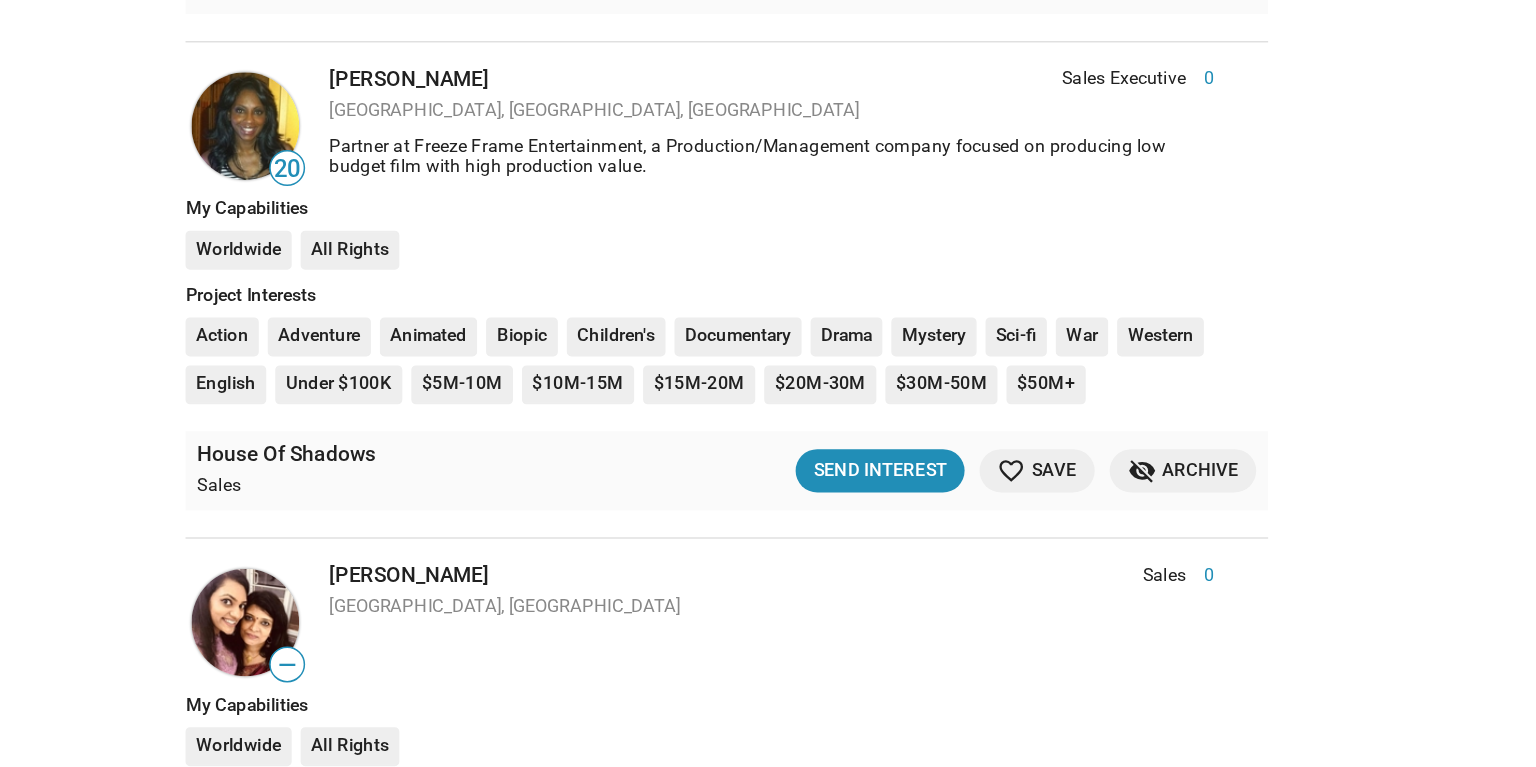 scroll, scrollTop: 17044, scrollLeft: 0, axis: vertical 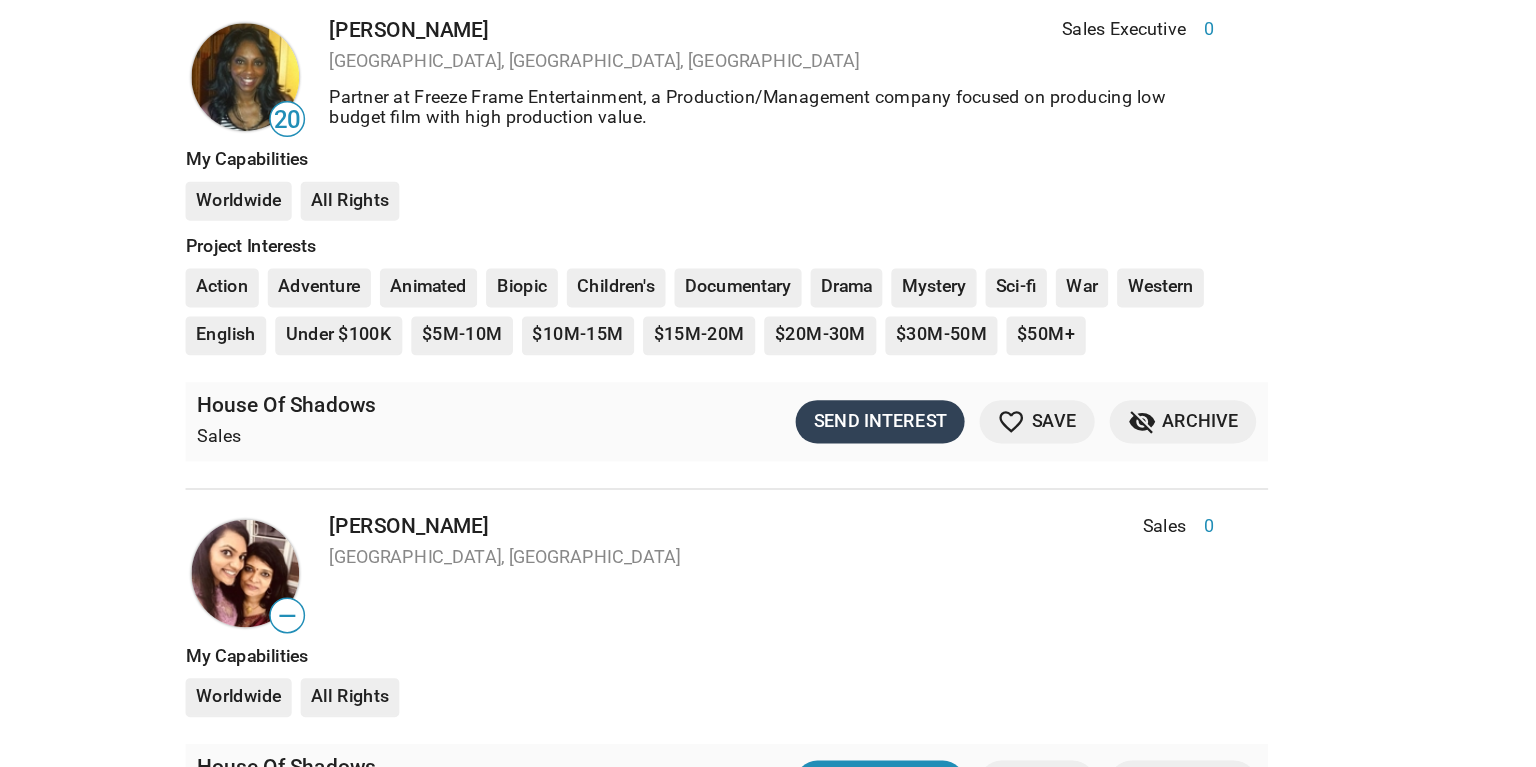 click on "Send Interest" 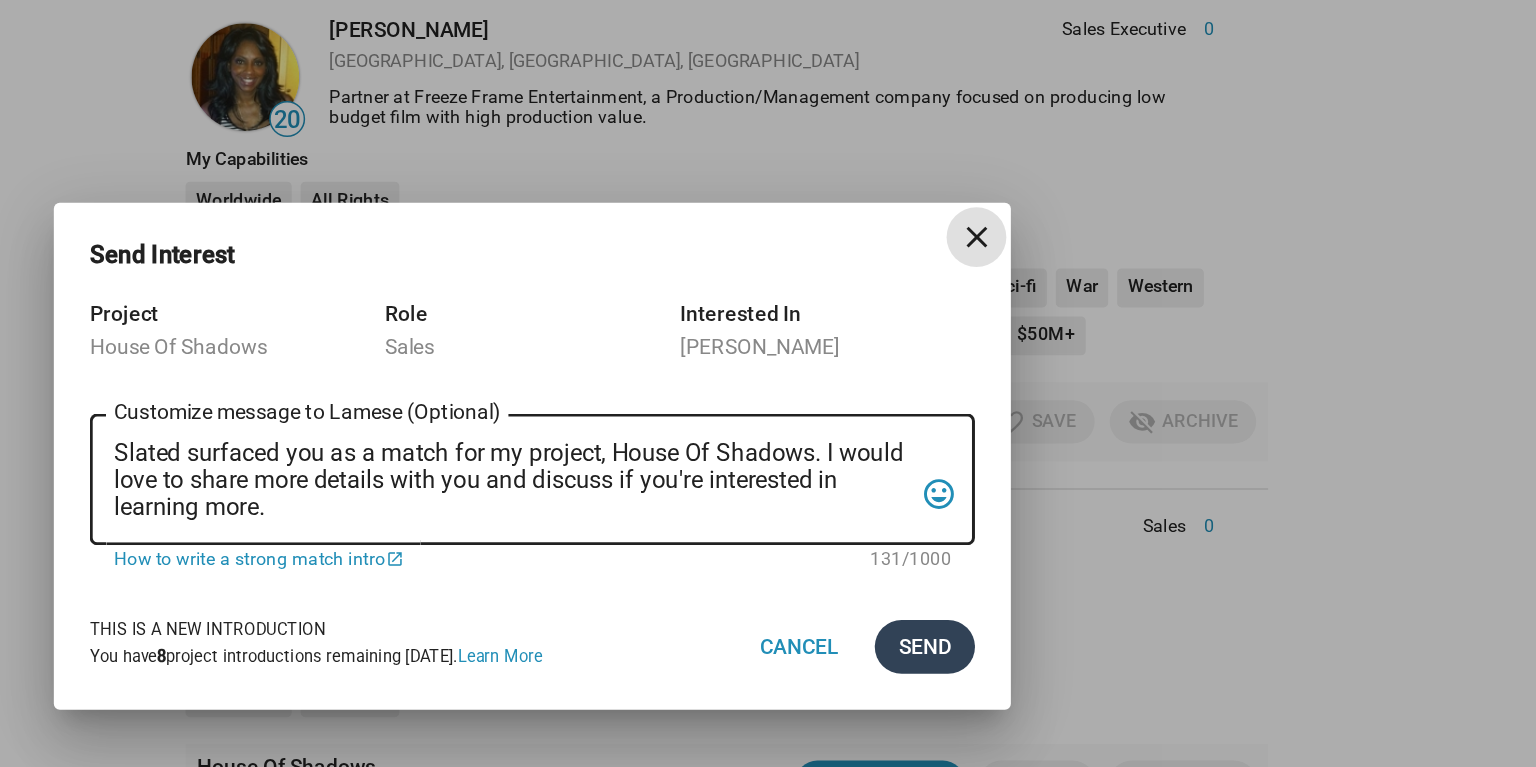 click on "Send" at bounding box center (1030, 511) 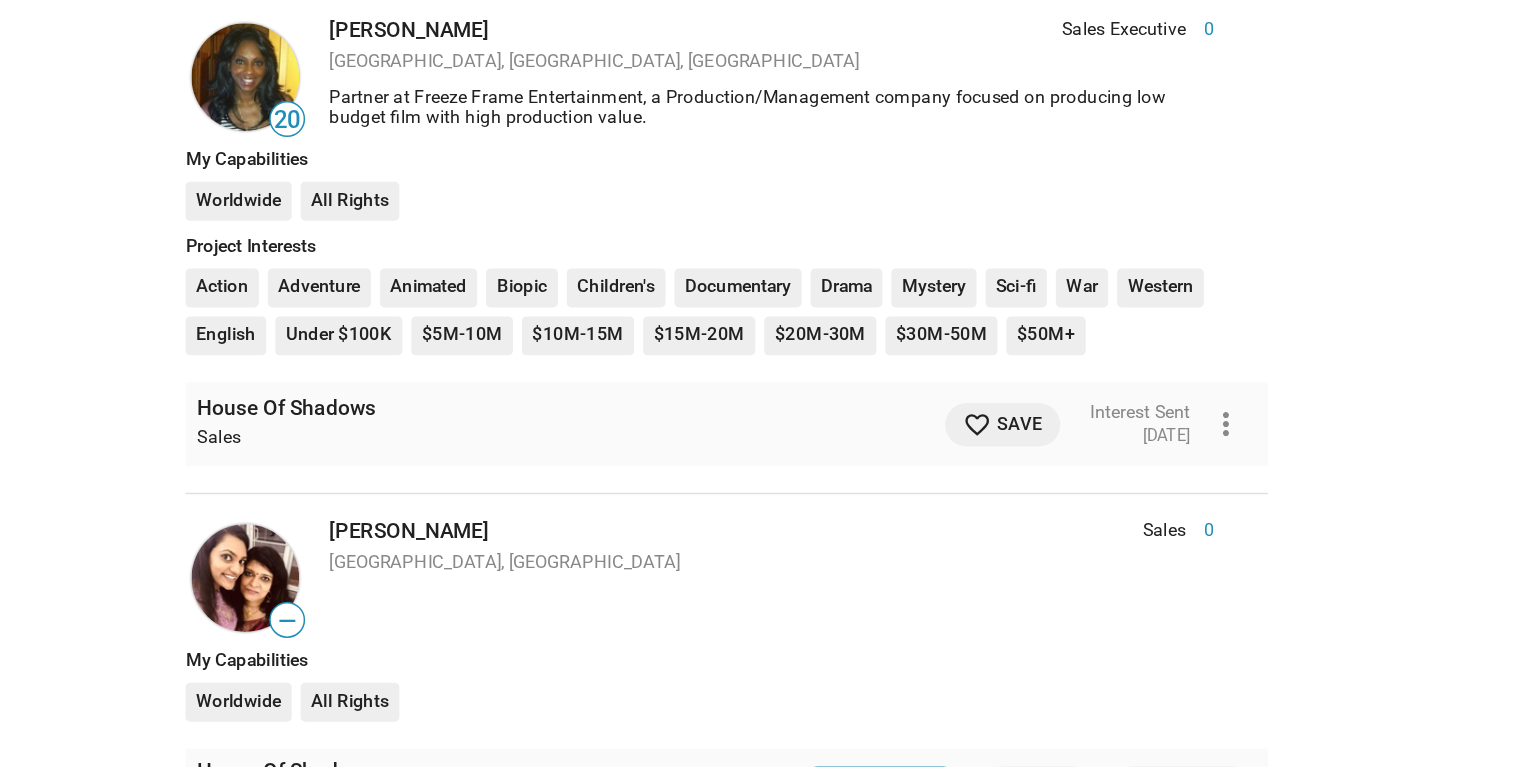 click on "Show filters Filter matches by Clear all Project & Opportunities Project Project Opportunity Opportunity Status   Updated Recently (30 Days)   Not Contacted   Interest Sent   Interest Received   Mutual Interest   Archived   Saved Matches For Your Projects 527  results  Person  Role Score — [PERSON_NAME] Sales Executive 0 [GEOGRAPHIC_DATA], [GEOGRAPHIC_DATA], [GEOGRAPHIC_DATA] Sales Executive 0 My Capabilities Worldwide All Rights House Of Shadows Sales favorite_border Save question_answer  Message Thread  Interest Sent [DATE] more_vert — [PERSON_NAME] Sales Executive 0 [GEOGRAPHIC_DATA], [GEOGRAPHIC_DATA] Sales Executive 0 My Capabilities Worldwide All Rights House Of Shadows Sales  Send Interest  favorite_border Save visibility_off Archive — [PERSON_NAME] Sales 0 [GEOGRAPHIC_DATA], [GEOGRAPHIC_DATA] Self Employed Finance specialist in various sectors of industry. Sales 0 Self Employed Finance specialist in various sectors of industry. My Capabilities Worldwide All Rights House Of Shadows Sales favorite Saved question_answer  Message Thread  Mutual Interest 0" 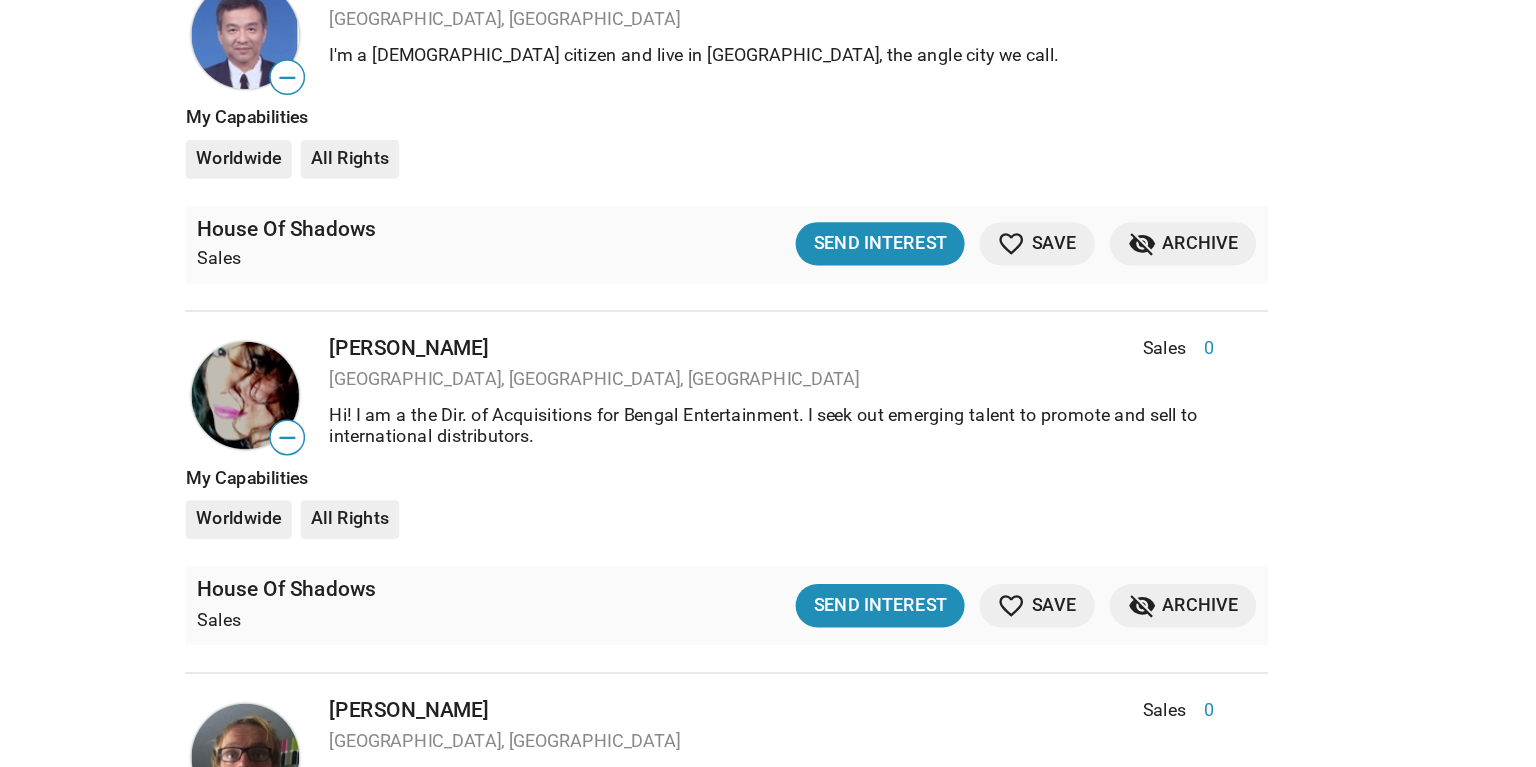 scroll, scrollTop: 18164, scrollLeft: 0, axis: vertical 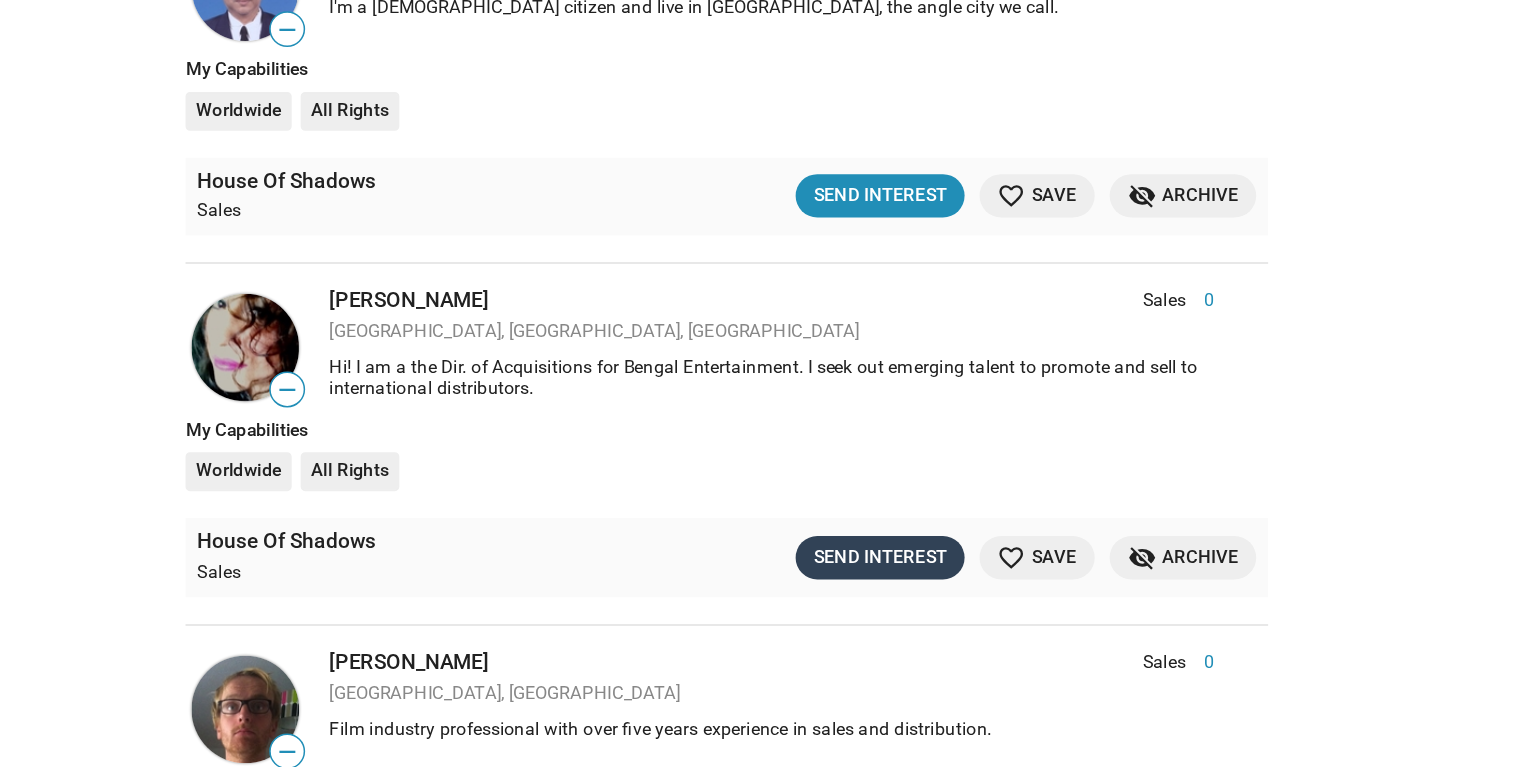 click on "Send Interest" 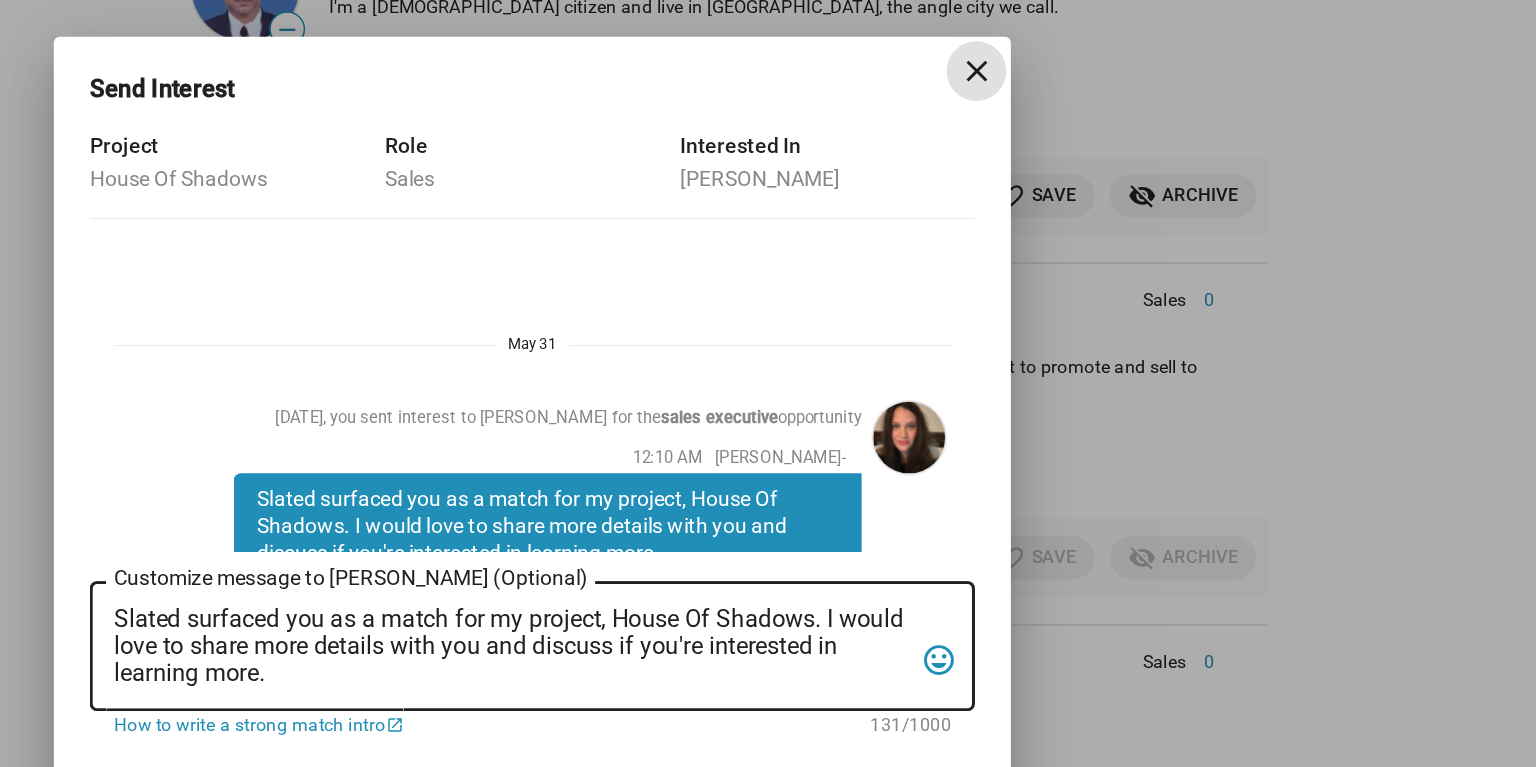 scroll, scrollTop: 88, scrollLeft: 0, axis: vertical 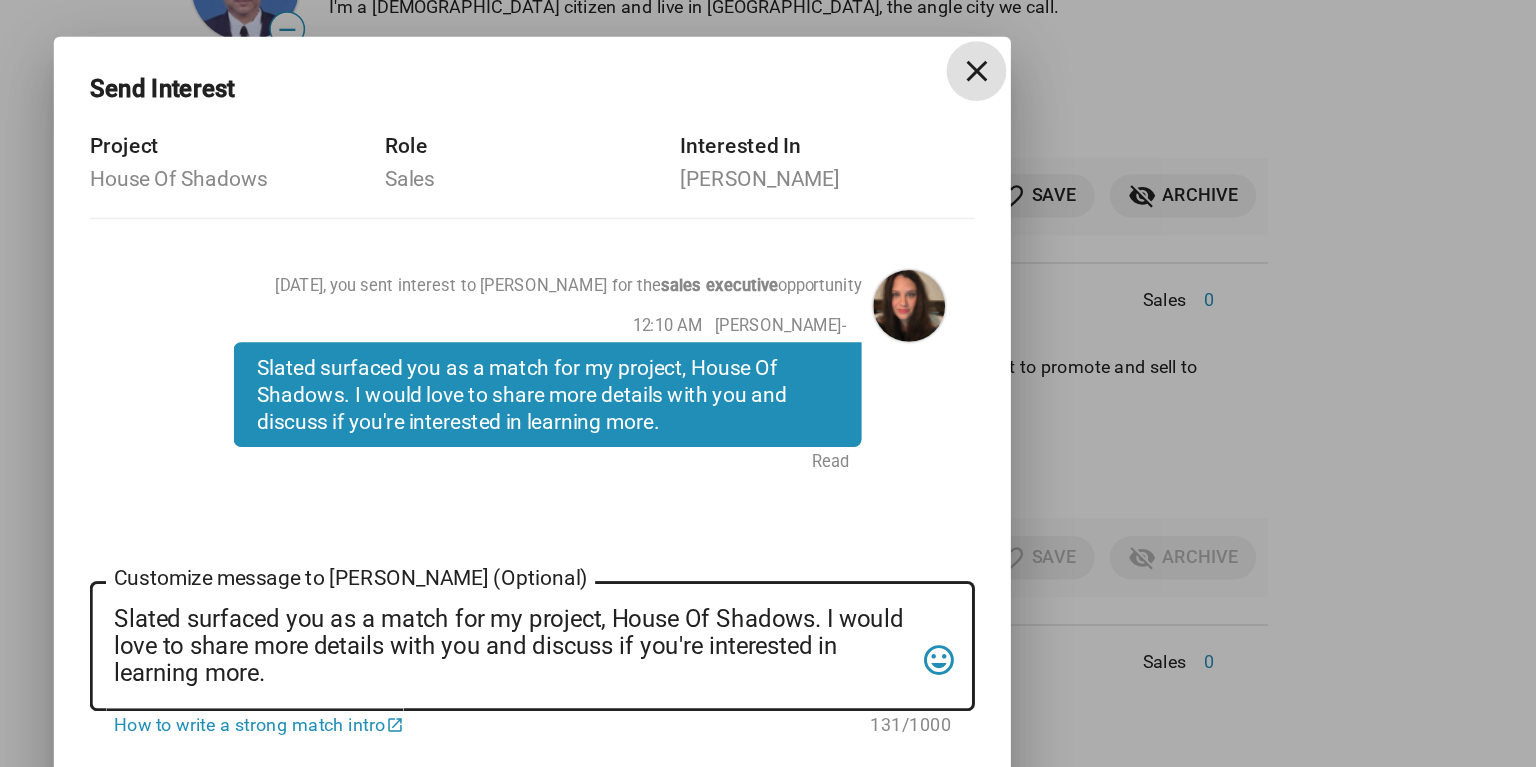 click on "close" at bounding box center (1065, 126) 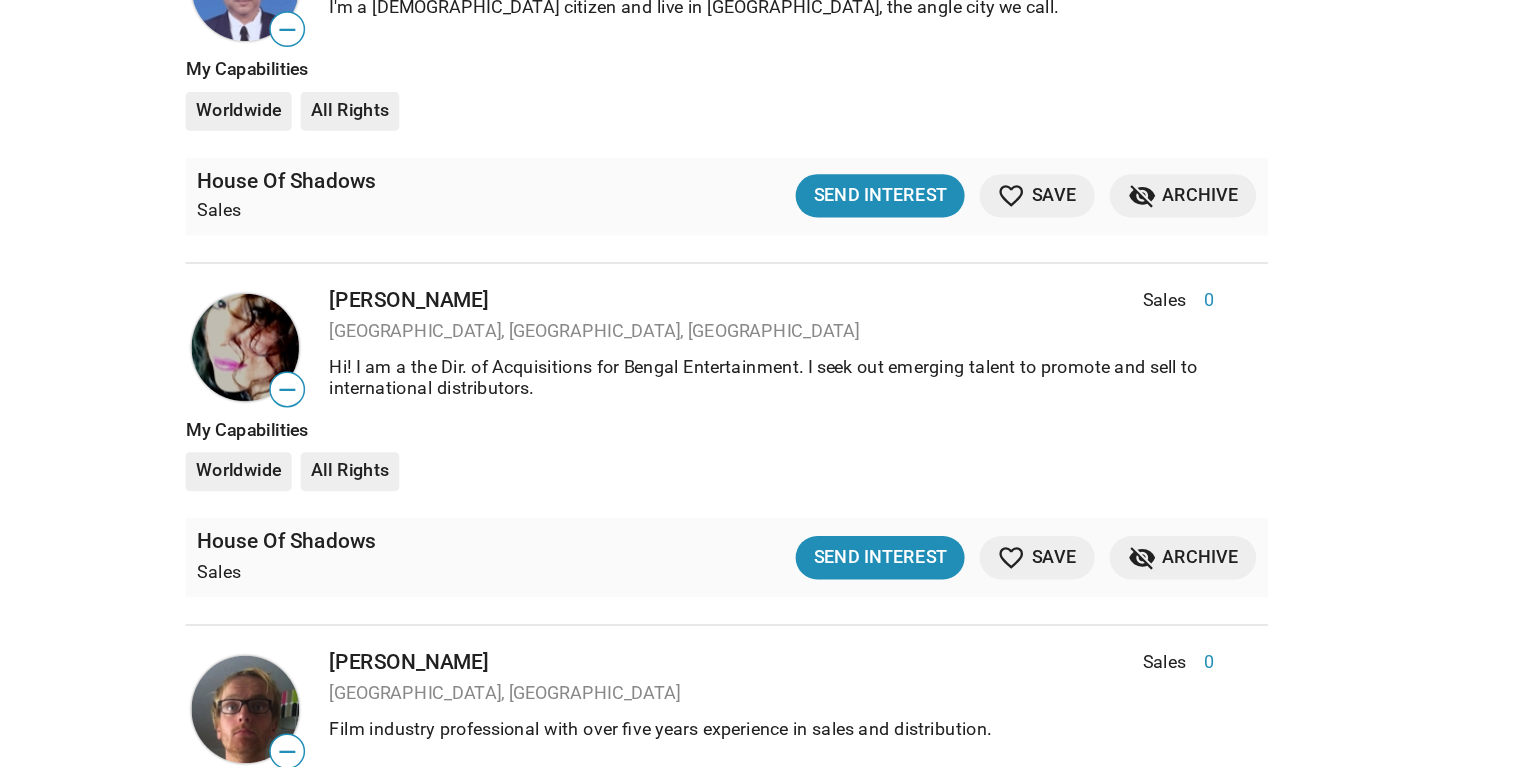 click on "Show filters Filter matches by Clear all Project & Opportunities Project Project Opportunity Opportunity Status   Updated Recently (30 Days)   Not Contacted   Interest Sent   Interest Received   Mutual Interest   Archived   Saved Matches For Your Projects 527  results  Person  Role Score — [PERSON_NAME] Sales Executive 0 [GEOGRAPHIC_DATA], [GEOGRAPHIC_DATA], [GEOGRAPHIC_DATA] Sales Executive 0 My Capabilities Worldwide All Rights House Of Shadows Sales favorite_border Save question_answer  Message Thread  Interest Sent [DATE] more_vert — [PERSON_NAME] Sales Executive 0 [GEOGRAPHIC_DATA], [GEOGRAPHIC_DATA] Sales Executive 0 My Capabilities Worldwide All Rights House Of Shadows Sales  Send Interest  favorite_border Save visibility_off Archive — [PERSON_NAME] Sales 0 [GEOGRAPHIC_DATA], [GEOGRAPHIC_DATA] Self Employed Finance specialist in various sectors of industry. Sales 0 Self Employed Finance specialist in various sectors of industry. My Capabilities Worldwide All Rights House Of Shadows Sales favorite Saved question_answer  Message Thread  Mutual Interest 0" 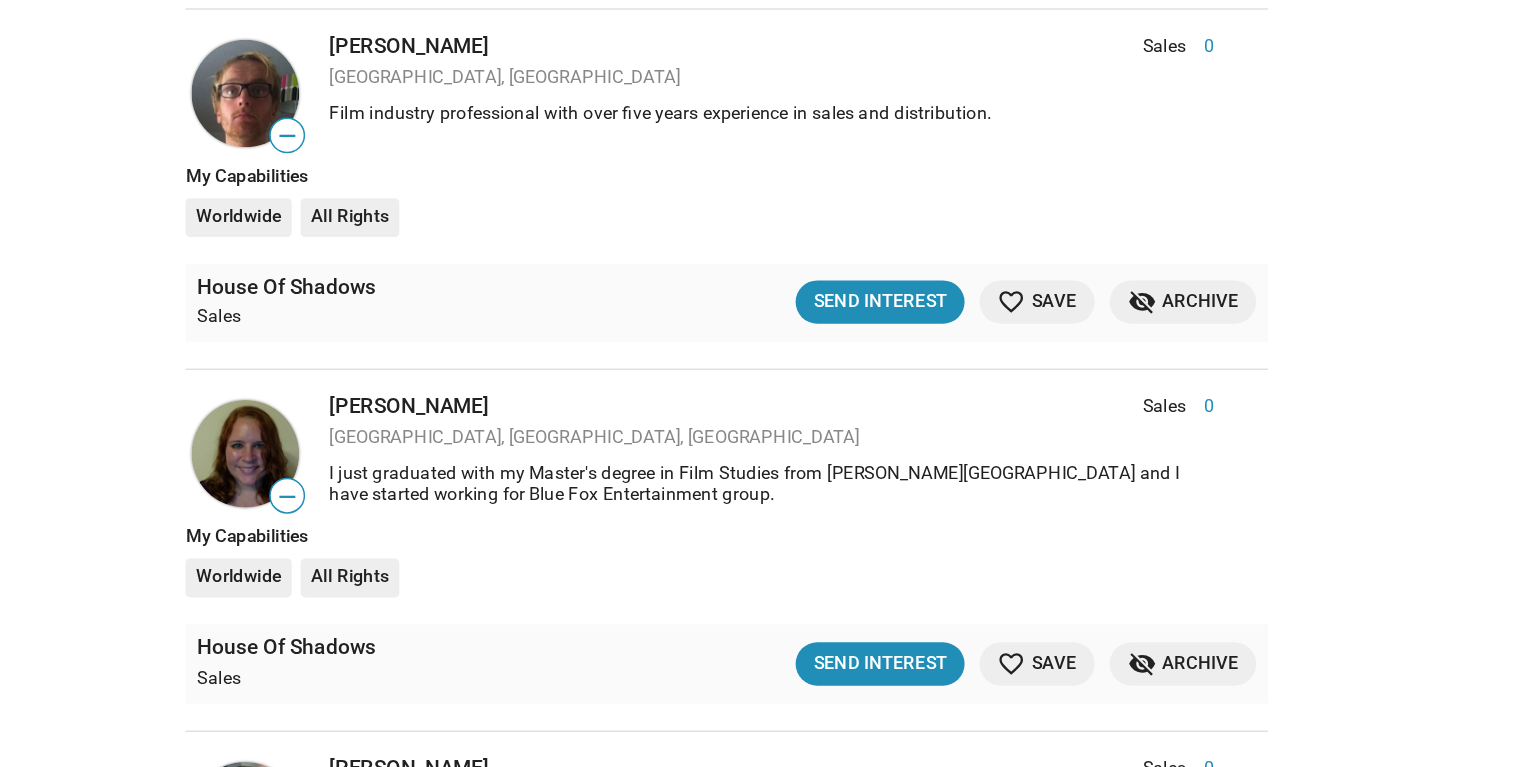 scroll, scrollTop: 18580, scrollLeft: 0, axis: vertical 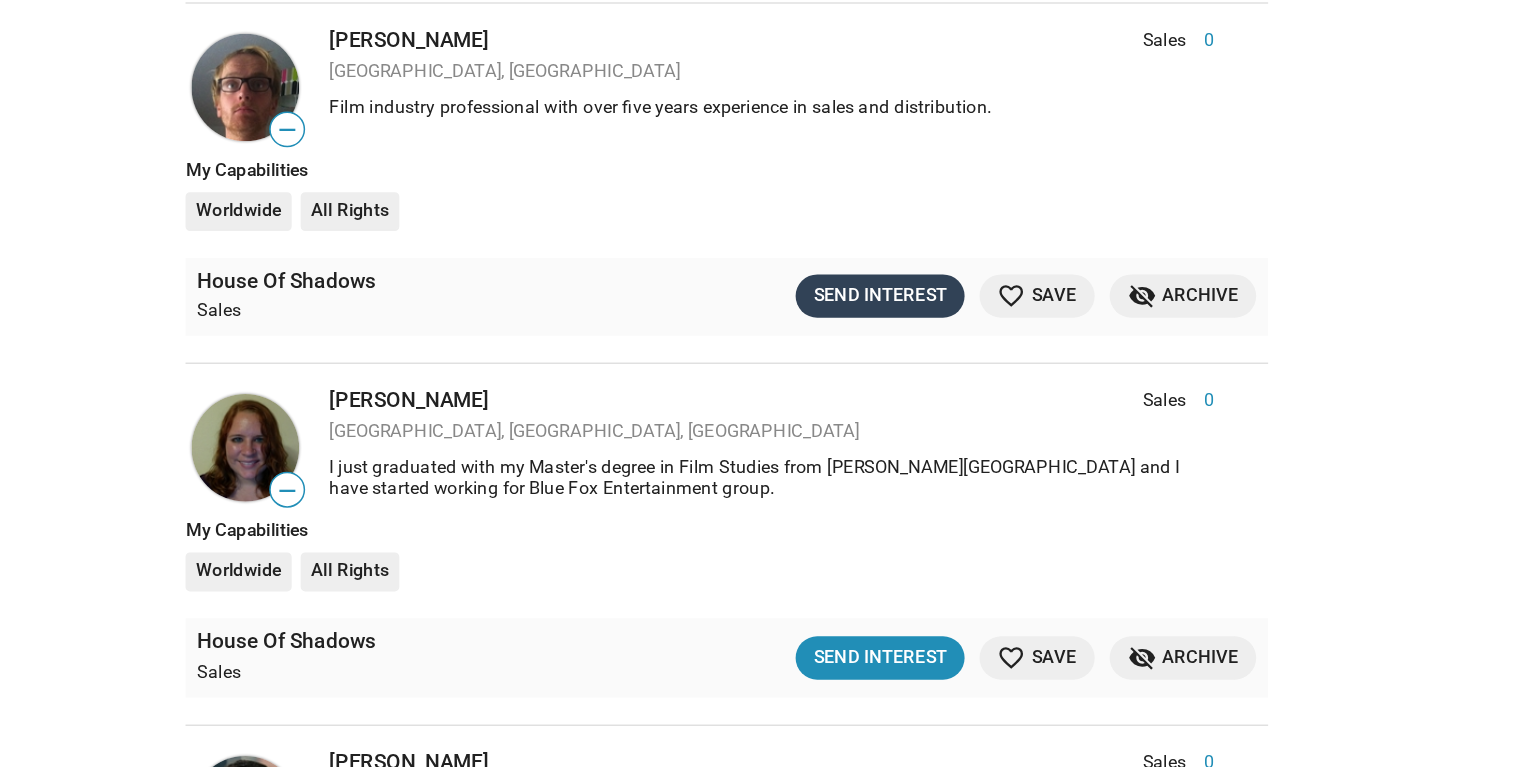 click on "Send Interest" 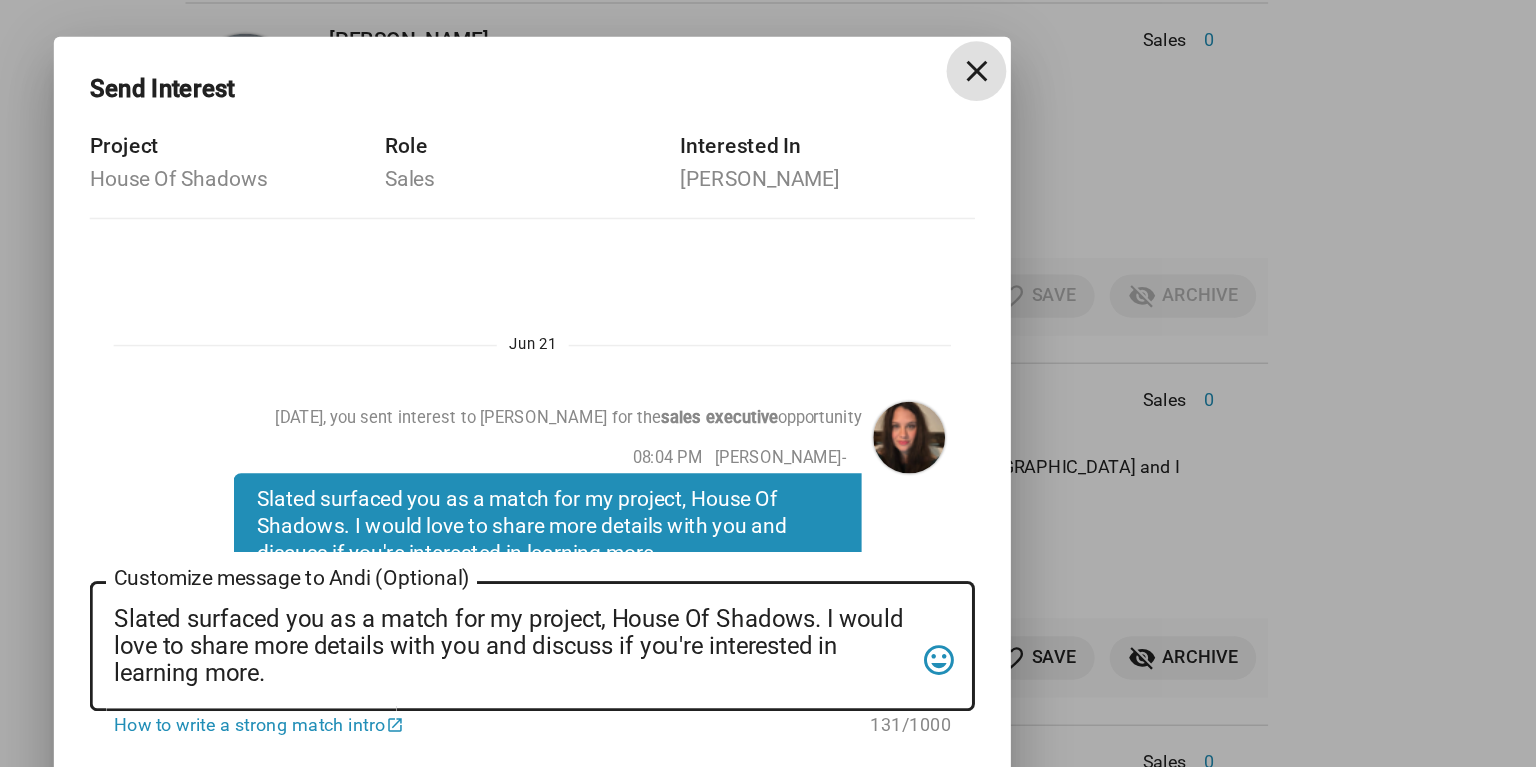 scroll, scrollTop: 88, scrollLeft: 0, axis: vertical 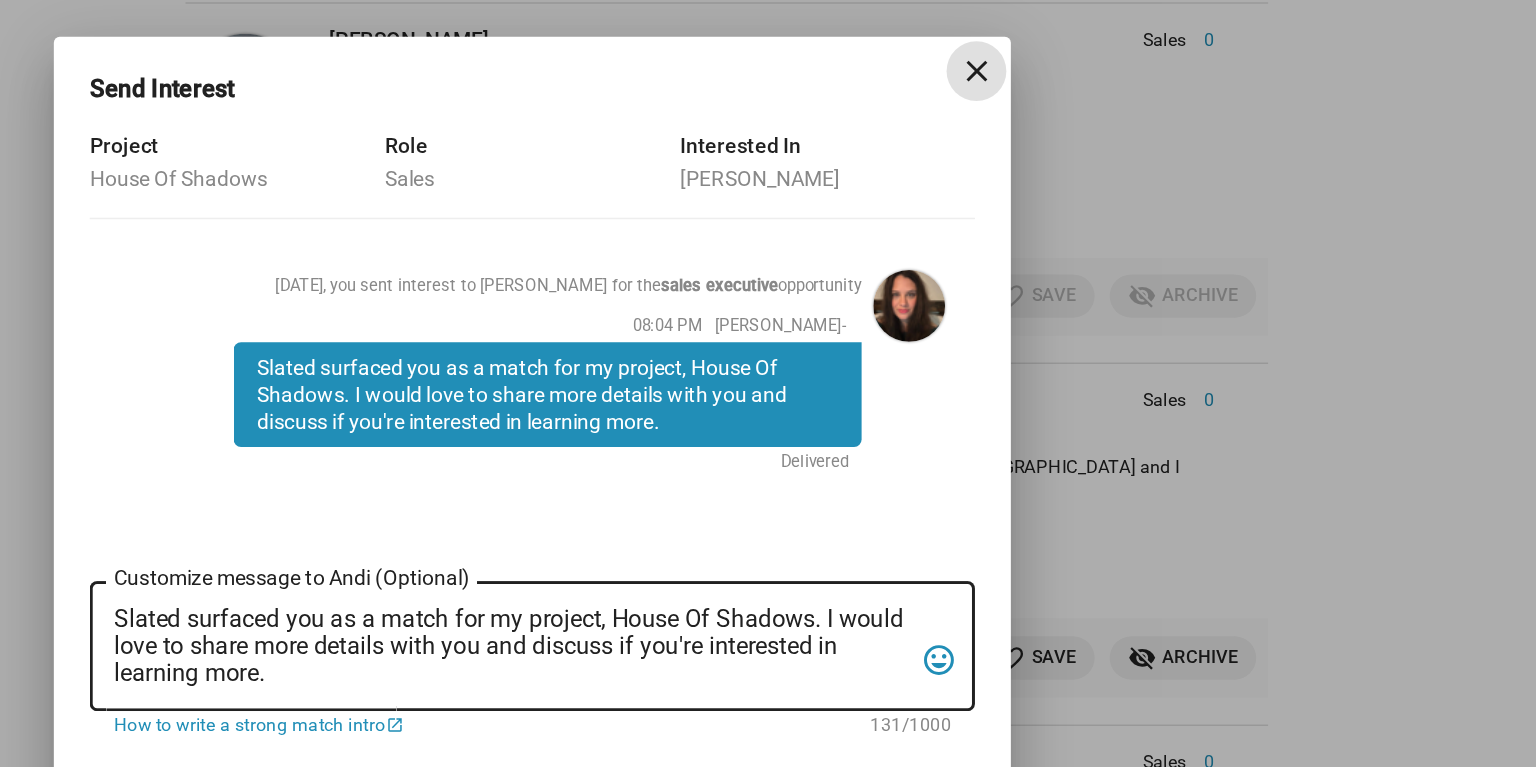 click on "close" at bounding box center (1065, 126) 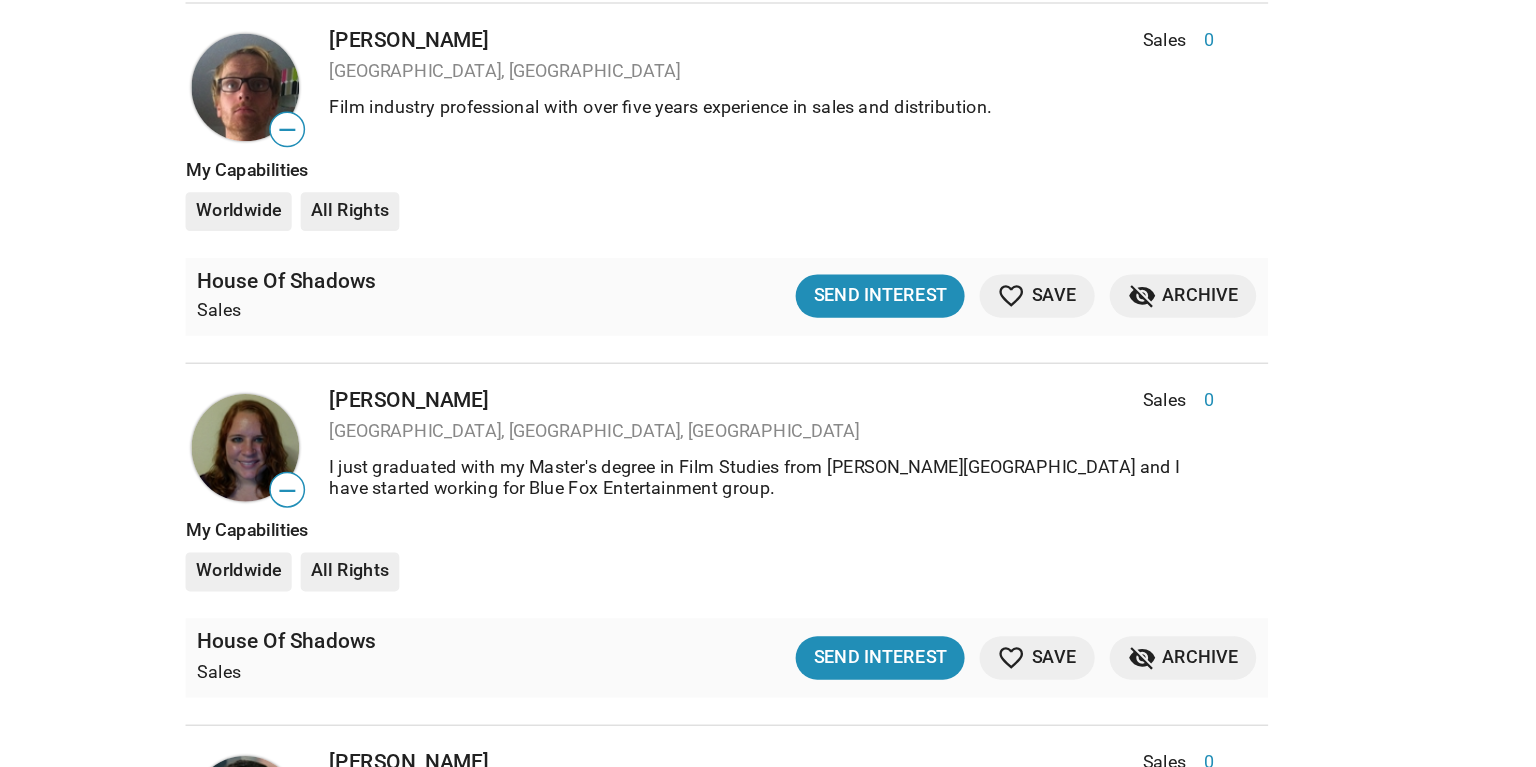 click on "Show filters Filter matches by Clear all Project & Opportunities Project Project Opportunity Opportunity Status   Updated Recently (30 Days)   Not Contacted   Interest Sent   Interest Received   Mutual Interest   Archived   Saved Matches For Your Projects 527  results  Person  Role Score — [PERSON_NAME] Sales Executive 0 [GEOGRAPHIC_DATA], [GEOGRAPHIC_DATA], [GEOGRAPHIC_DATA] Sales Executive 0 My Capabilities Worldwide All Rights House Of Shadows Sales favorite_border Save question_answer  Message Thread  Interest Sent [DATE] more_vert — [PERSON_NAME] Sales Executive 0 [GEOGRAPHIC_DATA], [GEOGRAPHIC_DATA] Sales Executive 0 My Capabilities Worldwide All Rights House Of Shadows Sales  Send Interest  favorite_border Save visibility_off Archive — [PERSON_NAME] Sales 0 [GEOGRAPHIC_DATA], [GEOGRAPHIC_DATA] Self Employed Finance specialist in various sectors of industry. Sales 0 Self Employed Finance specialist in various sectors of industry. My Capabilities Worldwide All Rights House Of Shadows Sales favorite Saved question_answer  Message Thread  Mutual Interest 0" 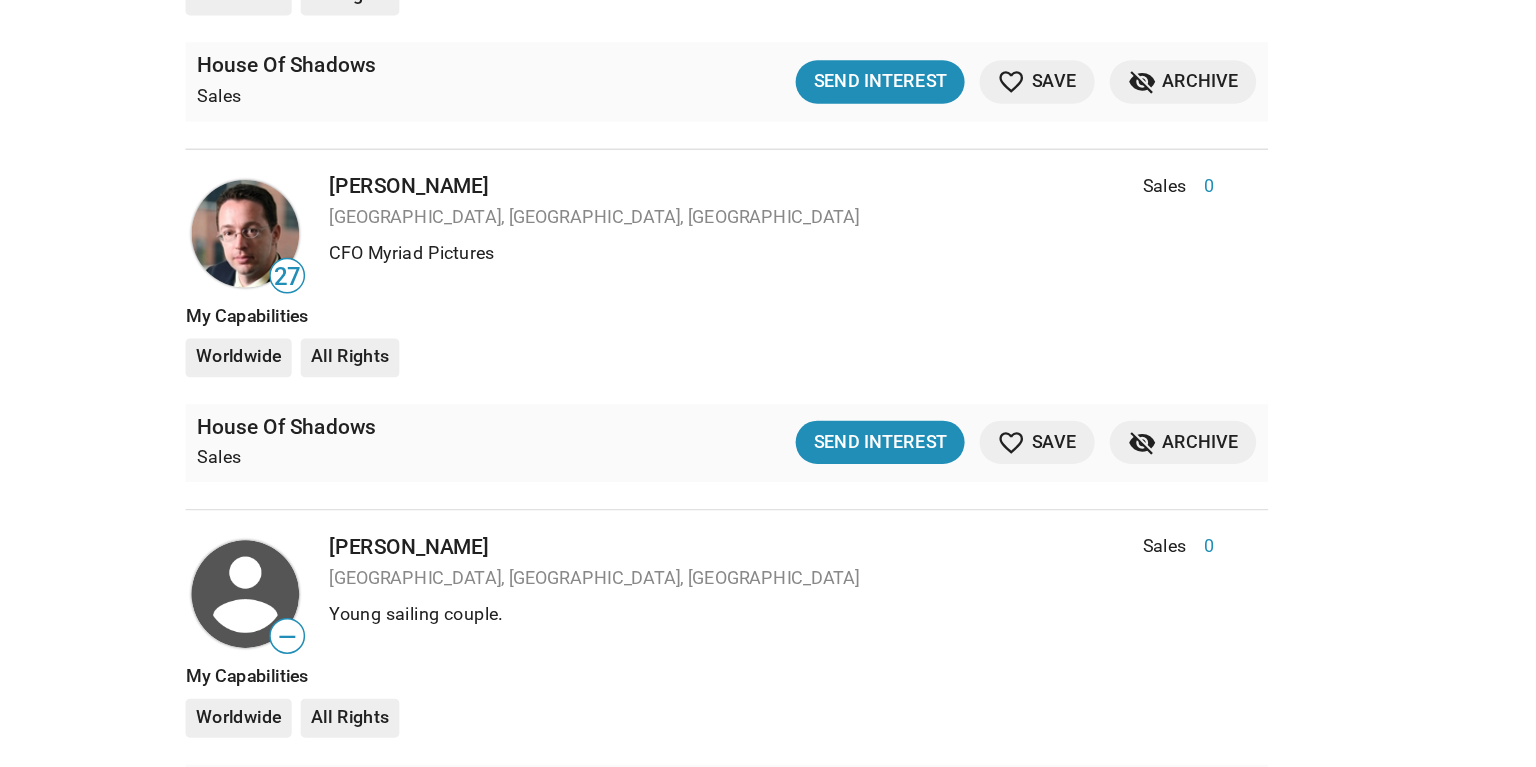 scroll, scrollTop: 18964, scrollLeft: 0, axis: vertical 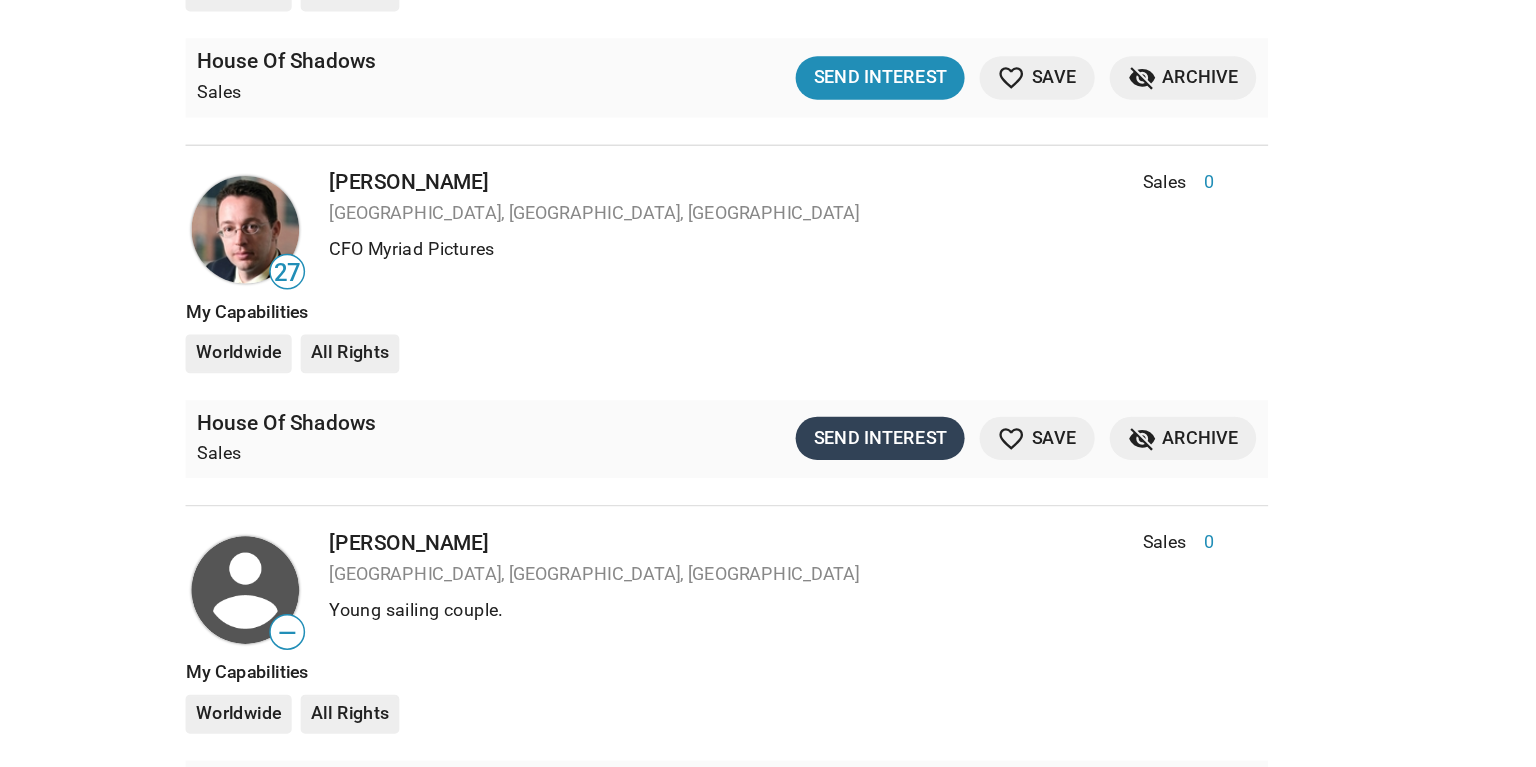 click on "Send Interest" 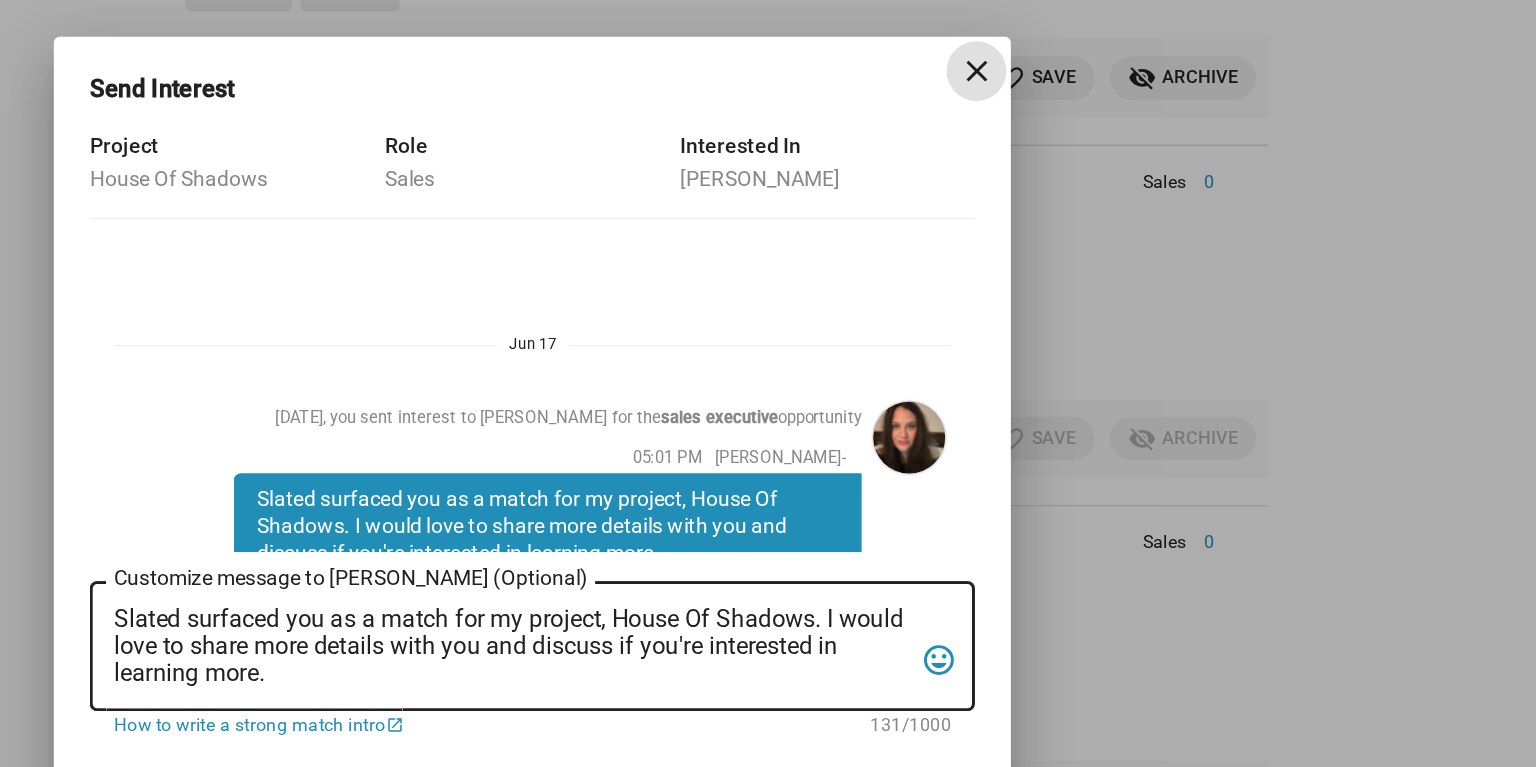 scroll, scrollTop: 88, scrollLeft: 0, axis: vertical 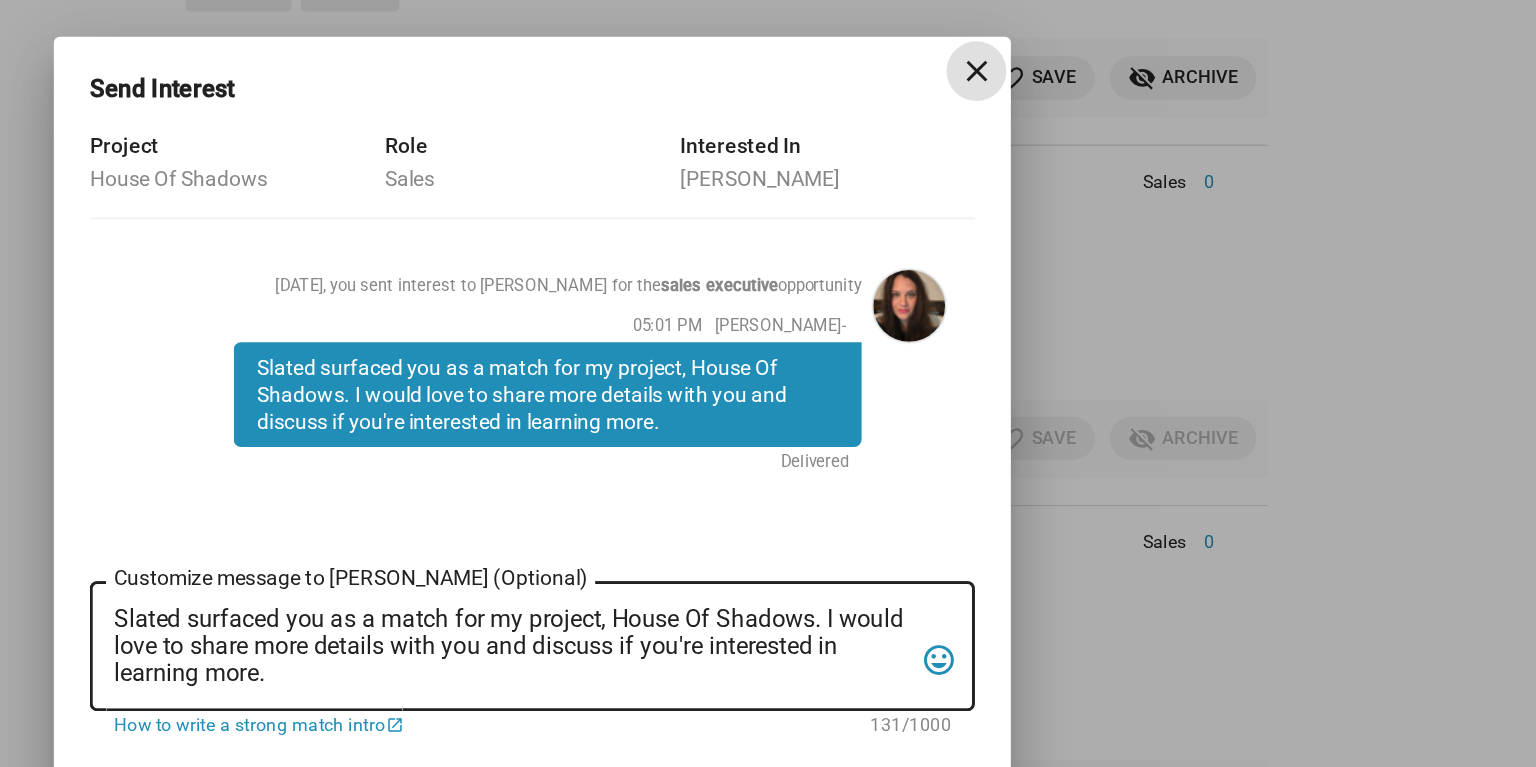 click on "close" at bounding box center [1065, 126] 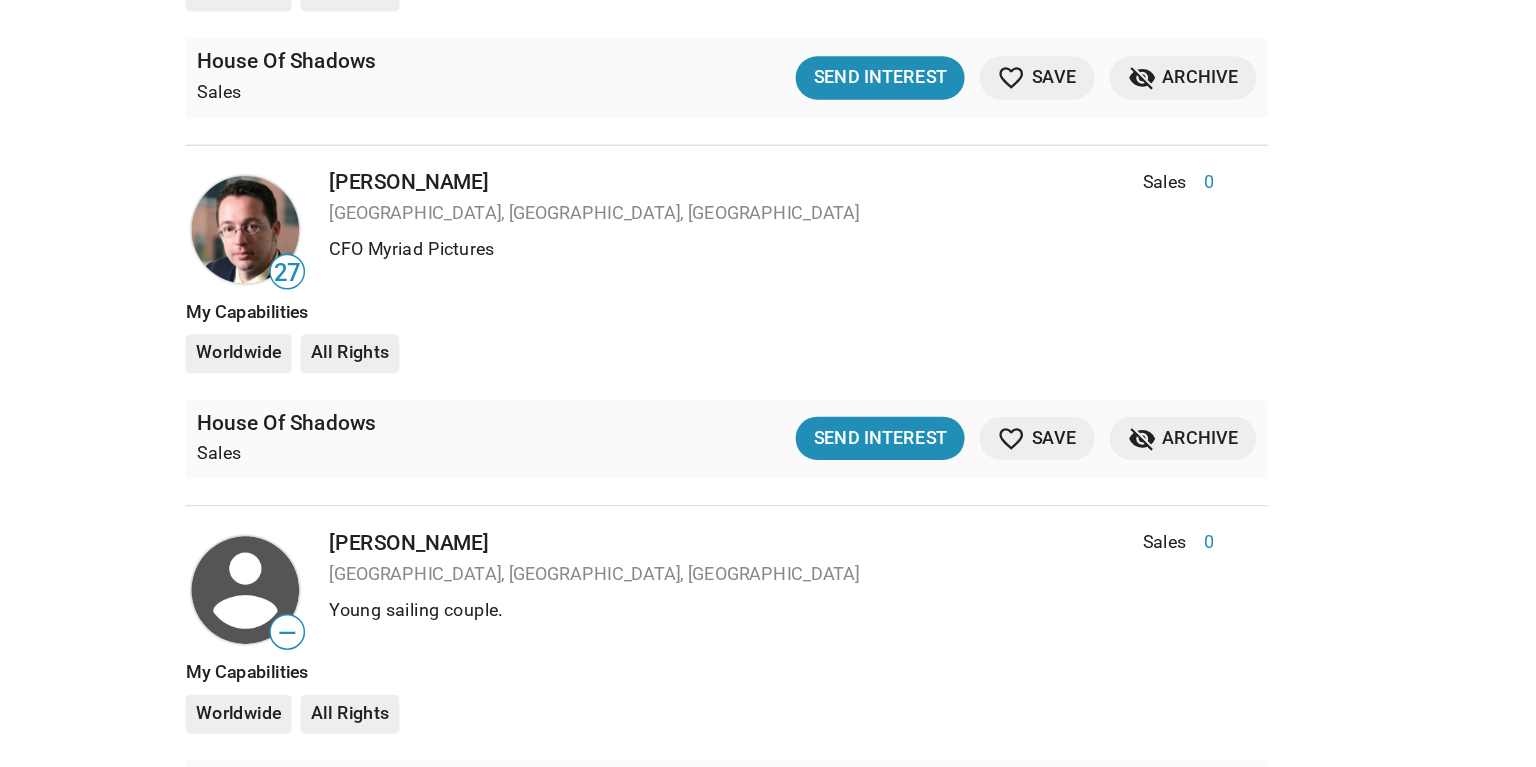 click on "Show filters Filter matches by Clear all Project & Opportunities Project Project Opportunity Opportunity Status   Updated Recently (30 Days)   Not Contacted   Interest Sent   Interest Received   Mutual Interest   Archived   Saved Matches For Your Projects 527  results  Person  Role Score — [PERSON_NAME] Sales Executive 0 [GEOGRAPHIC_DATA], [GEOGRAPHIC_DATA], [GEOGRAPHIC_DATA] Sales Executive 0 My Capabilities Worldwide All Rights House Of Shadows Sales favorite_border Save question_answer  Message Thread  Interest Sent [DATE] more_vert — [PERSON_NAME] Sales Executive 0 [GEOGRAPHIC_DATA], [GEOGRAPHIC_DATA] Sales Executive 0 My Capabilities Worldwide All Rights House Of Shadows Sales  Send Interest  favorite_border Save visibility_off Archive — [PERSON_NAME] Sales 0 [GEOGRAPHIC_DATA], [GEOGRAPHIC_DATA] Self Employed Finance specialist in various sectors of industry. Sales 0 Self Employed Finance specialist in various sectors of industry. My Capabilities Worldwide All Rights House Of Shadows Sales favorite Saved question_answer  Message Thread  Mutual Interest 0" 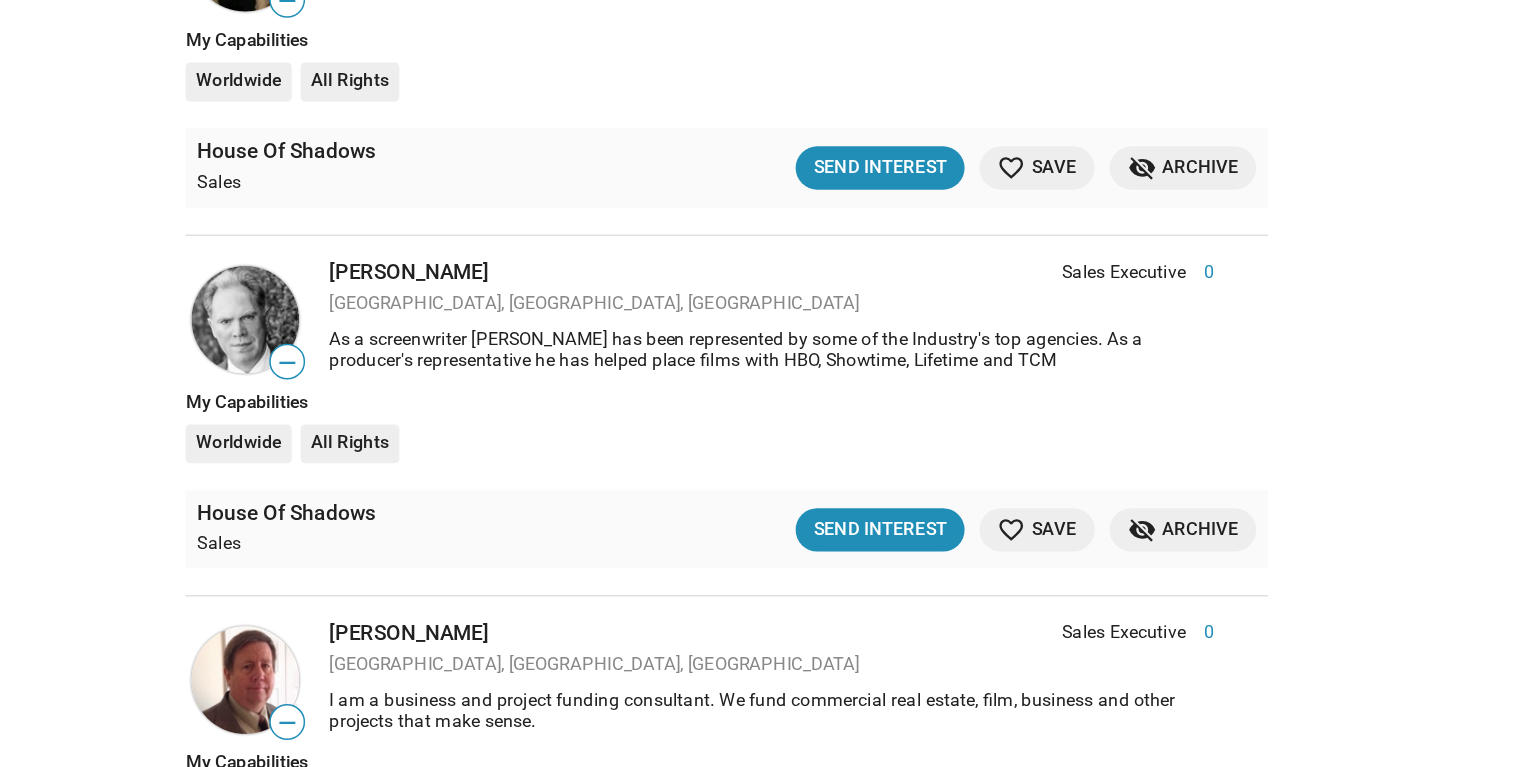 scroll, scrollTop: 20884, scrollLeft: 0, axis: vertical 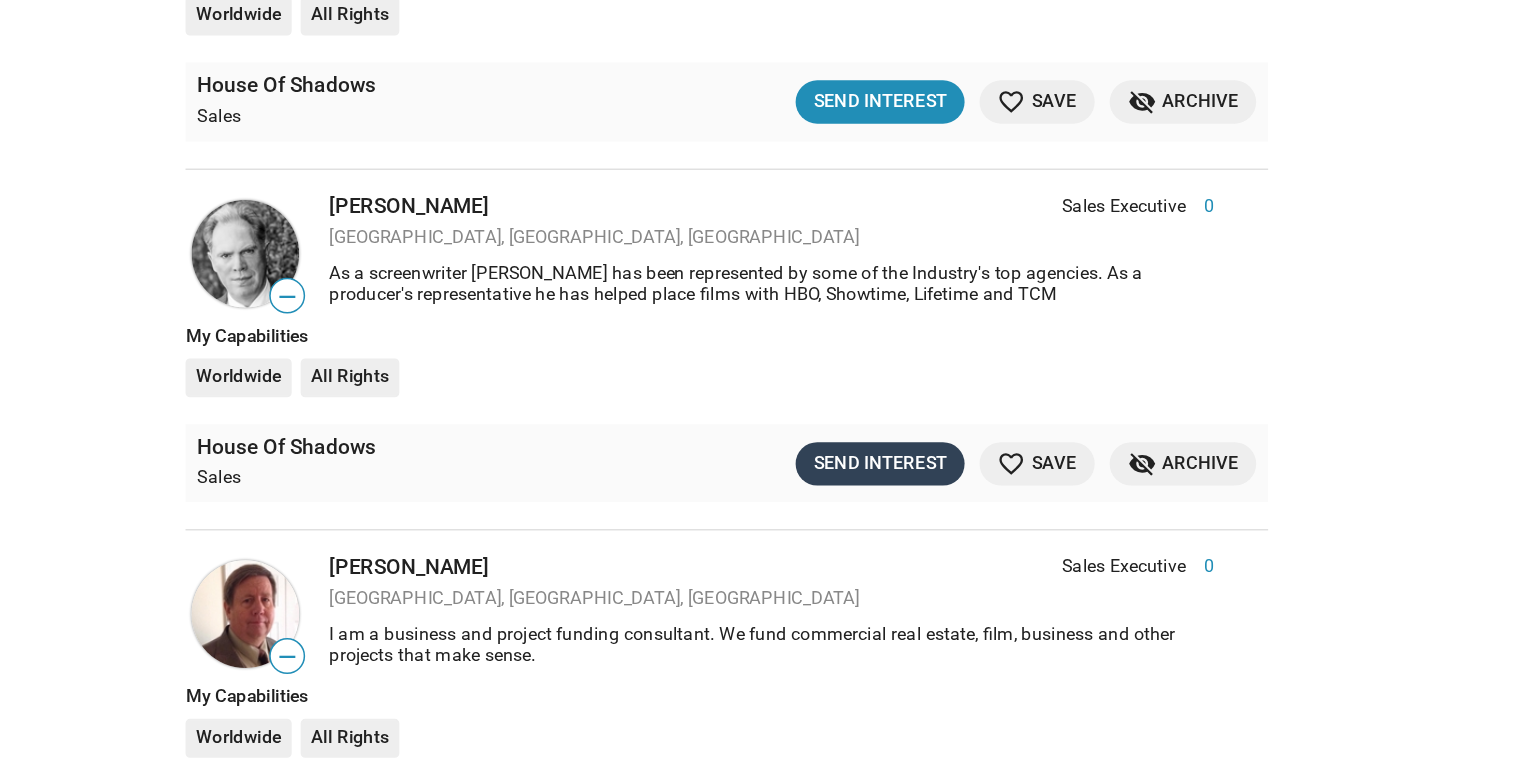 click on "Send Interest" 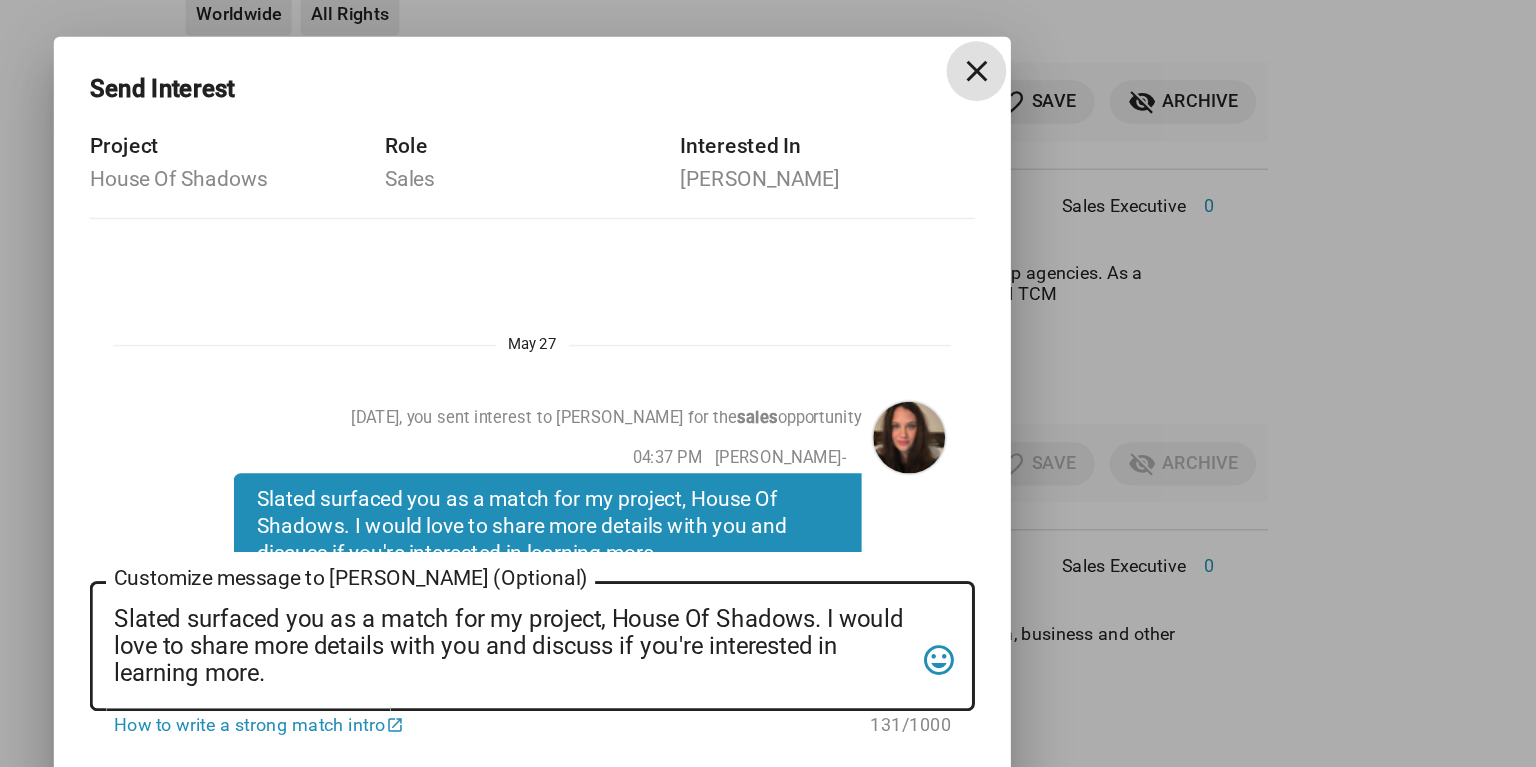 scroll, scrollTop: 663, scrollLeft: 0, axis: vertical 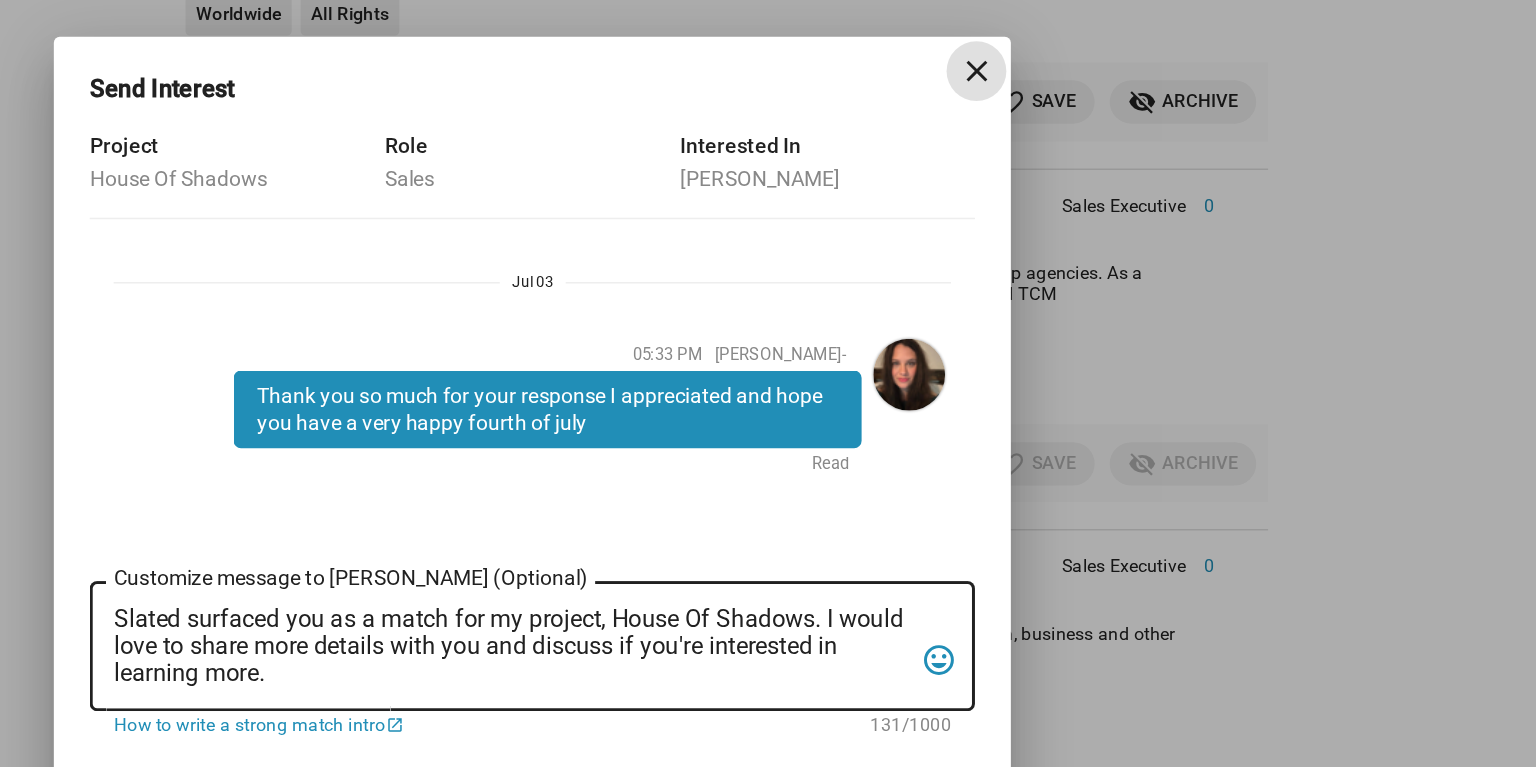click on "close" at bounding box center [1065, 126] 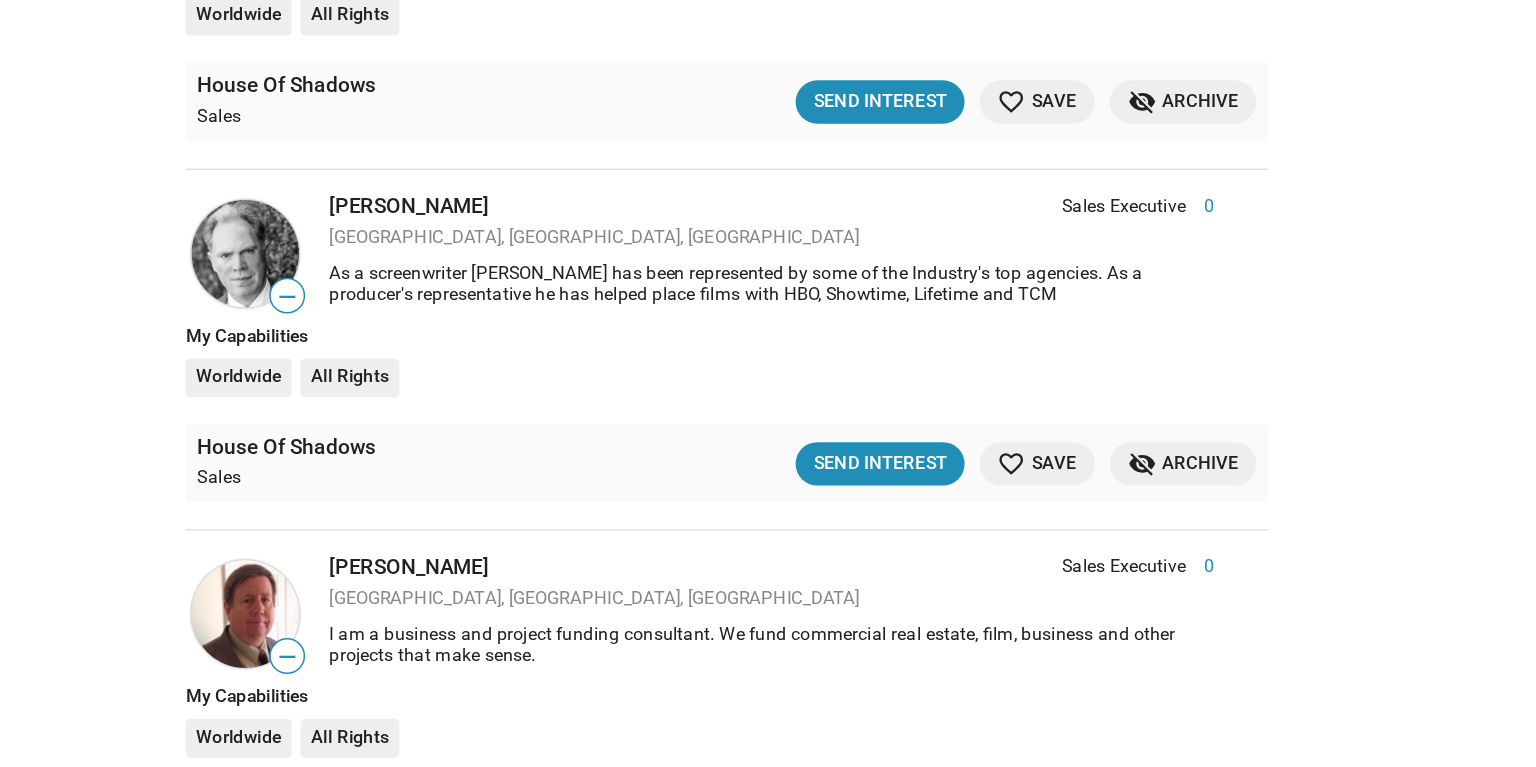 click on "Show filters Filter matches by Clear all Project & Opportunities Project Project Opportunity Opportunity Status   Updated Recently (30 Days)   Not Contacted   Interest Sent   Interest Received   Mutual Interest   Archived   Saved Matches For Your Projects 527  results  Person  Role Score — [PERSON_NAME] Sales Executive 0 [GEOGRAPHIC_DATA], [GEOGRAPHIC_DATA], [GEOGRAPHIC_DATA] Sales Executive 0 My Capabilities Worldwide All Rights House Of Shadows Sales favorite_border Save question_answer  Message Thread  Interest Sent [DATE] more_vert — [PERSON_NAME] Sales Executive 0 [GEOGRAPHIC_DATA], [GEOGRAPHIC_DATA] Sales Executive 0 My Capabilities Worldwide All Rights House Of Shadows Sales  Send Interest  favorite_border Save visibility_off Archive — [PERSON_NAME] Sales 0 [GEOGRAPHIC_DATA], [GEOGRAPHIC_DATA] Self Employed Finance specialist in various sectors of industry. Sales 0 Self Employed Finance specialist in various sectors of industry. My Capabilities Worldwide All Rights House Of Shadows Sales favorite Saved question_answer  Message Thread  Mutual Interest 0" 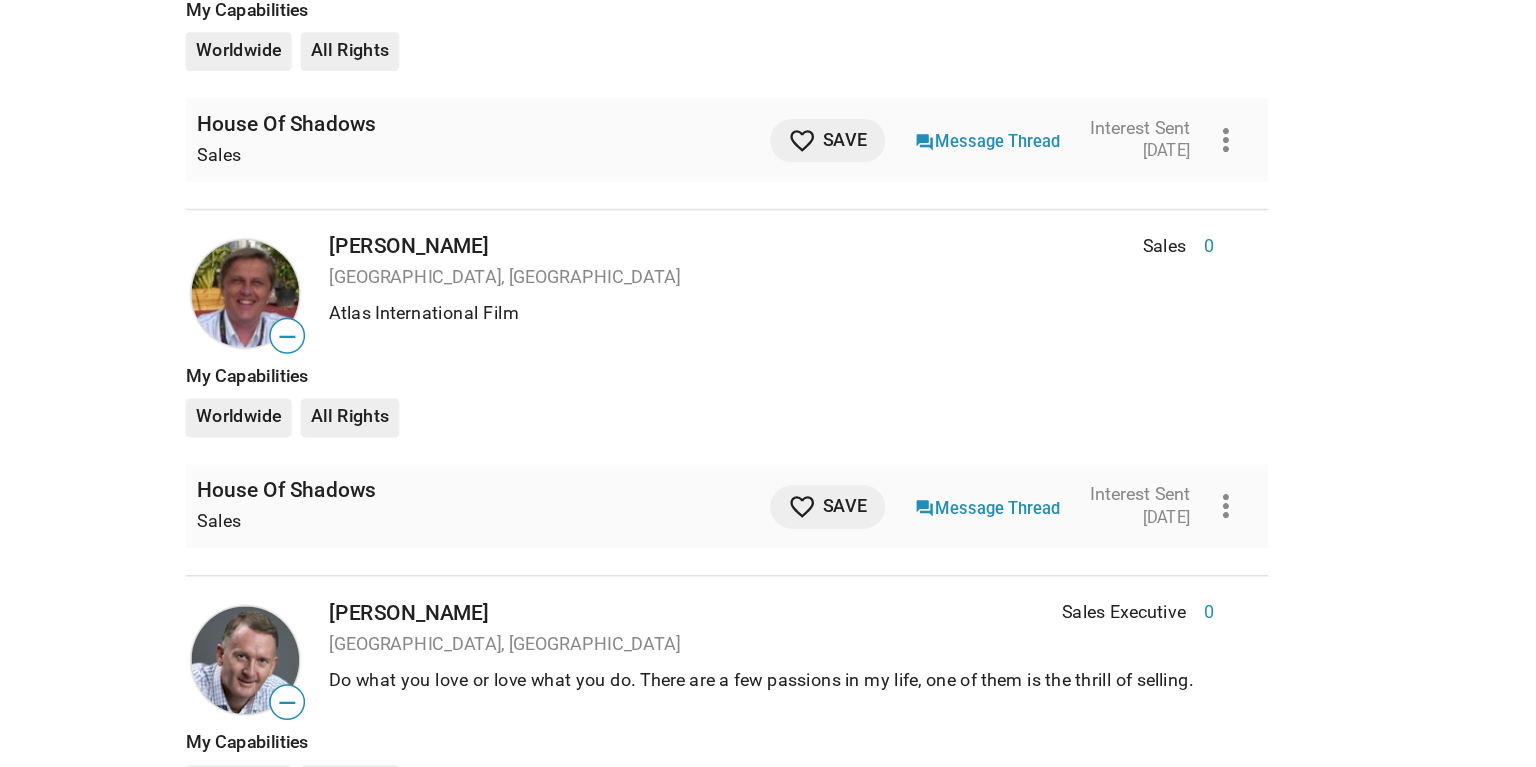 scroll, scrollTop: 21972, scrollLeft: 0, axis: vertical 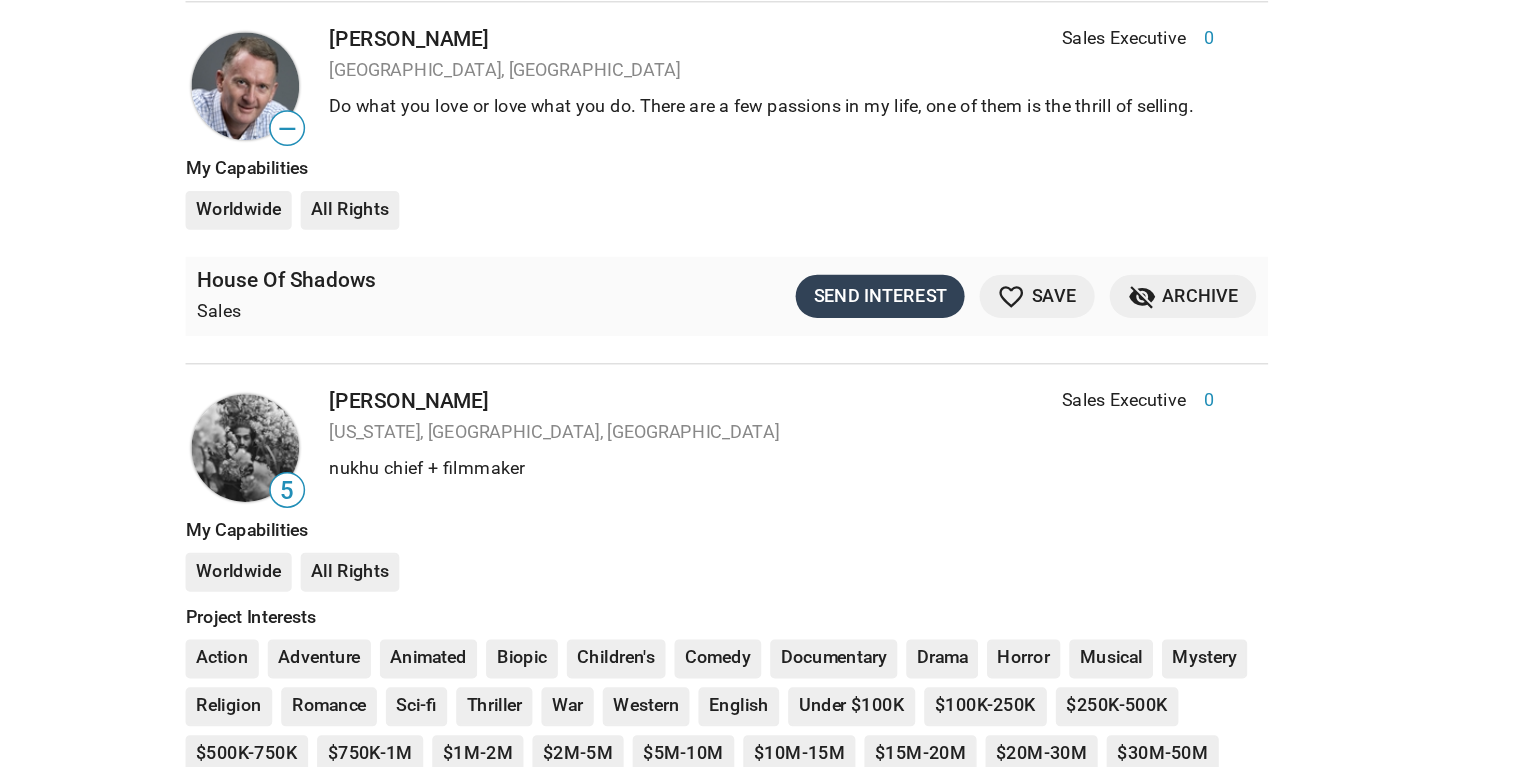 click on "Send Interest" 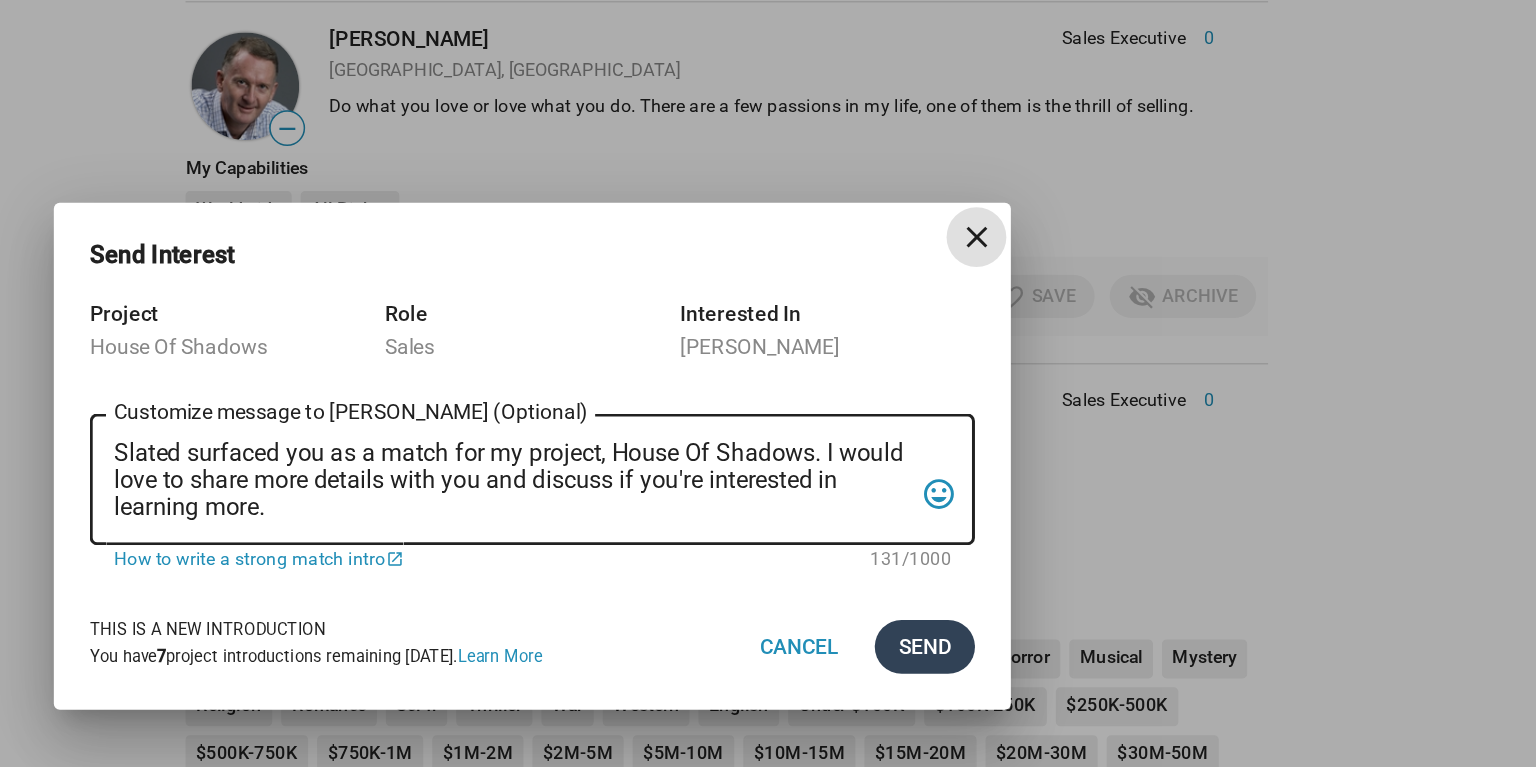 click on "Send" at bounding box center [1030, 511] 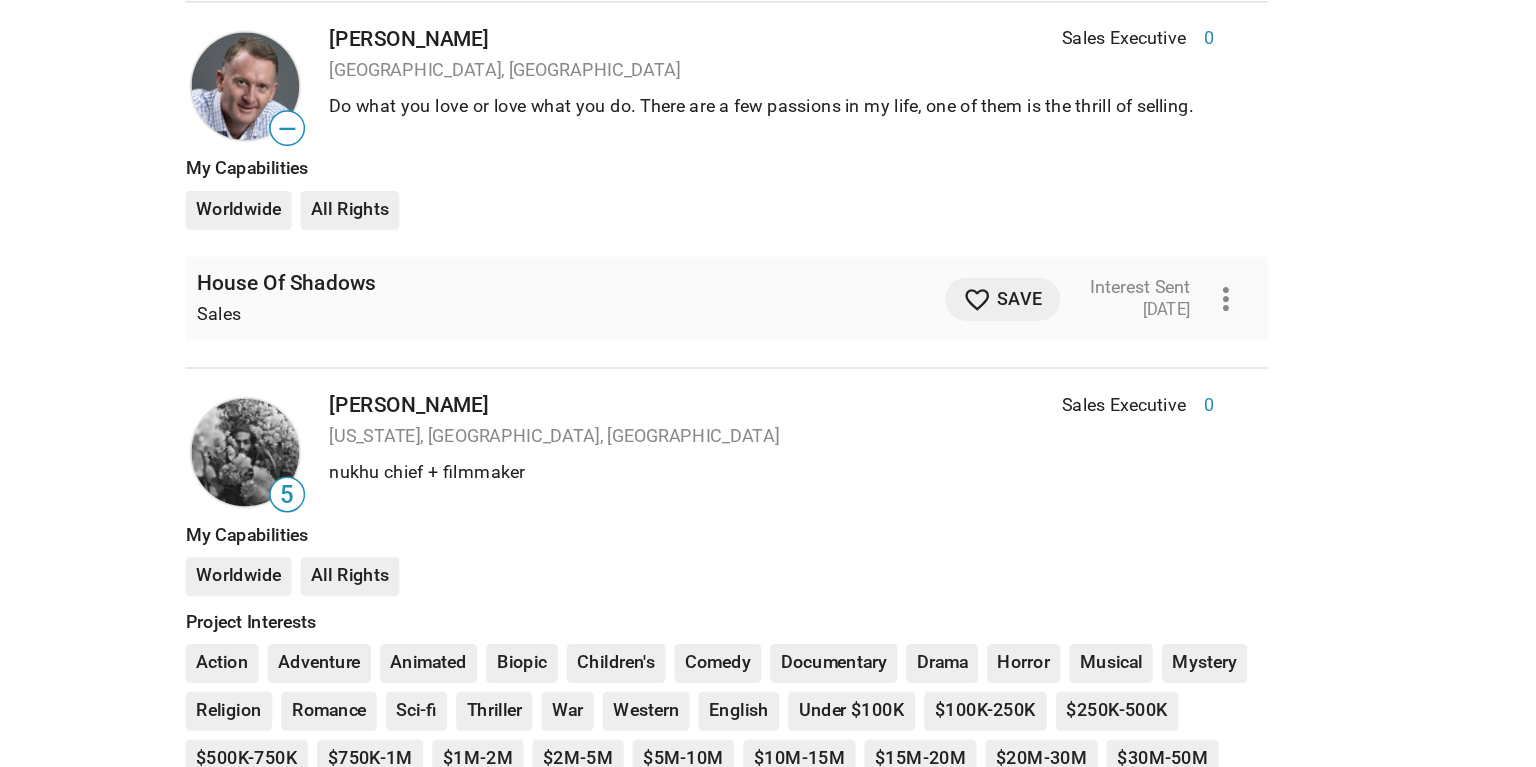 click on "Show filters Filter matches by Clear all Project & Opportunities Project Project Opportunity Opportunity Status   Updated Recently (30 Days)   Not Contacted   Interest Sent   Interest Received   Mutual Interest   Archived   Saved Matches For Your Projects 527  results  Person  Role Score — [PERSON_NAME] Sales Executive 0 [GEOGRAPHIC_DATA], [GEOGRAPHIC_DATA], [GEOGRAPHIC_DATA] Sales Executive 0 My Capabilities Worldwide All Rights House Of Shadows Sales favorite_border Save question_answer  Message Thread  Interest Sent [DATE] more_vert — [PERSON_NAME] Sales Executive 0 [GEOGRAPHIC_DATA], [GEOGRAPHIC_DATA] Sales Executive 0 My Capabilities Worldwide All Rights House Of Shadows Sales  Send Interest  favorite_border Save visibility_off Archive — [PERSON_NAME] Sales 0 [GEOGRAPHIC_DATA], [GEOGRAPHIC_DATA] Self Employed Finance specialist in various sectors of industry. Sales 0 Self Employed Finance specialist in various sectors of industry. My Capabilities Worldwide All Rights House Of Shadows Sales favorite Saved question_answer  Message Thread  Mutual Interest 0" 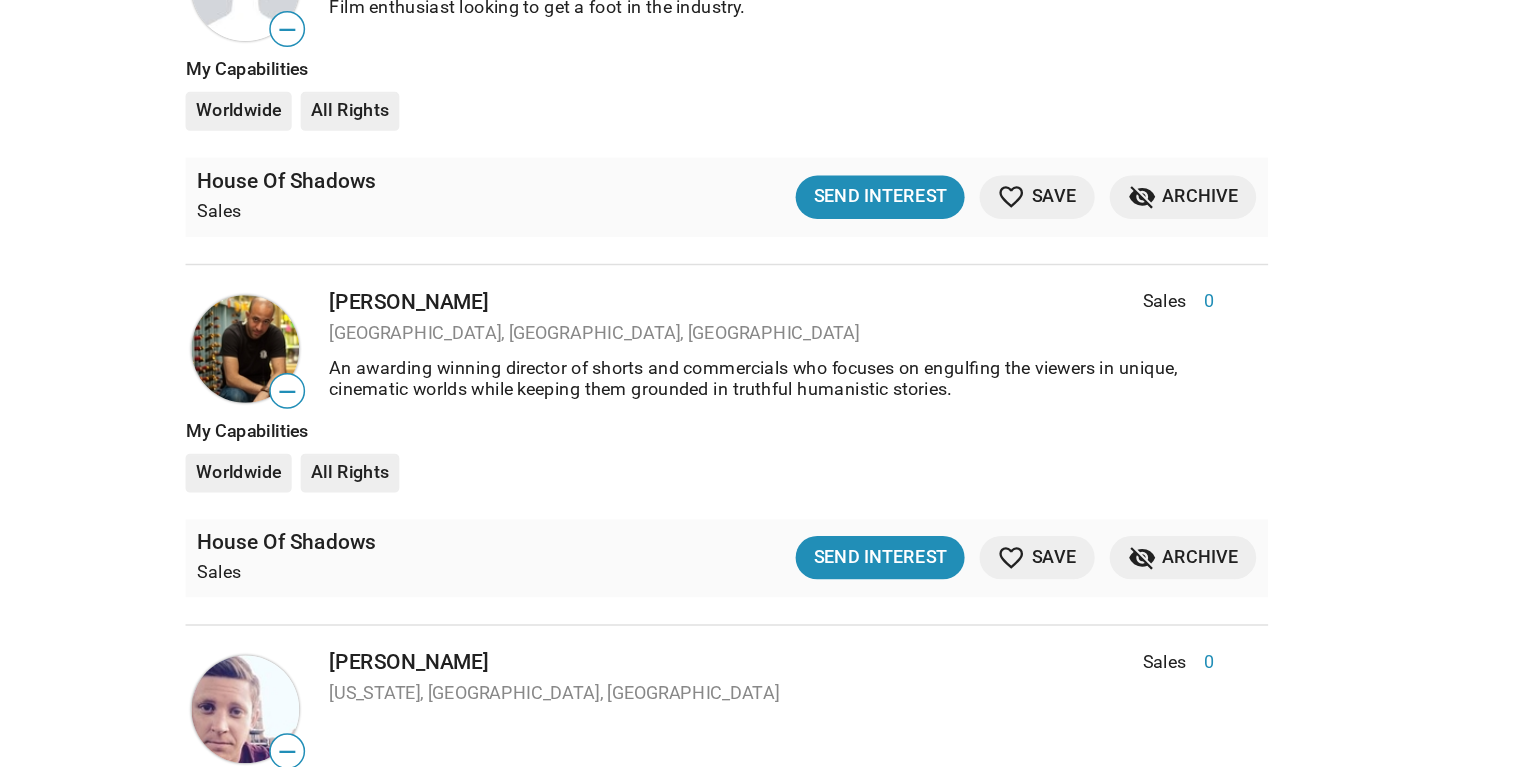 scroll, scrollTop: 22964, scrollLeft: 0, axis: vertical 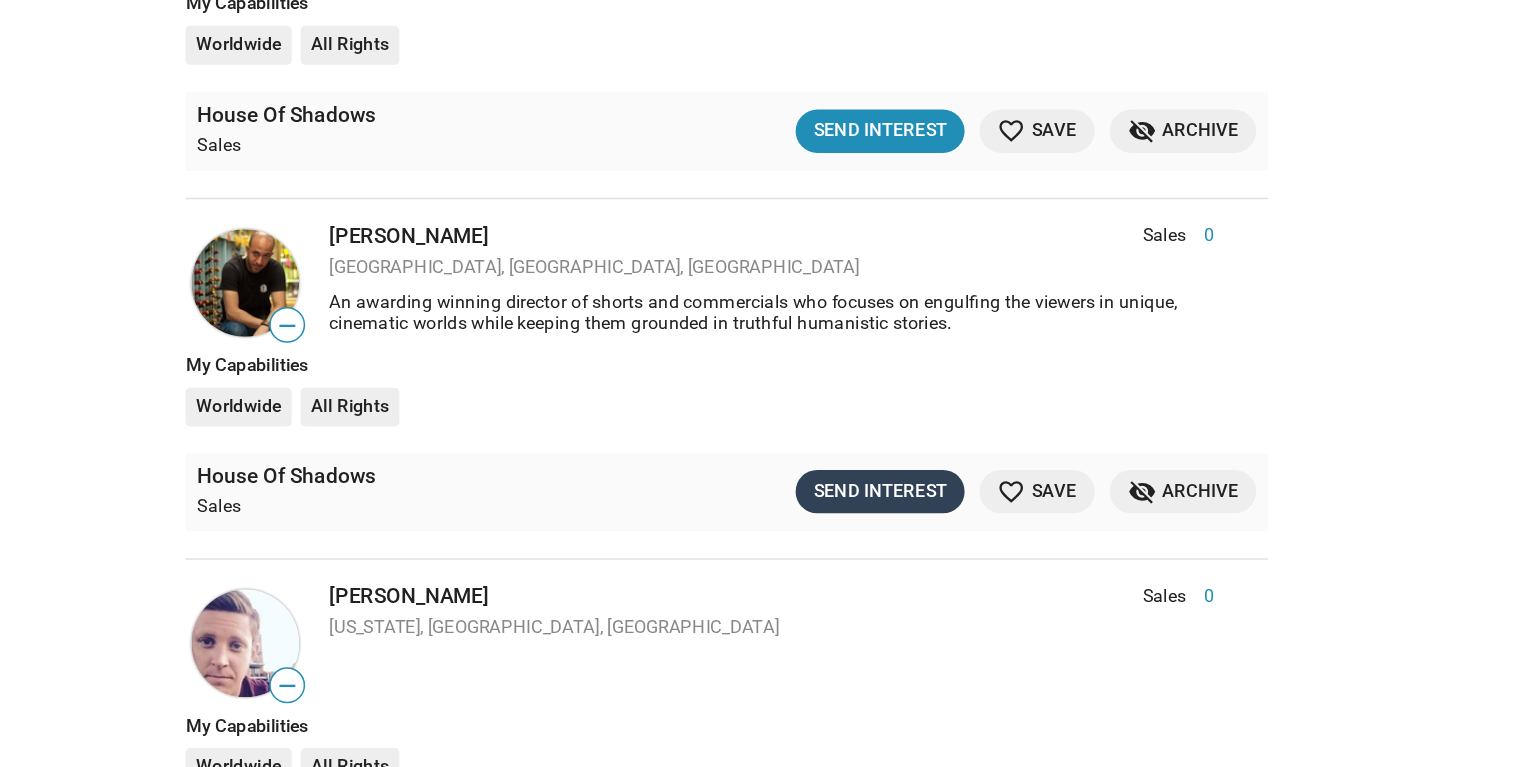 click on "Send Interest" 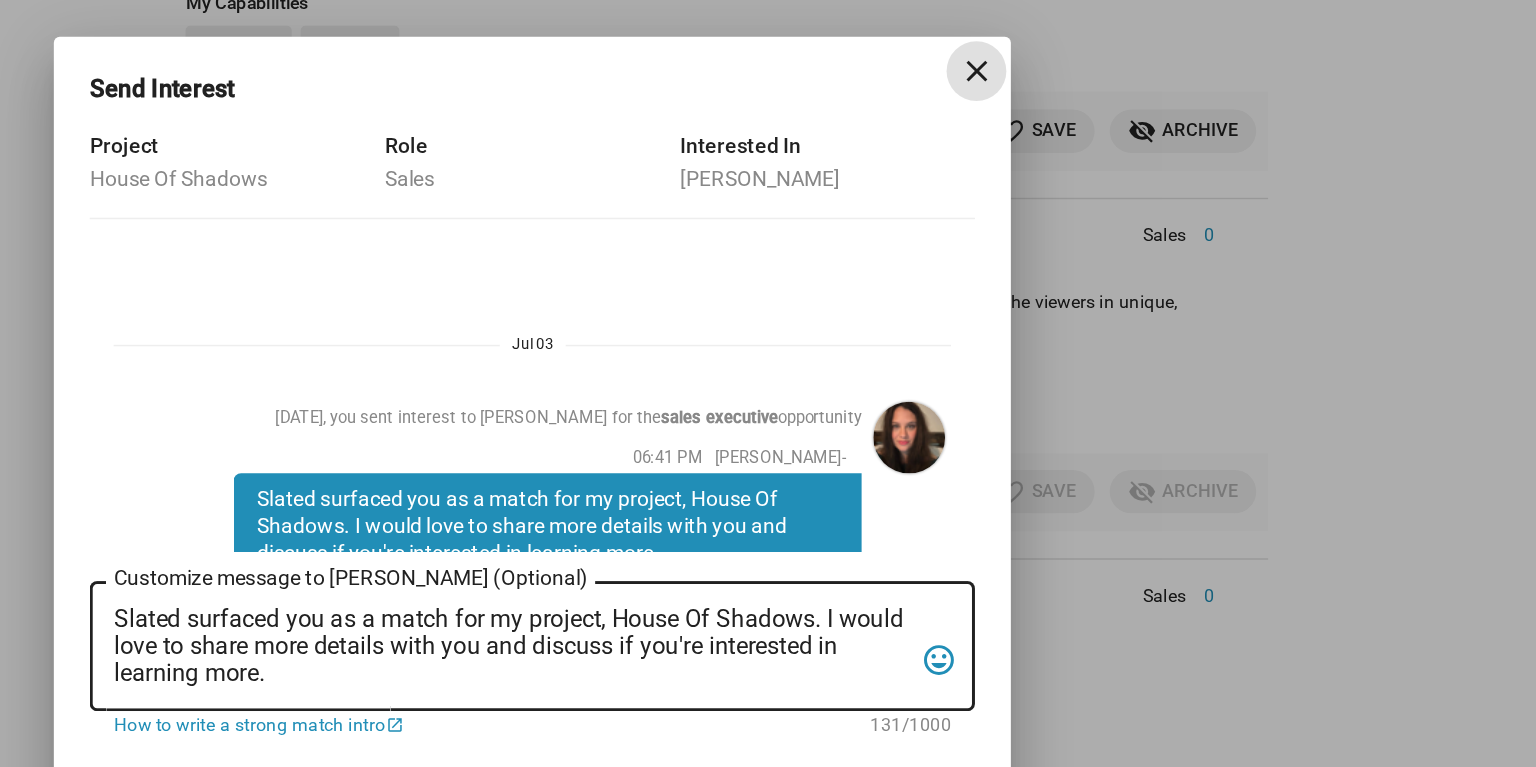 scroll, scrollTop: 88, scrollLeft: 0, axis: vertical 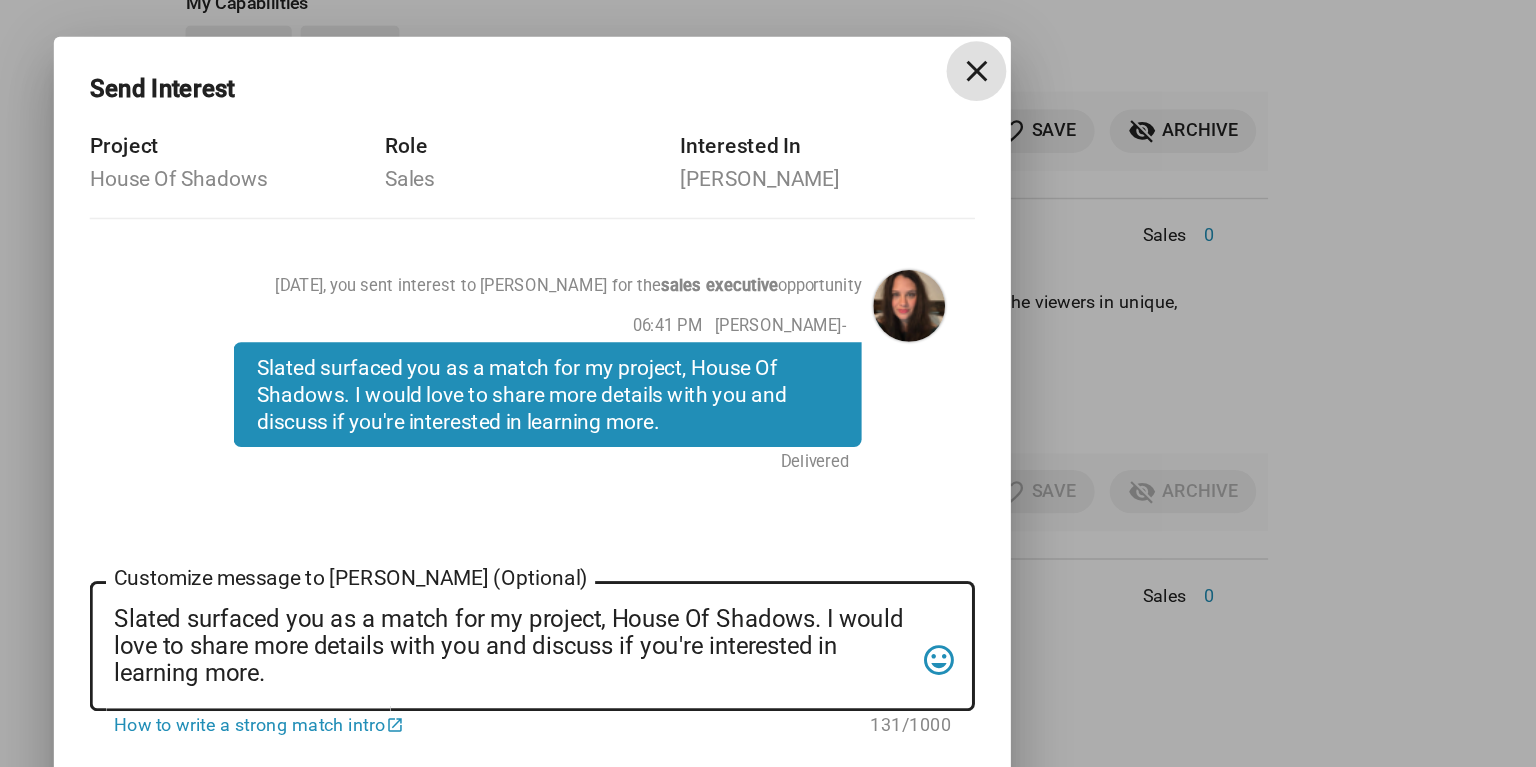 click on "close" at bounding box center (1065, 126) 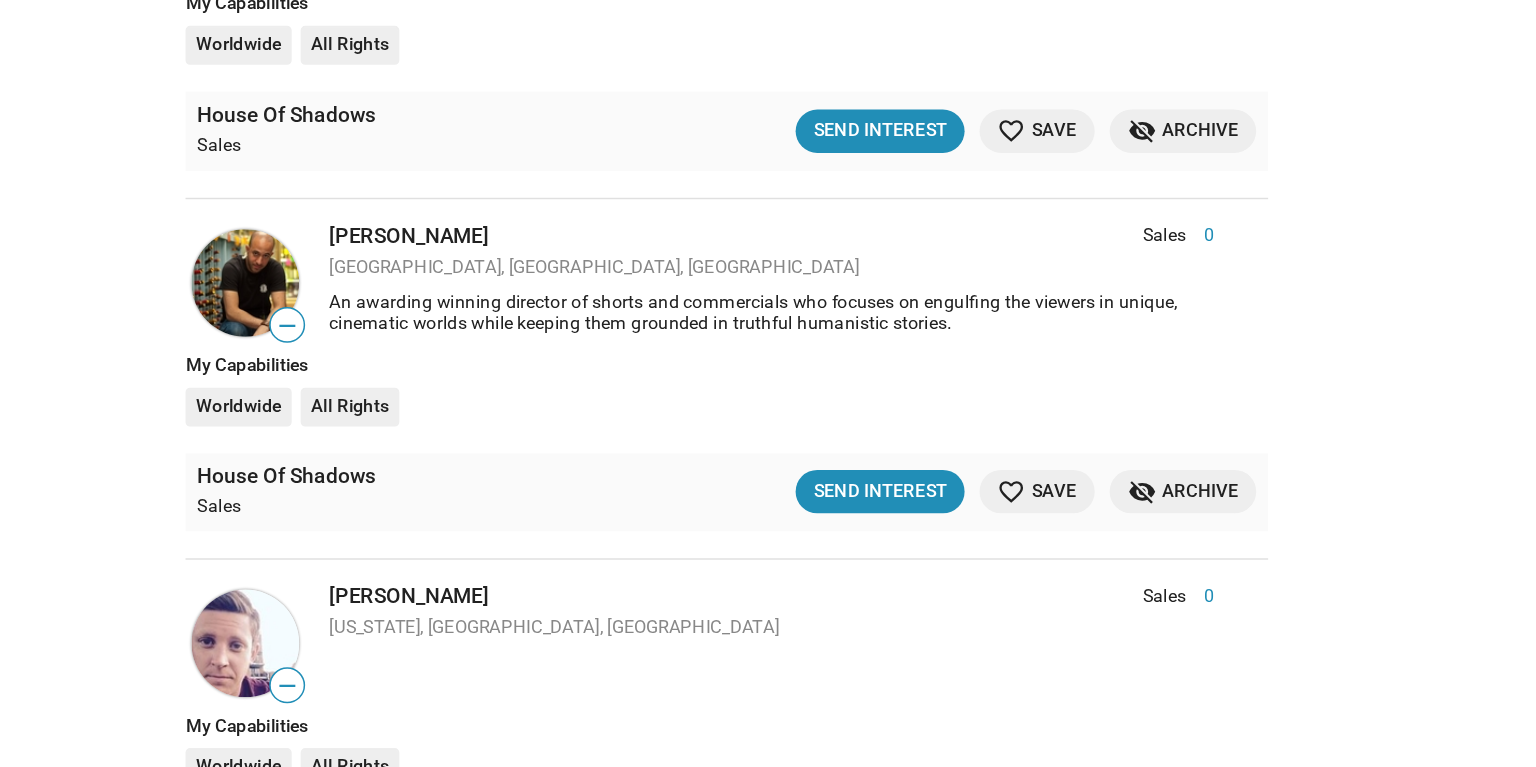 click on "Show filters Filter matches by Clear all Project & Opportunities Project Project Opportunity Opportunity Status   Updated Recently (30 Days)   Not Contacted   Interest Sent   Interest Received   Mutual Interest   Archived   Saved Matches For Your Projects 527  results  Person  Role Score — [PERSON_NAME] Sales Executive 0 [GEOGRAPHIC_DATA], [GEOGRAPHIC_DATA], [GEOGRAPHIC_DATA] Sales Executive 0 My Capabilities Worldwide All Rights House Of Shadows Sales favorite_border Save question_answer  Message Thread  Interest Sent [DATE] more_vert — [PERSON_NAME] Sales Executive 0 [GEOGRAPHIC_DATA], [GEOGRAPHIC_DATA] Sales Executive 0 My Capabilities Worldwide All Rights House Of Shadows Sales  Send Interest  favorite_border Save visibility_off Archive — [PERSON_NAME] Sales 0 [GEOGRAPHIC_DATA], [GEOGRAPHIC_DATA] Self Employed Finance specialist in various sectors of industry. Sales 0 Self Employed Finance specialist in various sectors of industry. My Capabilities Worldwide All Rights House Of Shadows Sales favorite Saved question_answer  Message Thread  Mutual Interest 0" 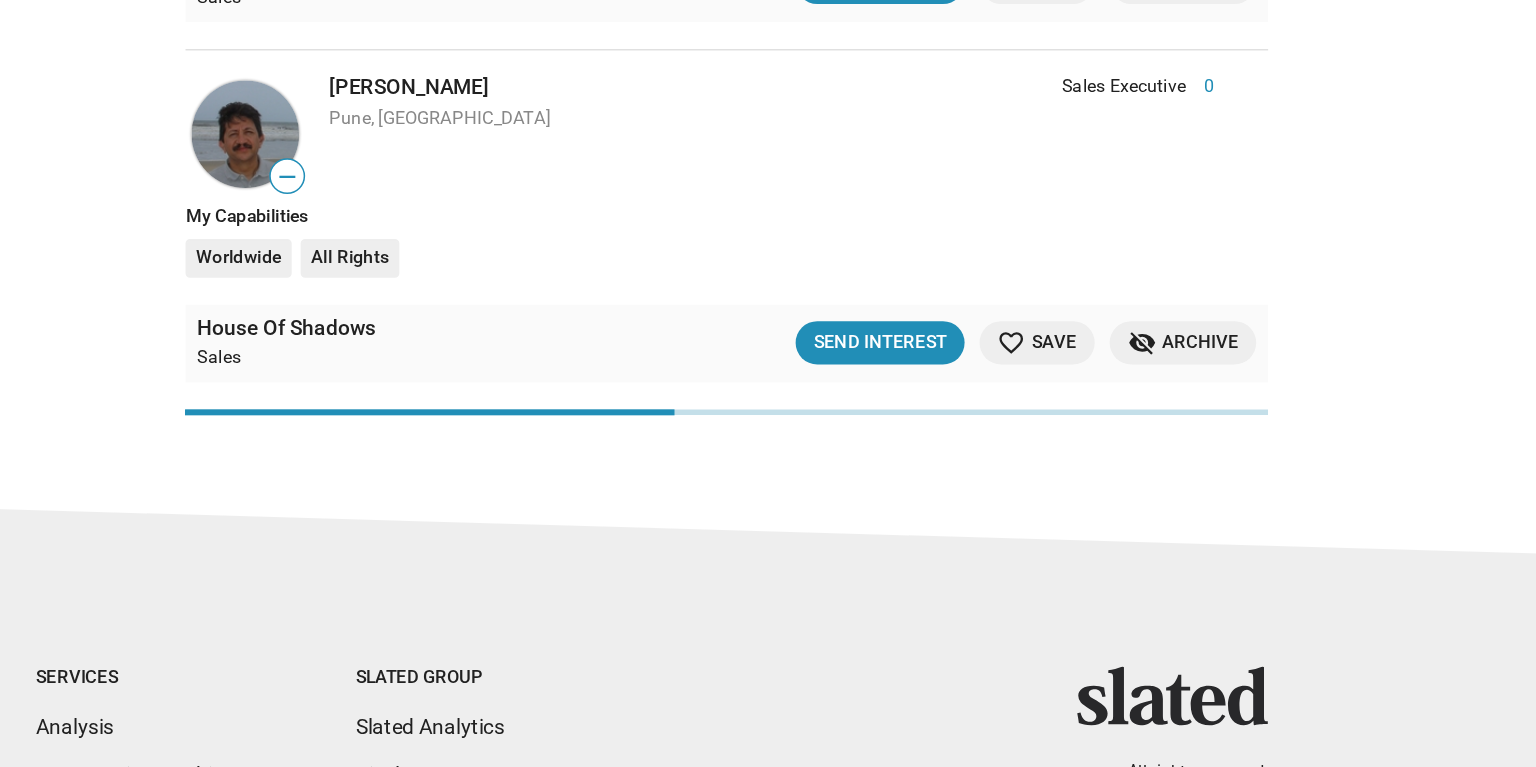 scroll, scrollTop: 41031, scrollLeft: 0, axis: vertical 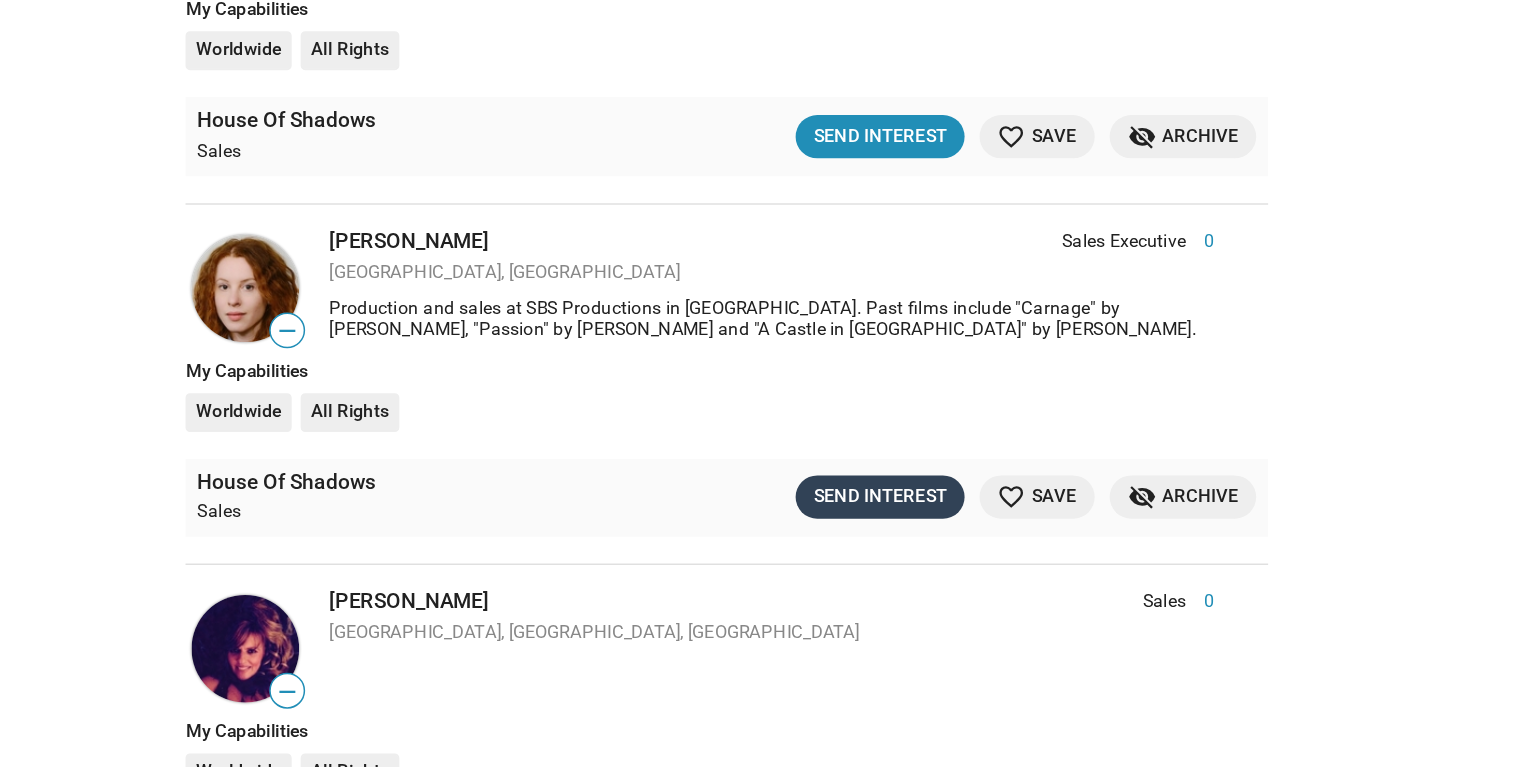 click on "Send Interest" 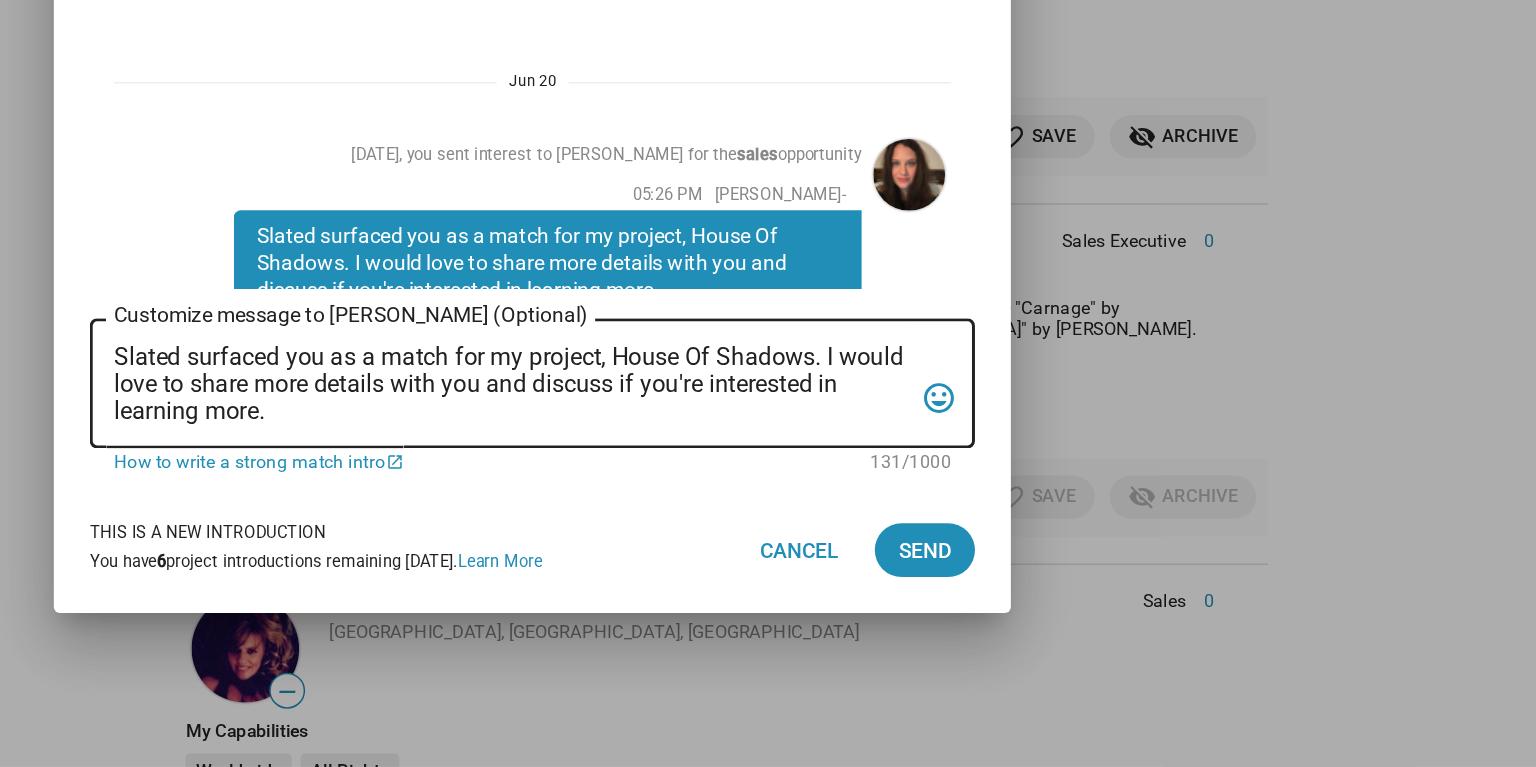 scroll, scrollTop: 88, scrollLeft: 0, axis: vertical 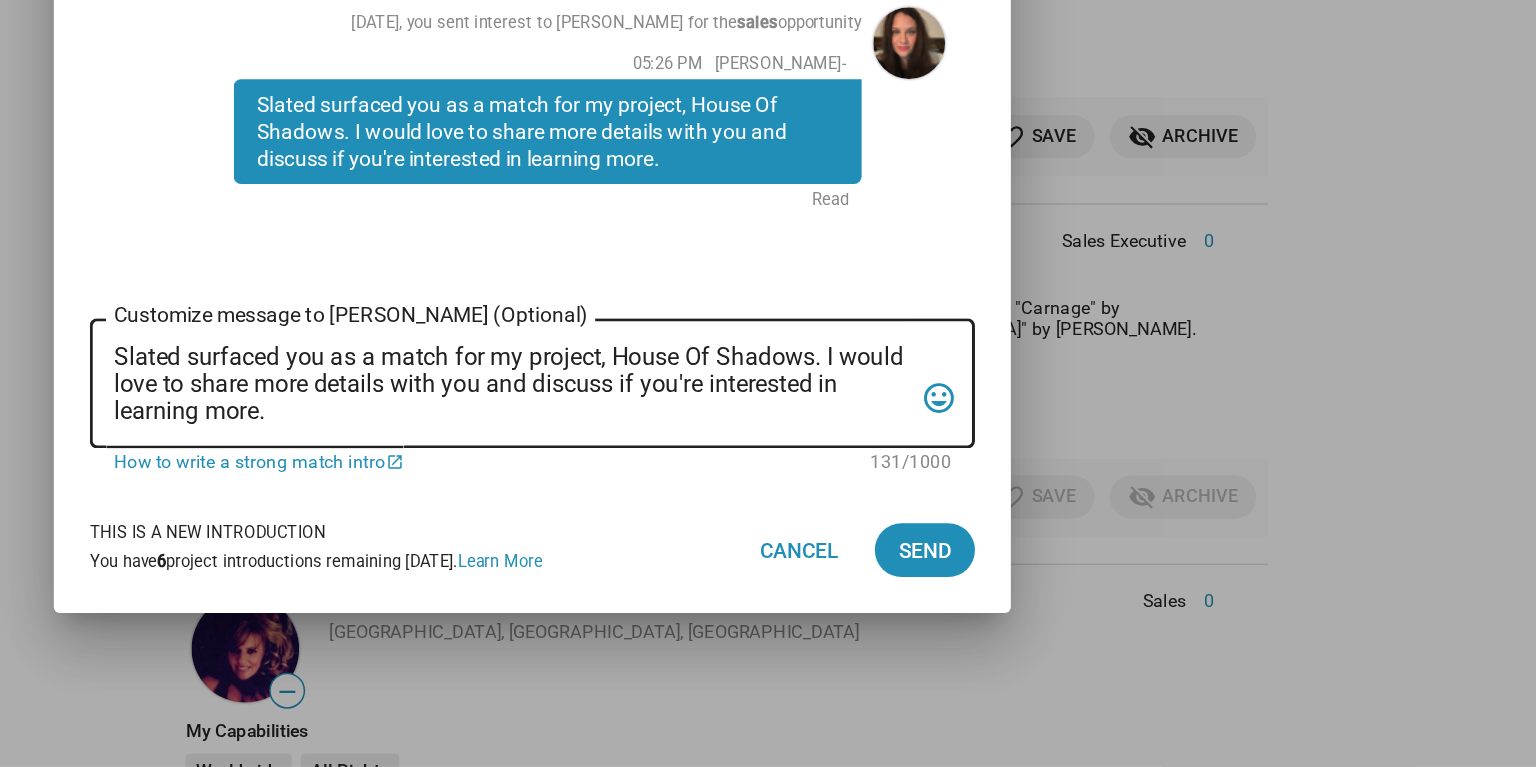 click on "Send Interest close Project House Of Shadows Role Sales Interested In [PERSON_NAME] [DATE], you sent interest to [PERSON_NAME] for the  sales  opportunity
05:26 PM [PERSON_NAME]- Slated surfaced you as a match for my project, House Of Shadows. I would love to share more details with you and discuss if you're interested in learning more. Read Slated surfaced you as a match for my project, House Of Shadows. I would love to share more details with you and discuss if you're interested in learning more. Customize message to [PERSON_NAME] (Optional) Customize message (Optional) tag_faces 131/1000 How to write a strong match intro  open_in_new This is a new introduction  You have  6  project introductions remaining [DATE].  Learn More Cancel Send" at bounding box center [768, 383] 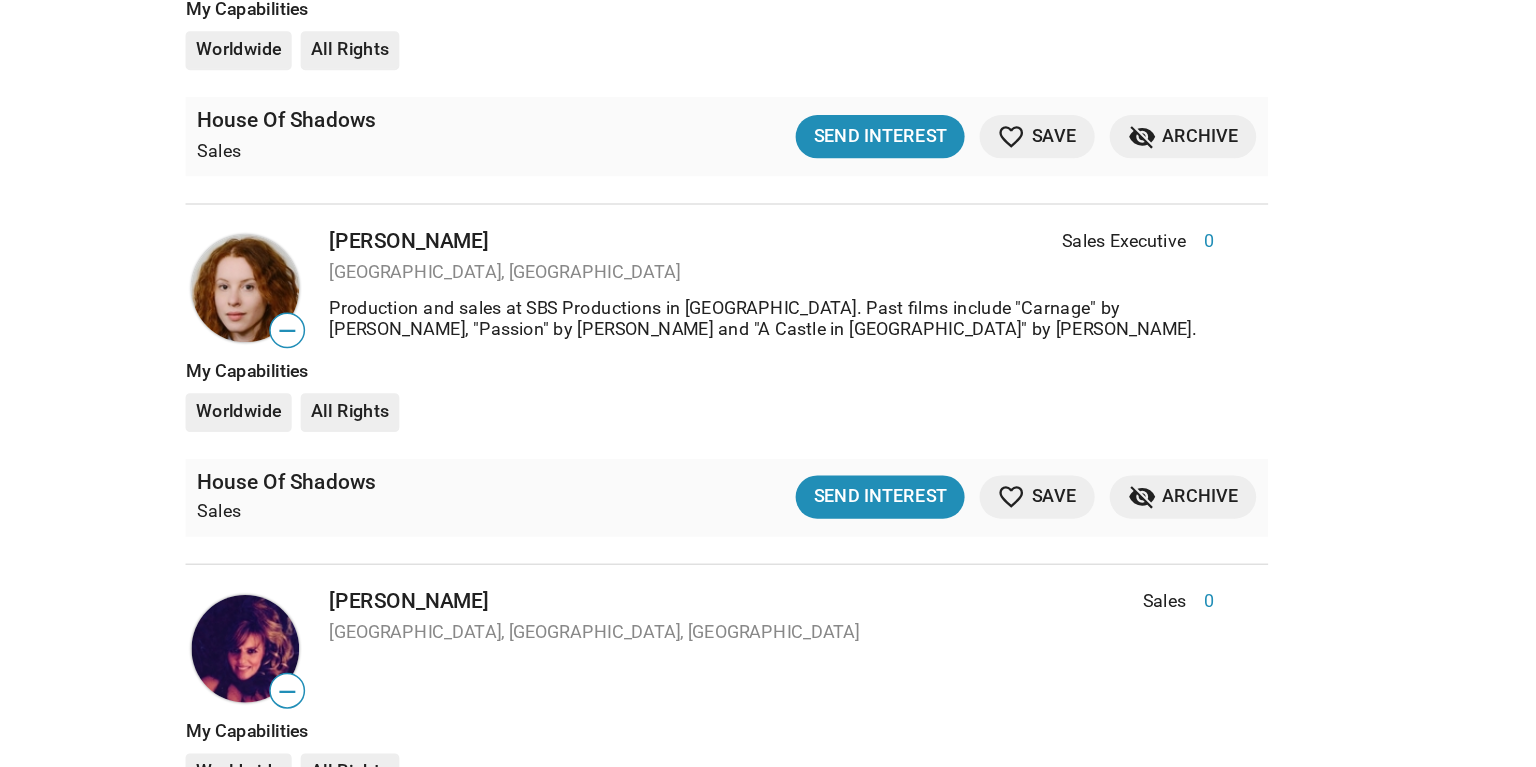 click on "Show filters Filter matches by Clear all Project & Opportunities Project Project Opportunity Opportunity Status   Updated Recently (30 Days)   Not Contacted   Interest Sent   Interest Received   Mutual Interest   Archived   Saved Matches For Your Projects 527  results  Person  Role Score — [PERSON_NAME] Sales Executive 0 [GEOGRAPHIC_DATA], [GEOGRAPHIC_DATA], [GEOGRAPHIC_DATA] Sales Executive 0 My Capabilities Worldwide All Rights House Of Shadows Sales favorite_border Save question_answer  Message Thread  Interest Sent [DATE] more_vert — [PERSON_NAME] Sales Executive 0 [GEOGRAPHIC_DATA], [GEOGRAPHIC_DATA] Sales Executive 0 My Capabilities Worldwide All Rights House Of Shadows Sales  Send Interest  favorite_border Save visibility_off Archive — [PERSON_NAME] Sales 0 [GEOGRAPHIC_DATA], [GEOGRAPHIC_DATA] Self Employed Finance specialist in various sectors of industry. Sales 0 Self Employed Finance specialist in various sectors of industry. My Capabilities Worldwide All Rights House Of Shadows Sales favorite Saved question_answer  Message Thread  Mutual Interest 0" 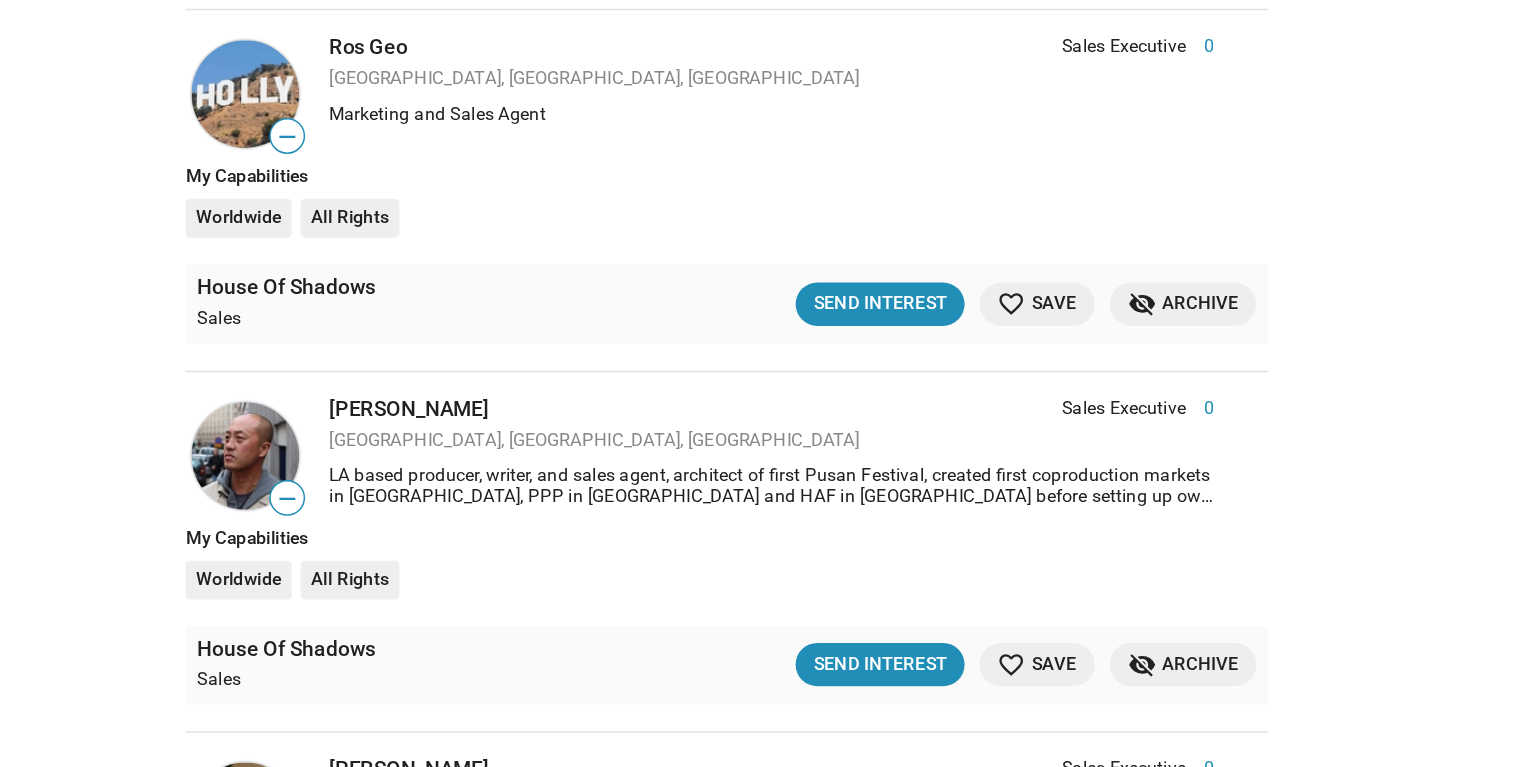 scroll, scrollTop: 42055, scrollLeft: 0, axis: vertical 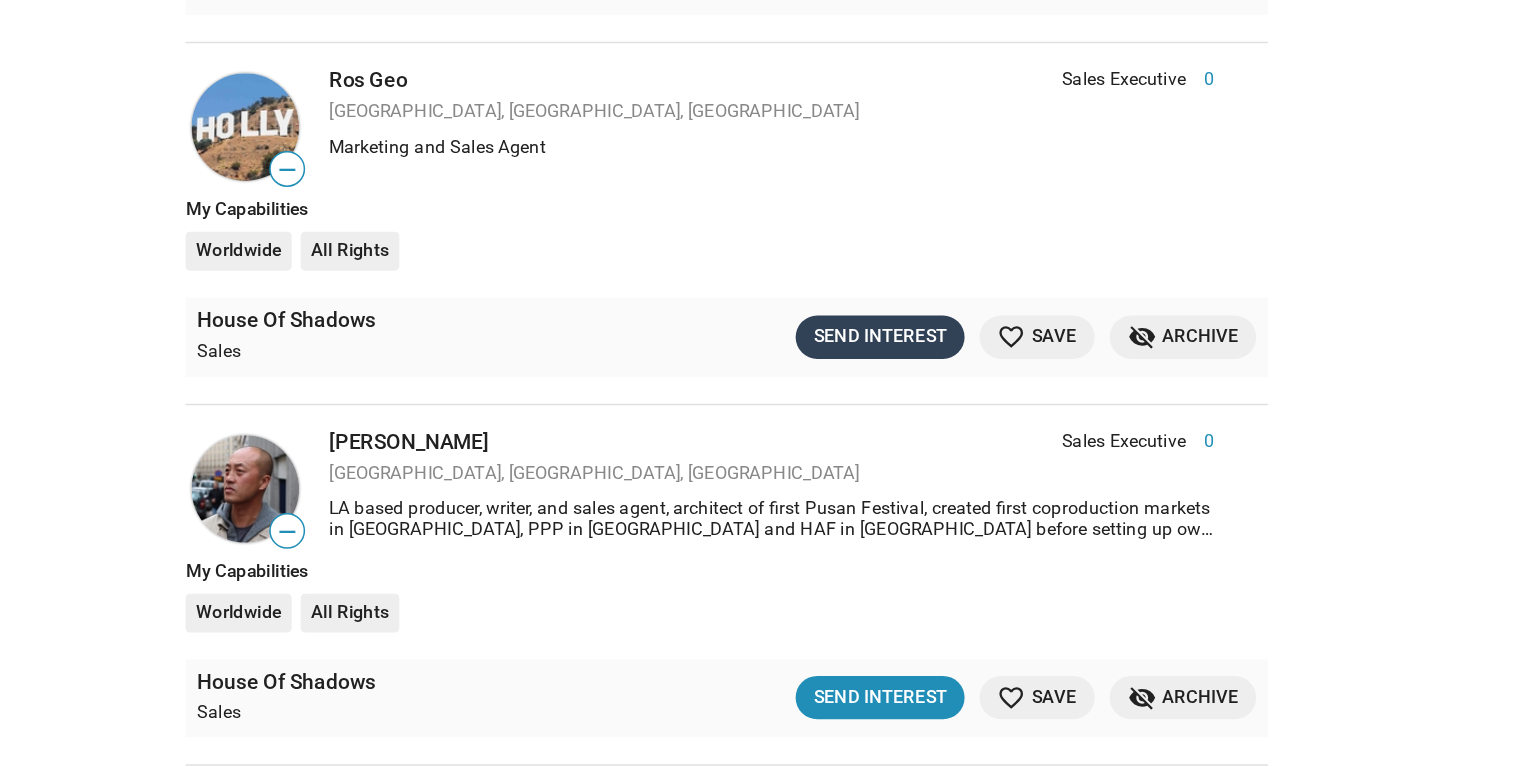 click on "Send Interest" 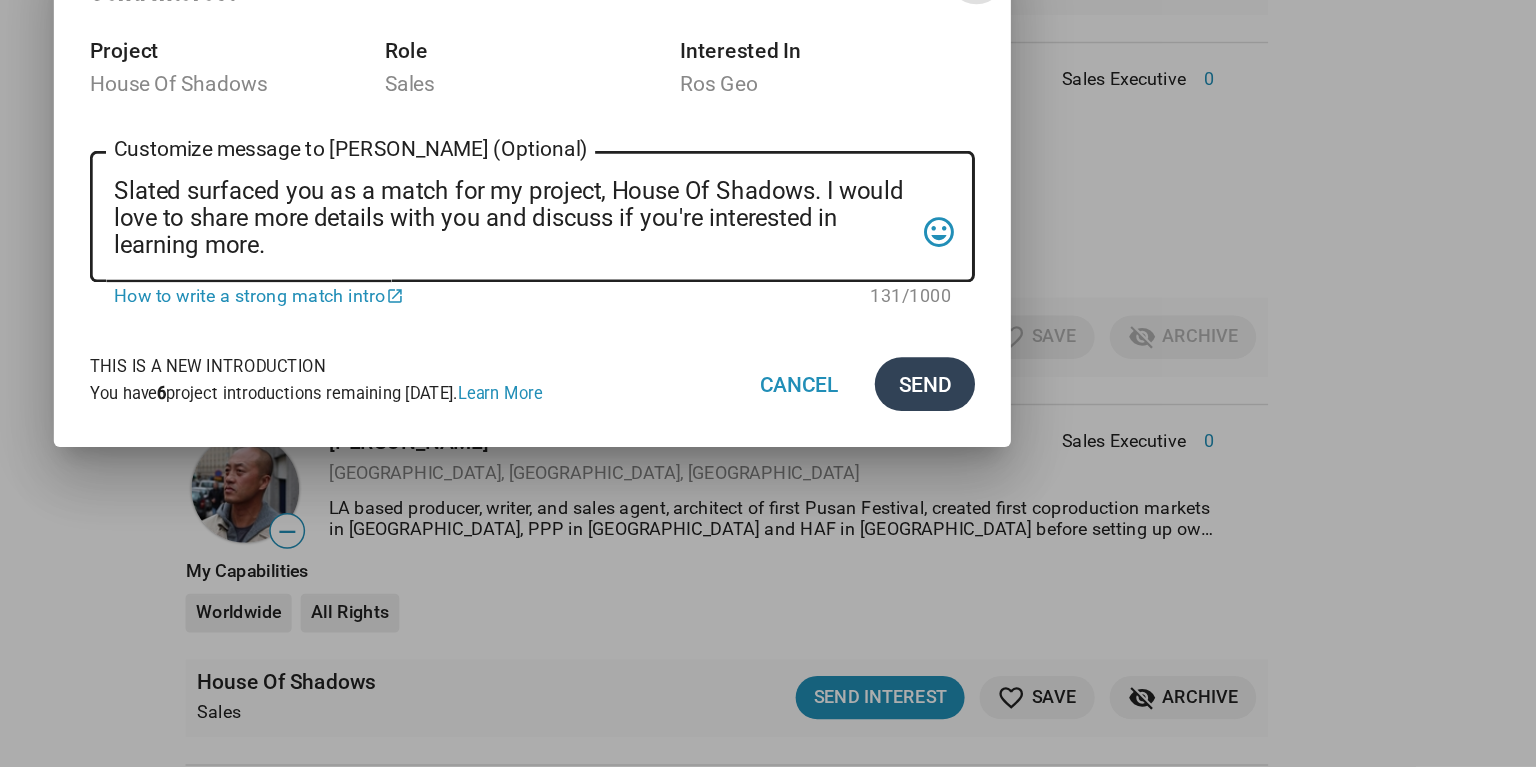 click on "Send" at bounding box center (1030, 511) 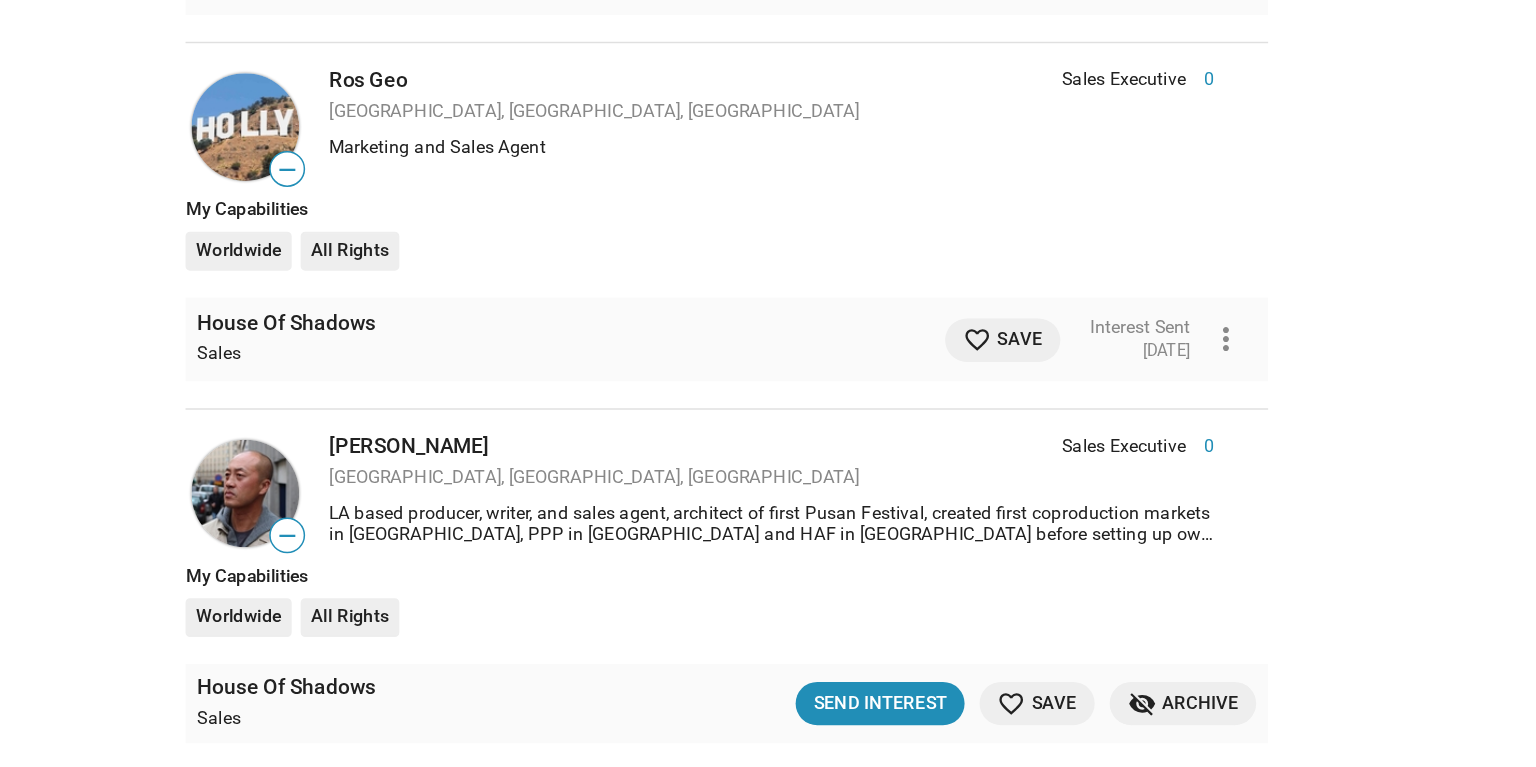 click on "Show filters Filter matches by Clear all Project & Opportunities Project Project Opportunity Opportunity Status   Updated Recently (30 Days)   Not Contacted   Interest Sent   Interest Received   Mutual Interest   Archived   Saved Matches For Your Projects 527  results  Person  Role Score — [PERSON_NAME] Sales Executive 0 [GEOGRAPHIC_DATA], [GEOGRAPHIC_DATA], [GEOGRAPHIC_DATA] Sales Executive 0 My Capabilities Worldwide All Rights House Of Shadows Sales favorite_border Save question_answer  Message Thread  Interest Sent [DATE] more_vert — [PERSON_NAME] Sales Executive 0 [GEOGRAPHIC_DATA], [GEOGRAPHIC_DATA] Sales Executive 0 My Capabilities Worldwide All Rights House Of Shadows Sales  Send Interest  favorite_border Save visibility_off Archive — [PERSON_NAME] Sales 0 [GEOGRAPHIC_DATA], [GEOGRAPHIC_DATA] Self Employed Finance specialist in various sectors of industry. Sales 0 Self Employed Finance specialist in various sectors of industry. My Capabilities Worldwide All Rights House Of Shadows Sales favorite Saved question_answer  Message Thread  Mutual Interest 0" 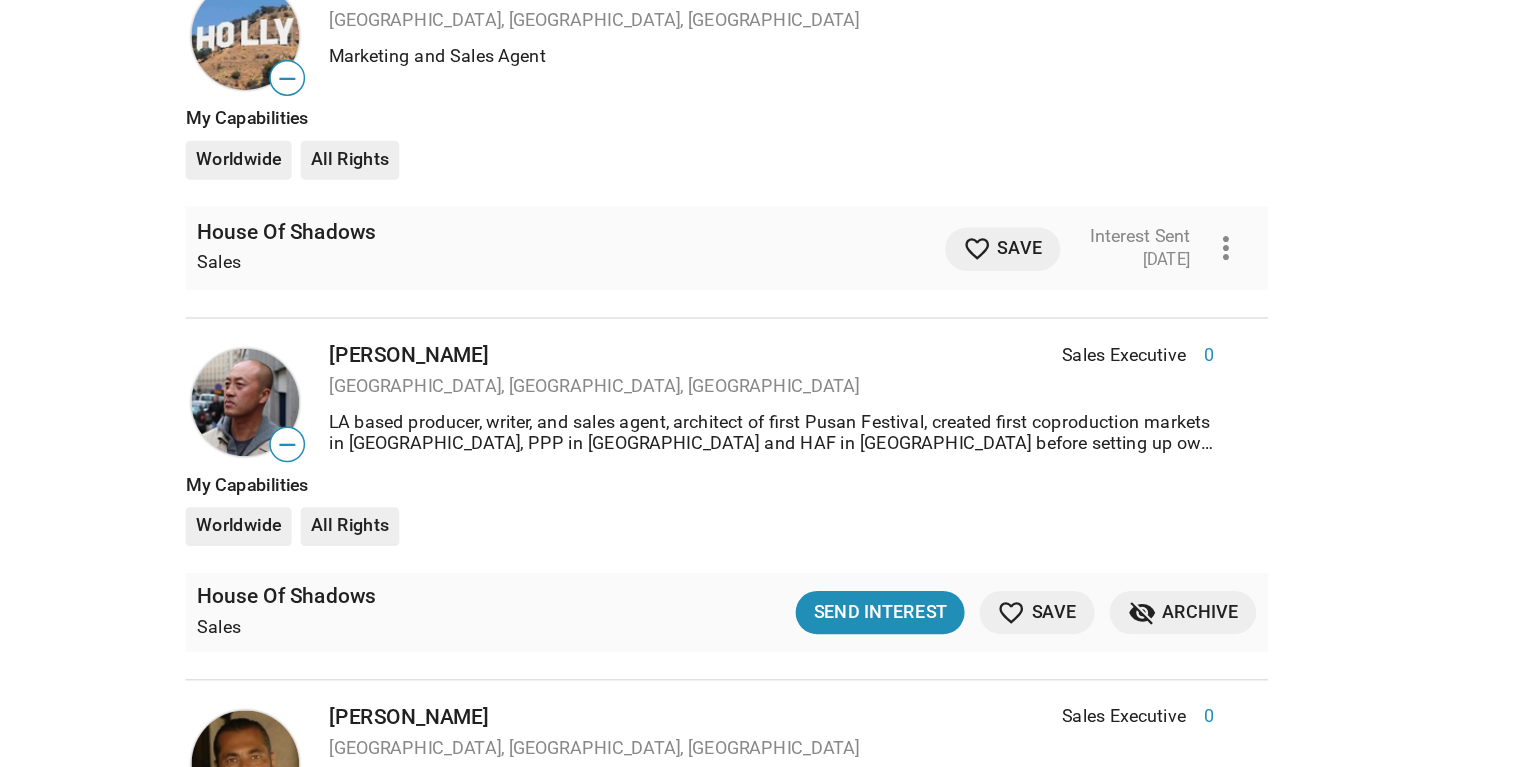 scroll, scrollTop: 42119, scrollLeft: 0, axis: vertical 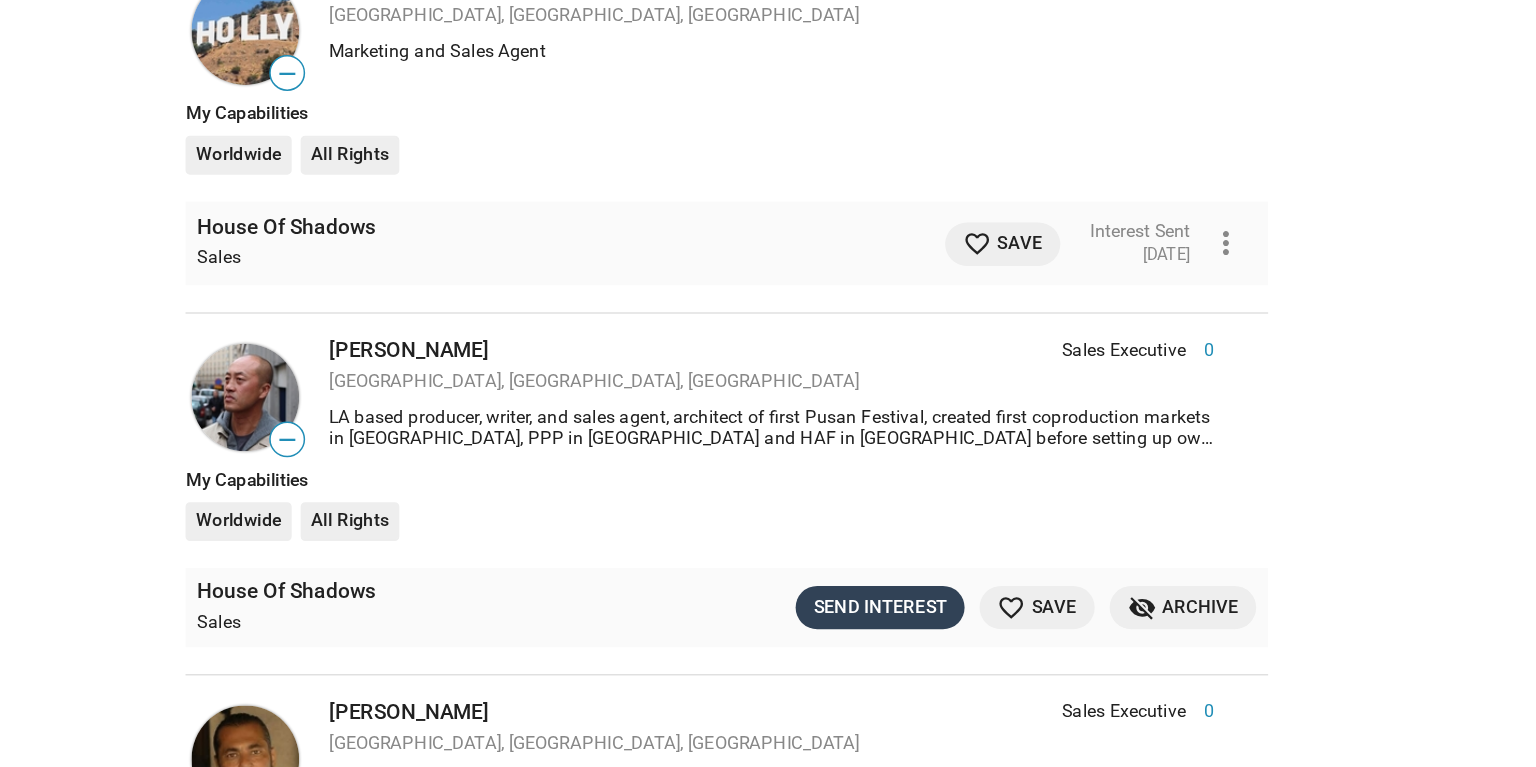 click on "Send Interest" 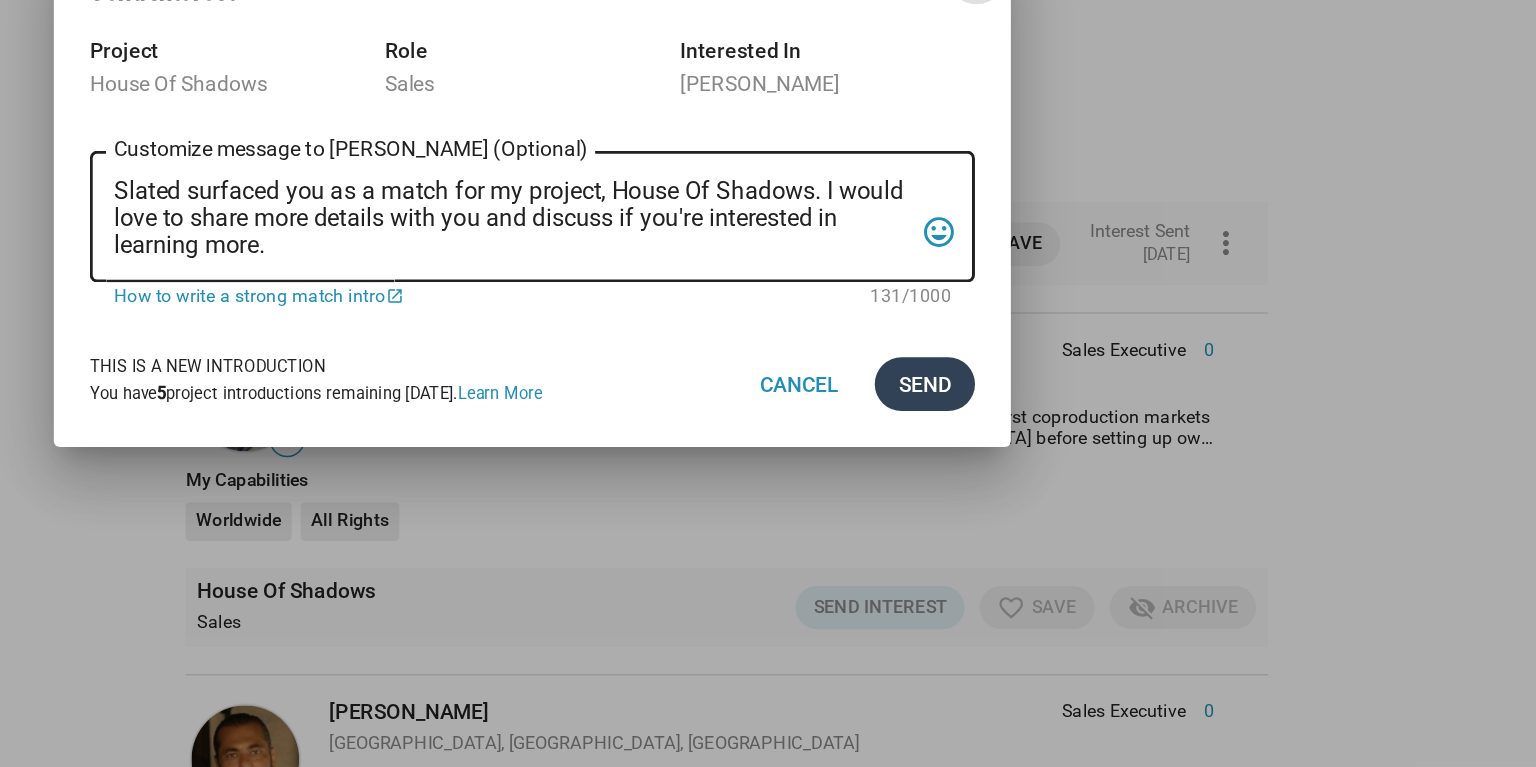 click on "Send" at bounding box center (1030, 511) 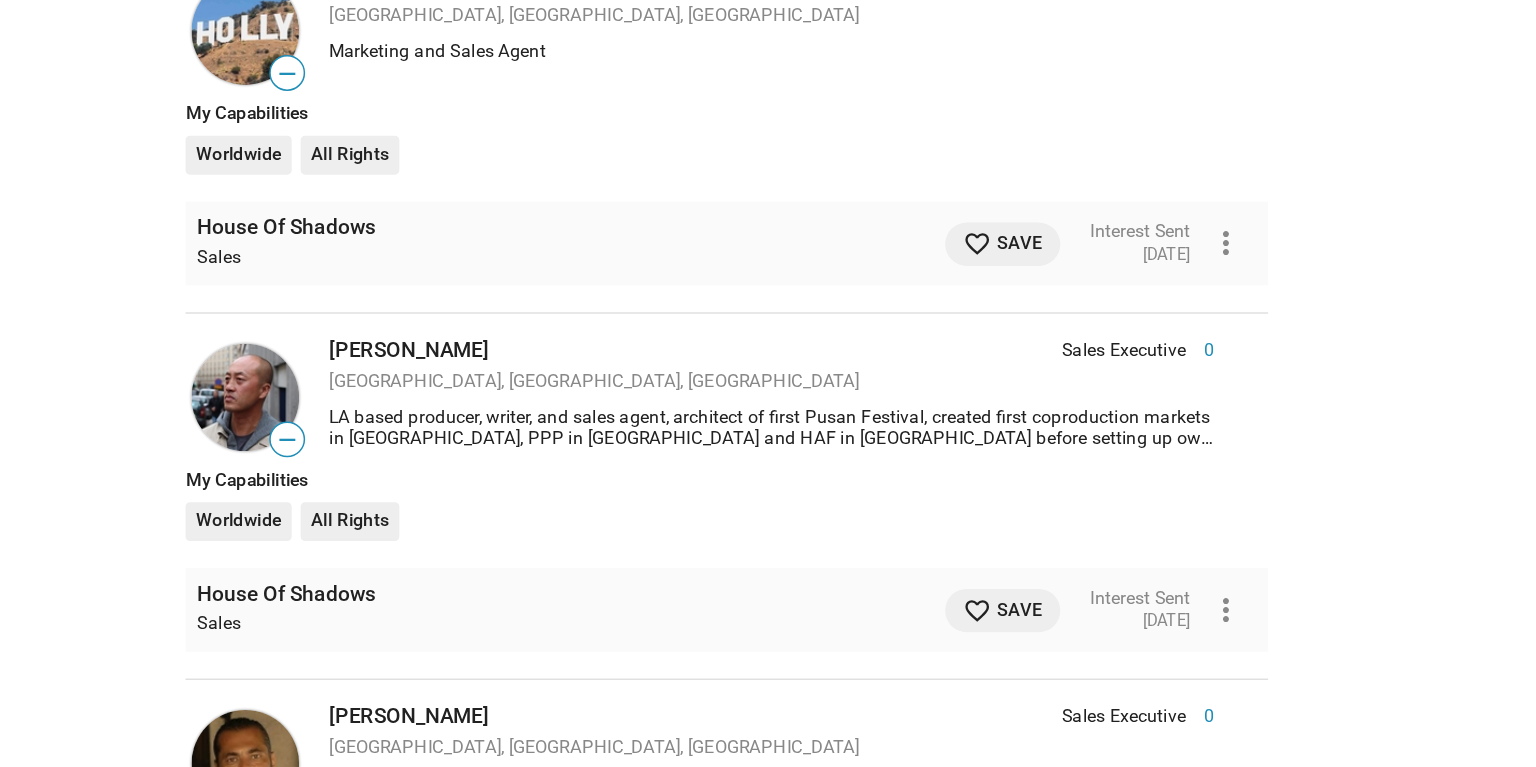 click on "Show filters Filter matches by Clear all Project & Opportunities Project Project Opportunity Opportunity Status   Updated Recently (30 Days)   Not Contacted   Interest Sent   Interest Received   Mutual Interest   Archived   Saved Matches For Your Projects 527  results  Person  Role Score — [PERSON_NAME] Sales Executive 0 [GEOGRAPHIC_DATA], [GEOGRAPHIC_DATA], [GEOGRAPHIC_DATA] Sales Executive 0 My Capabilities Worldwide All Rights House Of Shadows Sales favorite_border Save question_answer  Message Thread  Interest Sent [DATE] more_vert — [PERSON_NAME] Sales Executive 0 [GEOGRAPHIC_DATA], [GEOGRAPHIC_DATA] Sales Executive 0 My Capabilities Worldwide All Rights House Of Shadows Sales  Send Interest  favorite_border Save visibility_off Archive — [PERSON_NAME] Sales 0 [GEOGRAPHIC_DATA], [GEOGRAPHIC_DATA] Self Employed Finance specialist in various sectors of industry. Sales 0 Self Employed Finance specialist in various sectors of industry. My Capabilities Worldwide All Rights House Of Shadows Sales favorite Saved question_answer  Message Thread  Mutual Interest 0" 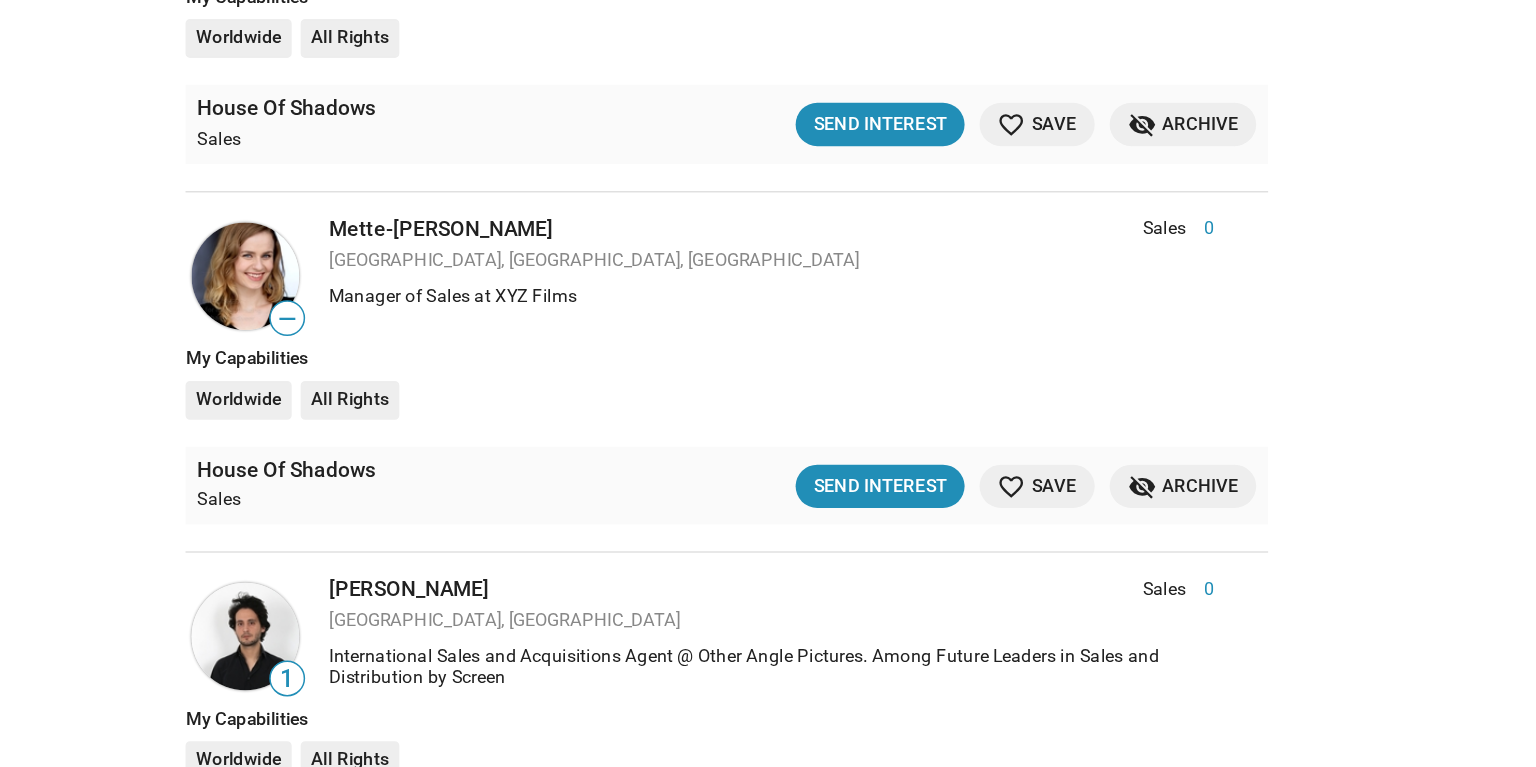 scroll, scrollTop: 43719, scrollLeft: 0, axis: vertical 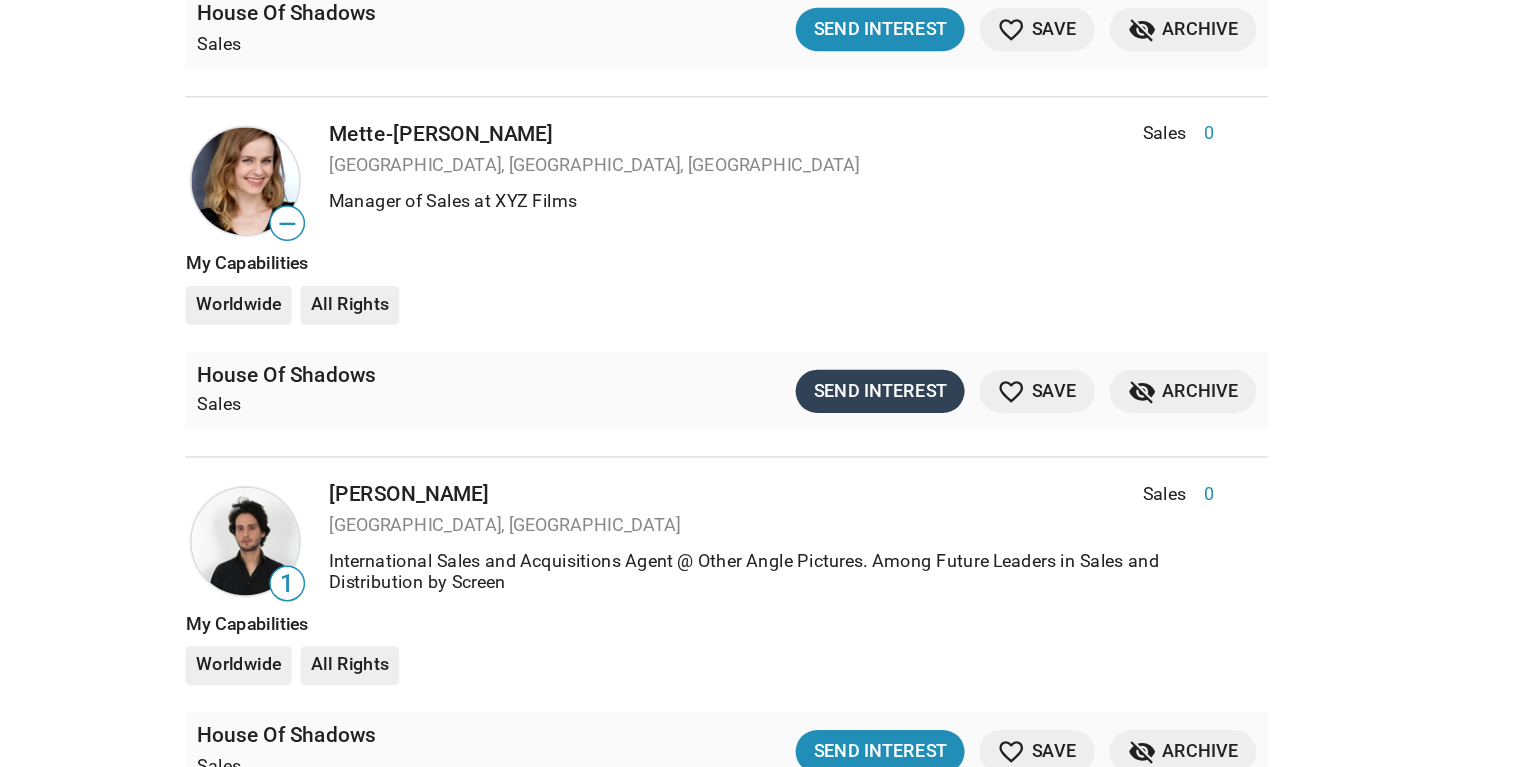 click on "Send Interest" 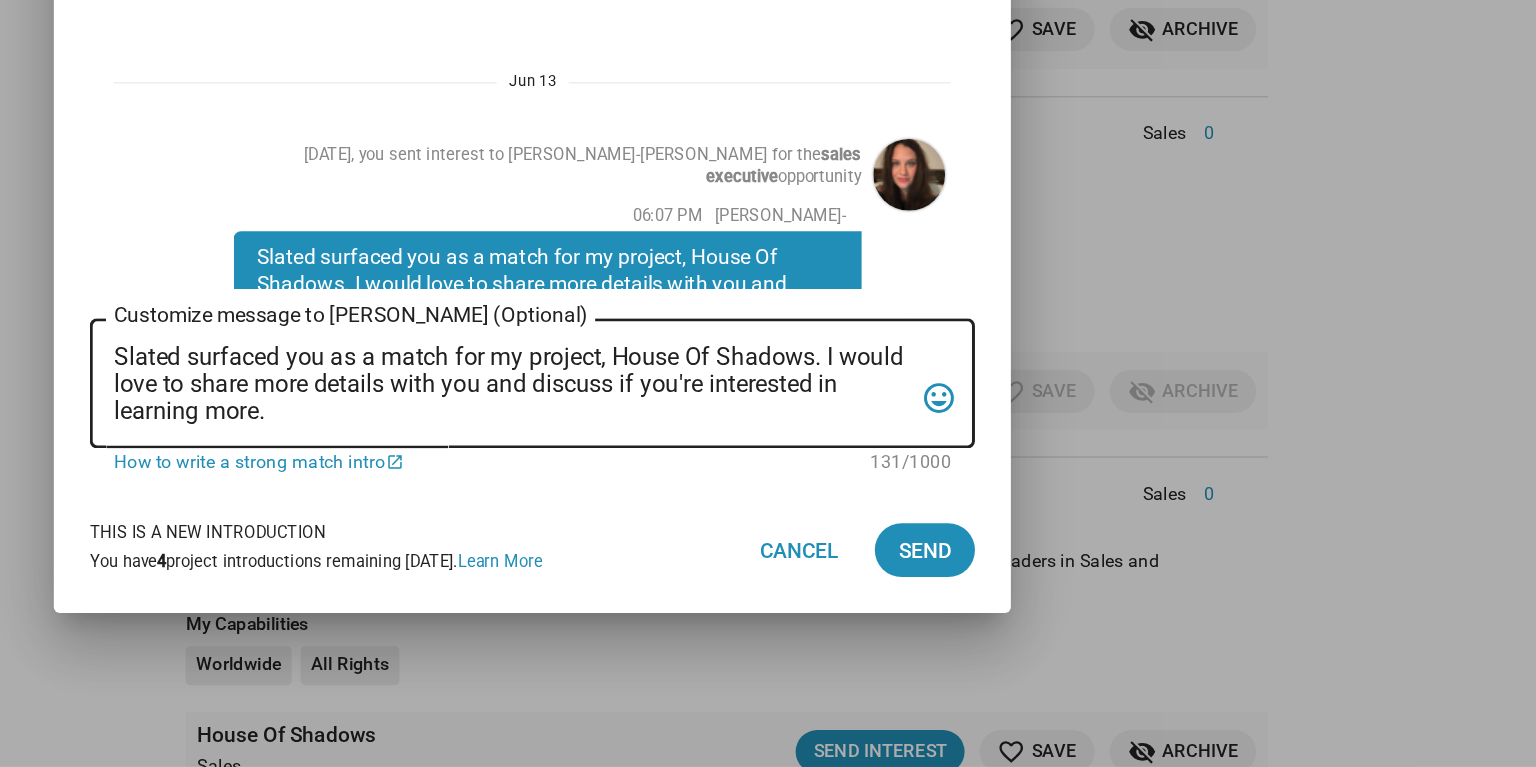 scroll, scrollTop: 88, scrollLeft: 0, axis: vertical 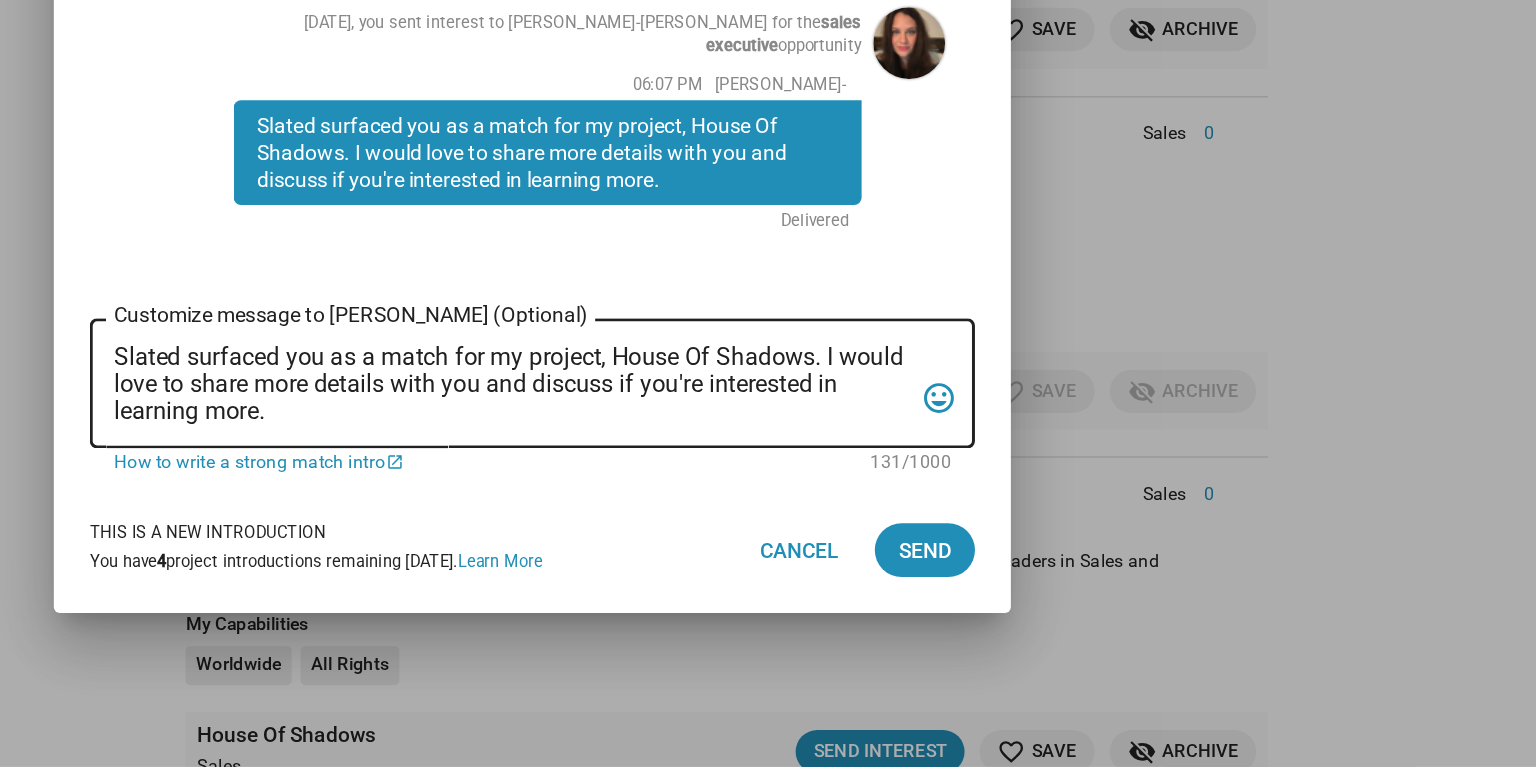 click on "Send Interest close Project House Of Shadows Role Sales Interested In Mette-[PERSON_NAME] [DATE], you sent interest to [PERSON_NAME]-[PERSON_NAME] for the  sales executive  opportunity
06:07 PM [PERSON_NAME]- Slated surfaced you as a match for my project, House Of Shadows. I would love to share more details with you and discuss if you're interested in learning more. Delivered Slated surfaced you as a match for my project, House Of Shadows. I would love to share more details with you and discuss if you're interested in learning more. Customize message to [PERSON_NAME] (Optional) Customize message (Optional) tag_faces 131/1000 How to write a strong match intro  open_in_new This is a new introduction  You have  4  project introductions remaining [DATE].  Learn More Cancel Send" at bounding box center [768, 383] 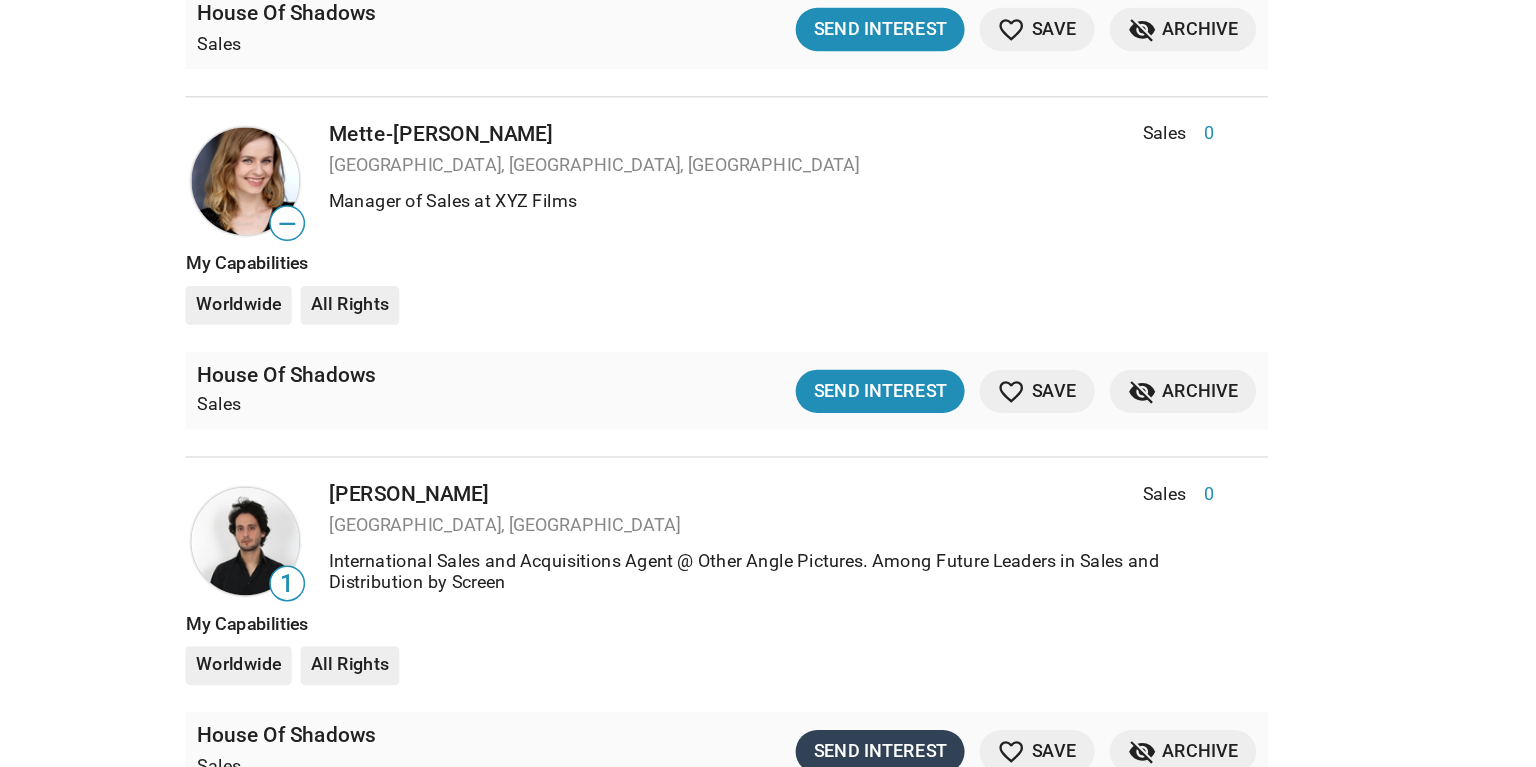 click on "Send Interest" 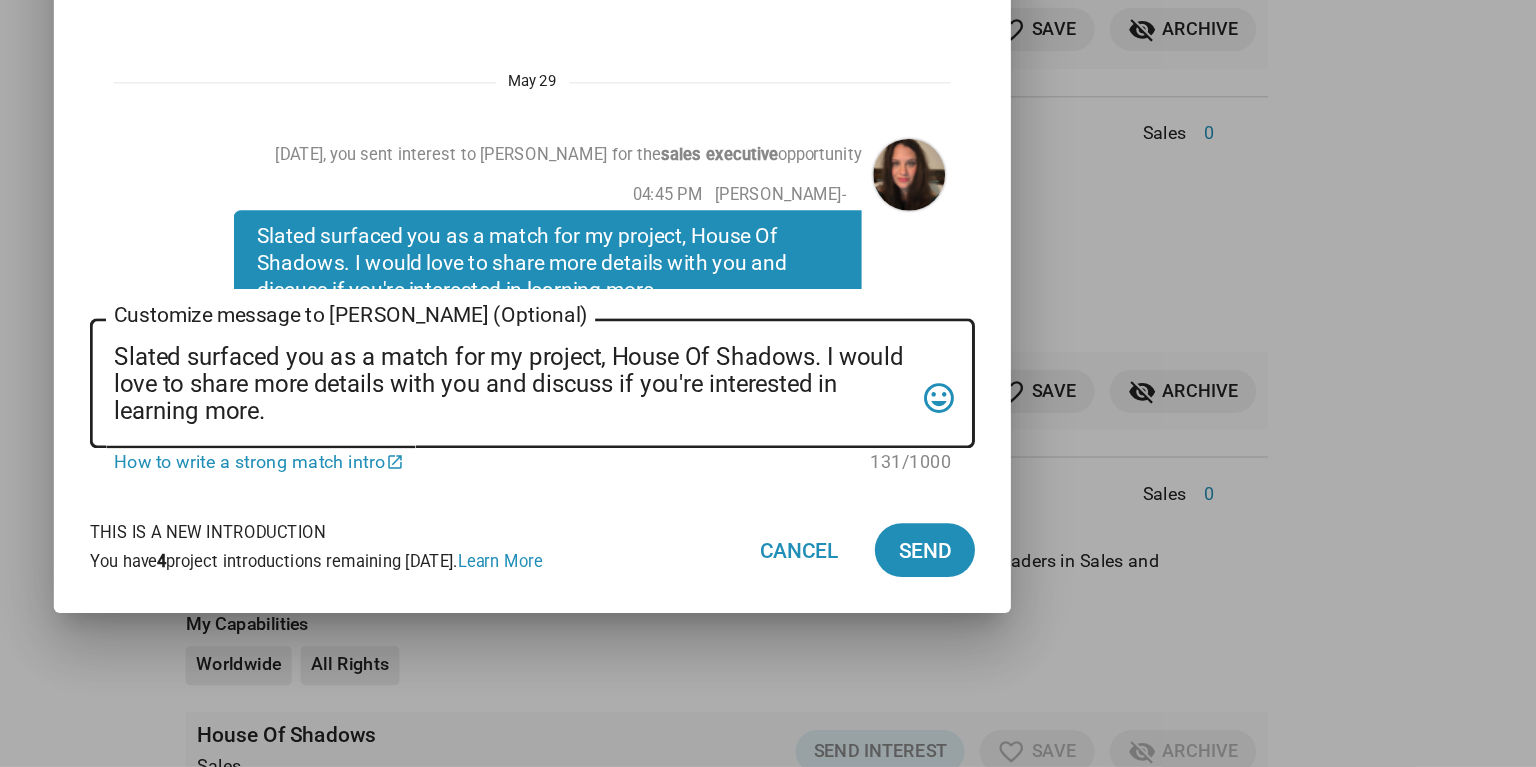 scroll, scrollTop: 88, scrollLeft: 0, axis: vertical 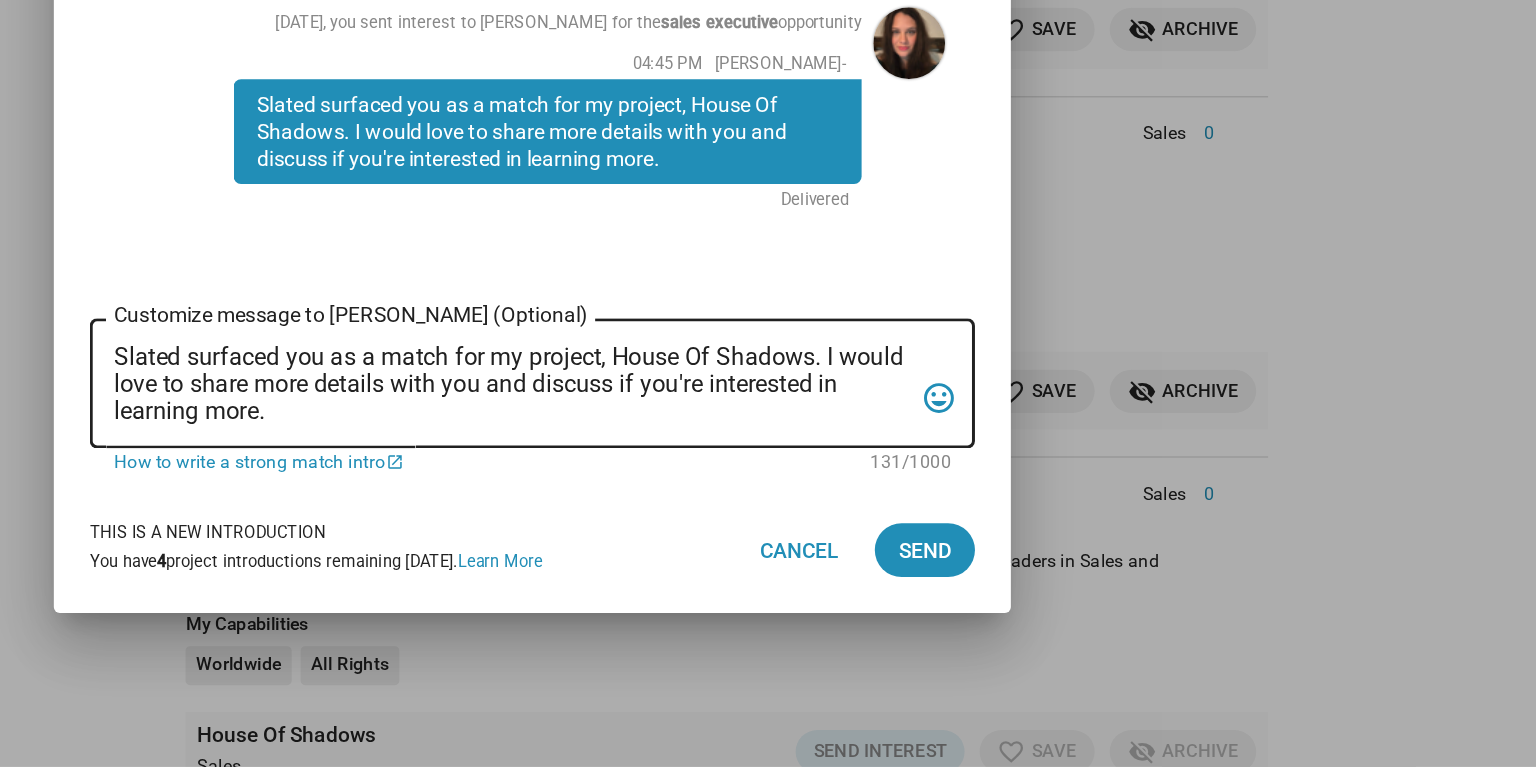 click on "Send Interest close Project House Of Shadows Role Sales Interested In [PERSON_NAME] [DATE], you sent interest to [PERSON_NAME] for the  sales executive  opportunity
04:45 PM [PERSON_NAME]- Slated surfaced you as a match for my project, House Of Shadows. I would love to share more details with you and discuss if you're interested in learning more. Delivered Slated surfaced you as a match for my project, House Of Shadows. I would love to share more details with you and discuss if you're interested in learning more. Customize message to [PERSON_NAME] (Optional) Customize message (Optional) tag_faces 131/1000 How to write a strong match intro  open_in_new This is a new introduction  You have  4  project introductions remaining [DATE].  Learn More Cancel Send" at bounding box center [768, 383] 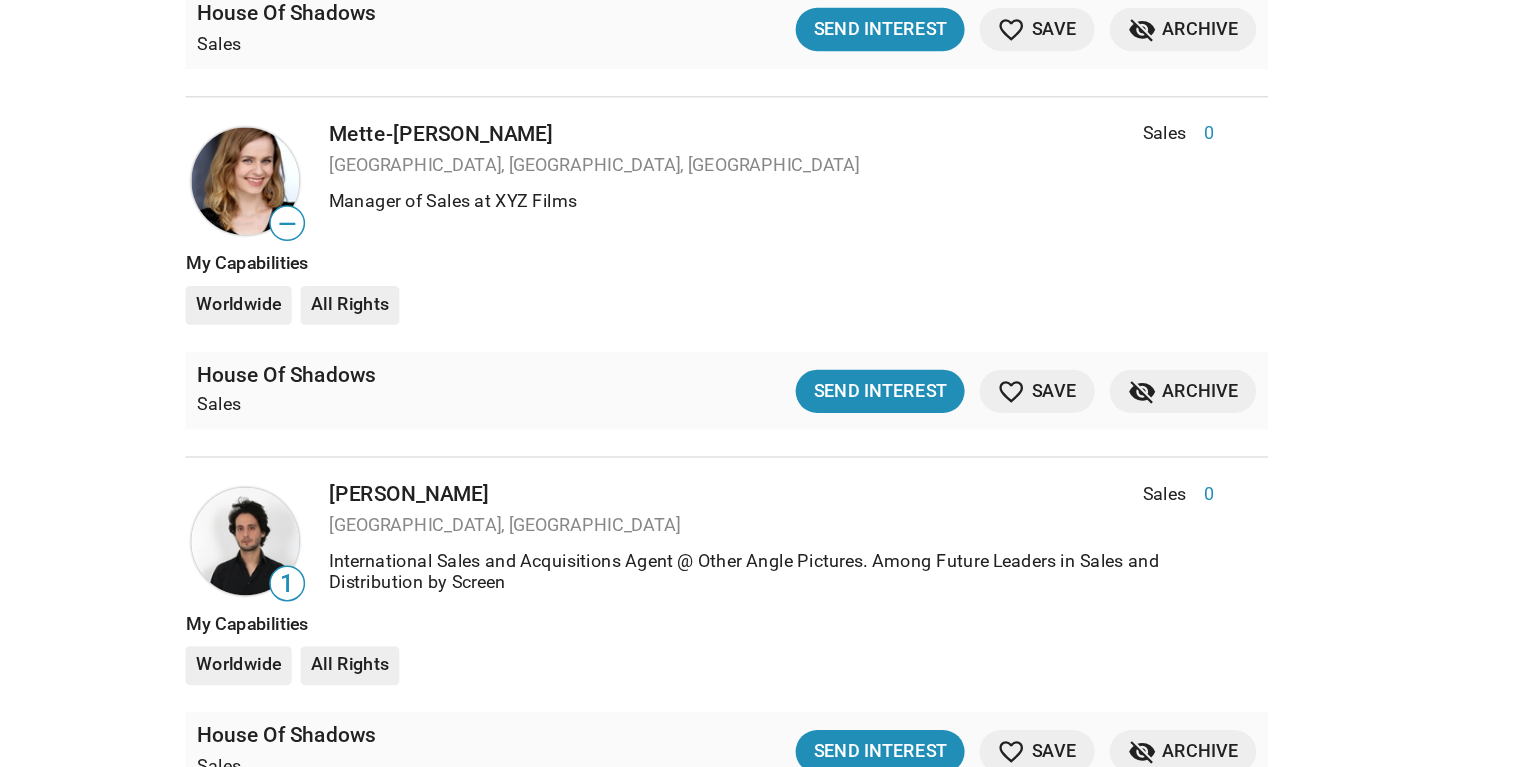 click on "Show filters Filter matches by Clear all Project & Opportunities Project Project Opportunity Opportunity Status   Updated Recently (30 Days)   Not Contacted   Interest Sent   Interest Received   Mutual Interest   Archived   Saved Matches For Your Projects 527  results  Person  Role Score — [PERSON_NAME] Sales Executive 0 [GEOGRAPHIC_DATA], [GEOGRAPHIC_DATA], [GEOGRAPHIC_DATA] Sales Executive 0 My Capabilities Worldwide All Rights House Of Shadows Sales favorite_border Save question_answer  Message Thread  Interest Sent [DATE] more_vert — [PERSON_NAME] Sales Executive 0 [GEOGRAPHIC_DATA], [GEOGRAPHIC_DATA] Sales Executive 0 My Capabilities Worldwide All Rights House Of Shadows Sales  Send Interest  favorite_border Save visibility_off Archive — [PERSON_NAME] Sales 0 [GEOGRAPHIC_DATA], [GEOGRAPHIC_DATA] Self Employed Finance specialist in various sectors of industry. Sales 0 Self Employed Finance specialist in various sectors of industry. My Capabilities Worldwide All Rights House Of Shadows Sales favorite Saved question_answer  Message Thread  Mutual Interest 0" 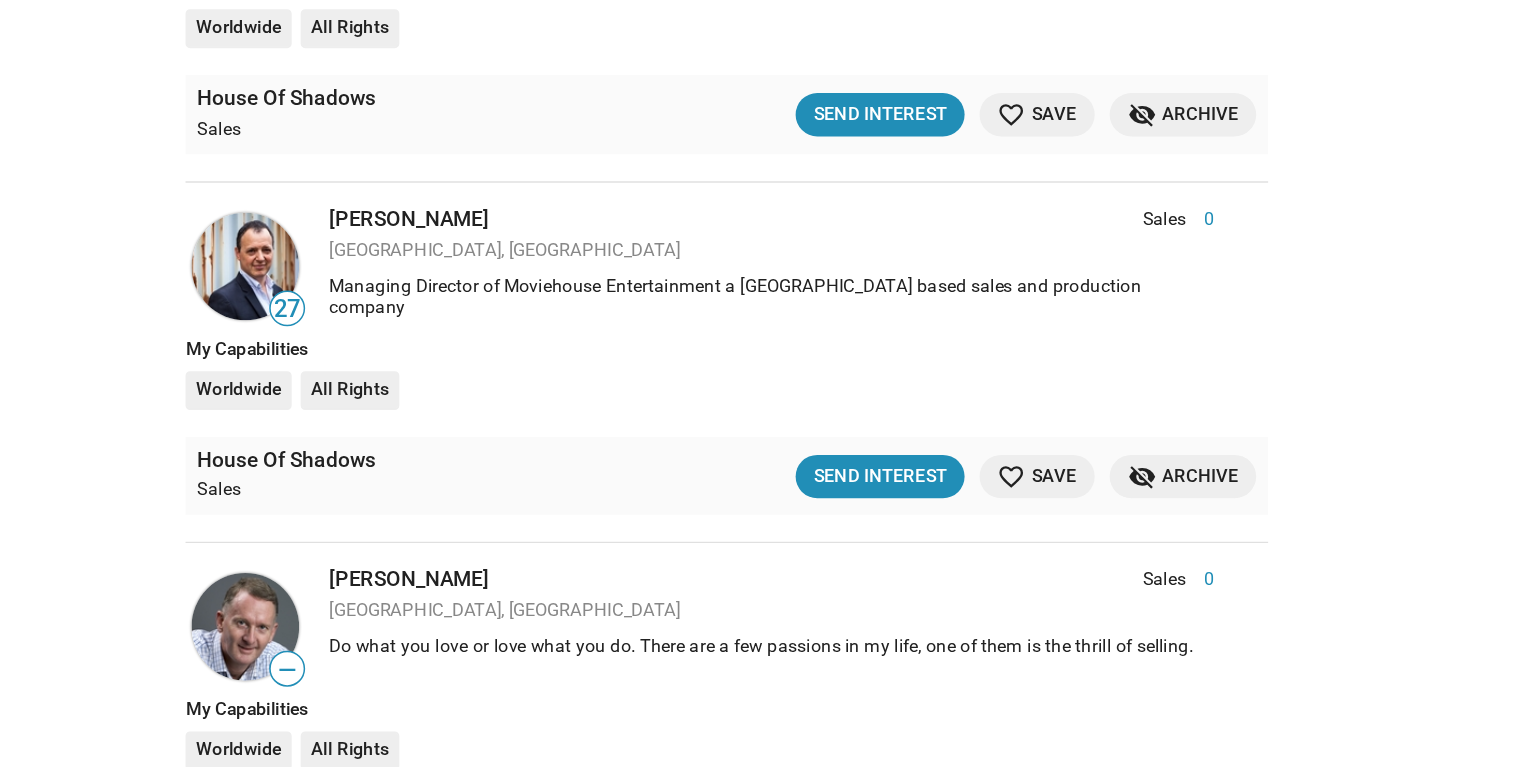 scroll, scrollTop: 44199, scrollLeft: 0, axis: vertical 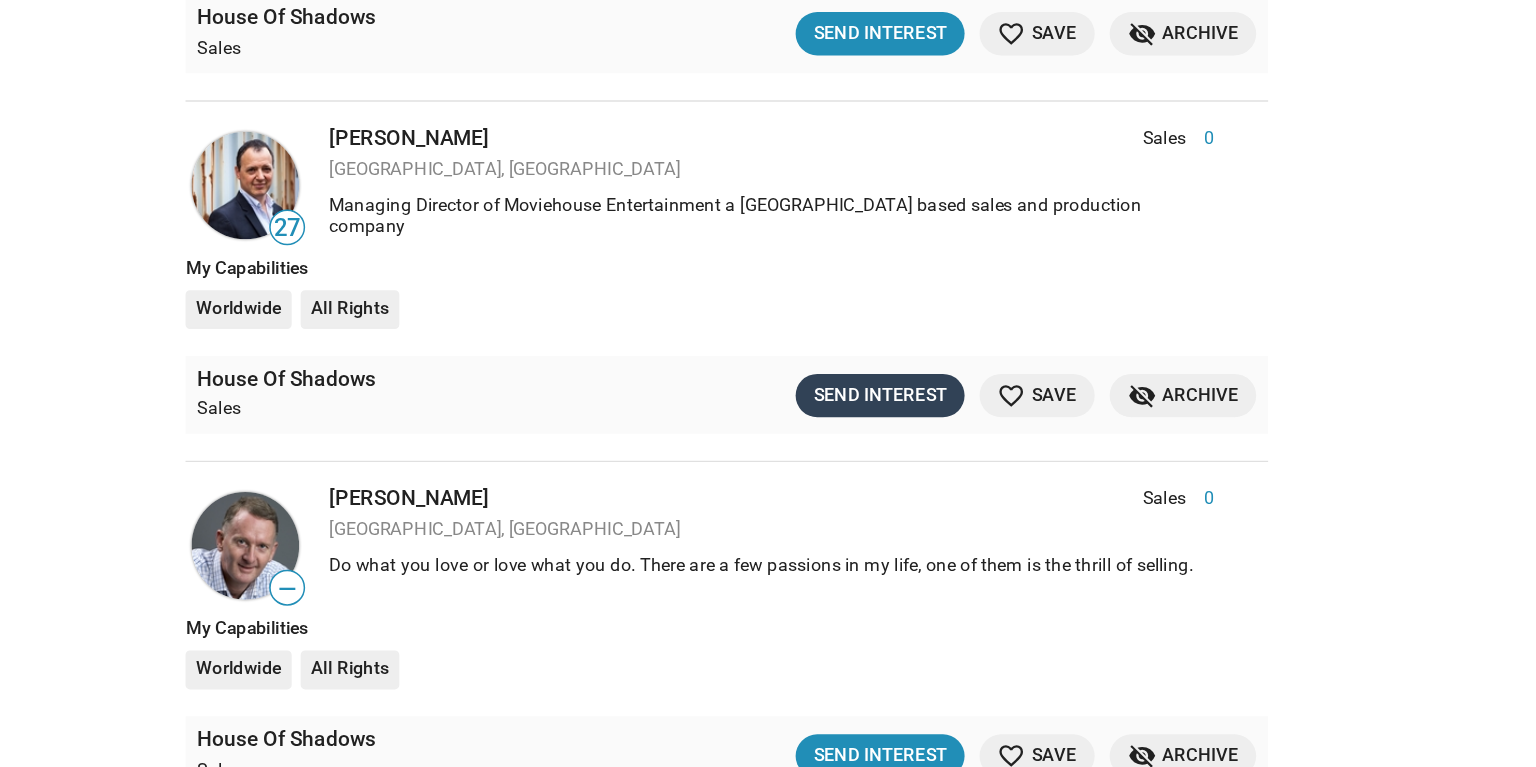 click on "Send Interest" 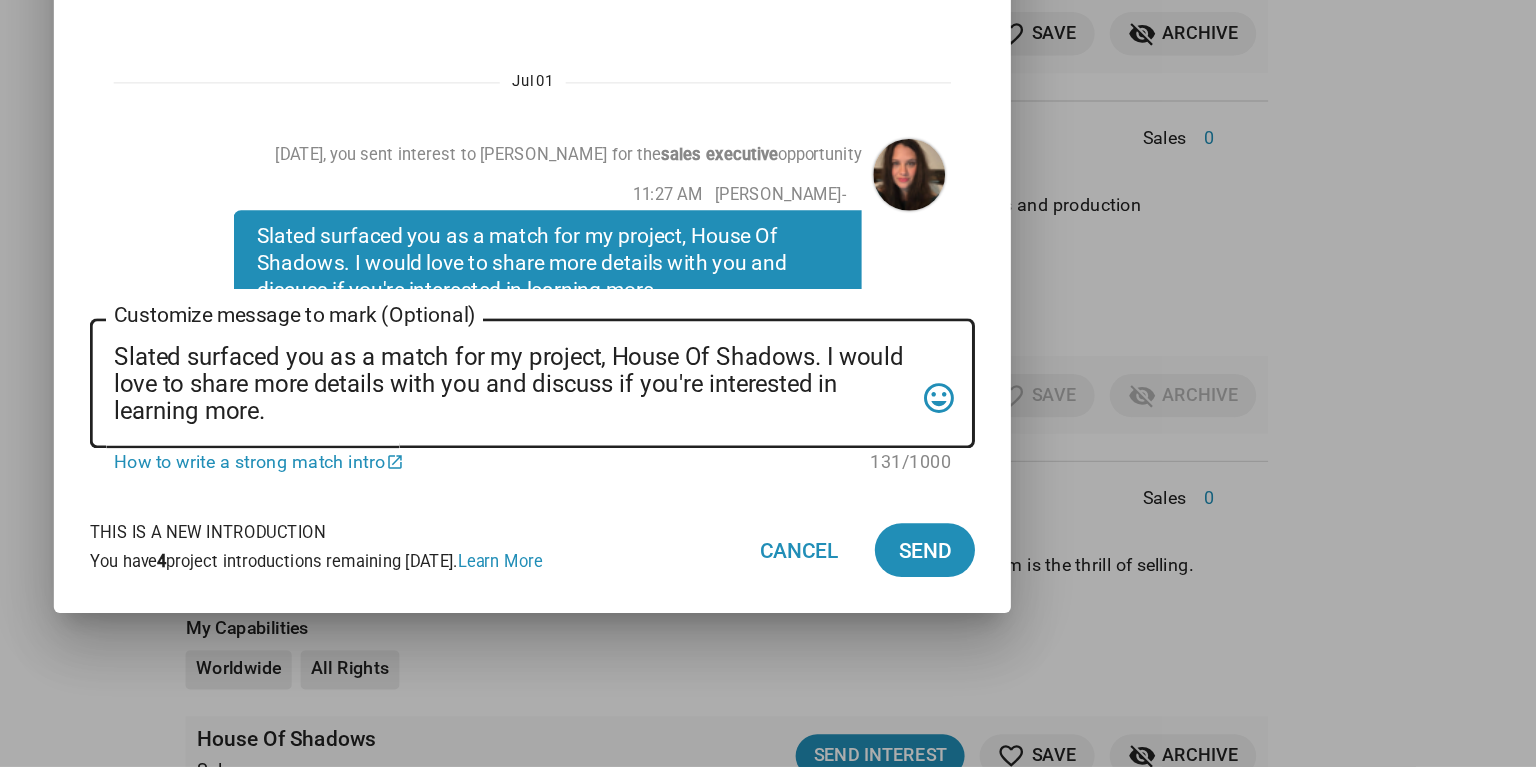 scroll, scrollTop: 88, scrollLeft: 0, axis: vertical 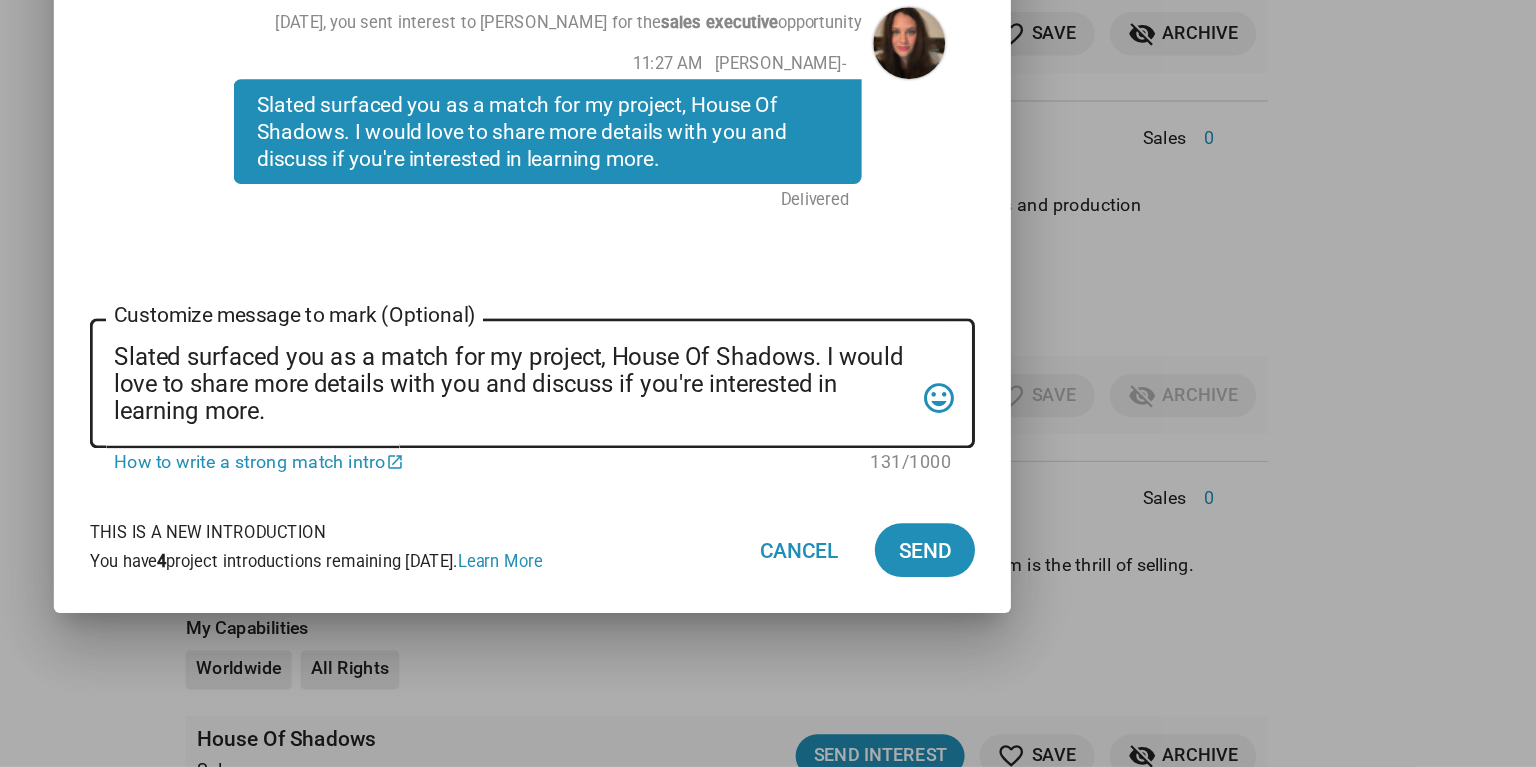click on "Send Interest close Project House Of Shadows Role Sales Interested In [PERSON_NAME] [DATE], you sent interest to [PERSON_NAME] for the  sales executive  opportunity
11:27 AM [PERSON_NAME]- Slated surfaced you as a match for my project, House Of Shadows. I would love to share more details with you and discuss if you're interested in learning more. Delivered Slated surfaced you as a match for my project, House Of Shadows. I would love to share more details with you and discuss if you're interested in learning more. Customize message to mark (Optional) Customize message (Optional) tag_faces 131/1000 How to write a strong match intro  open_in_new This is a new introduction  You have  4  project introductions remaining [DATE].  Learn More Cancel Send" at bounding box center [768, 383] 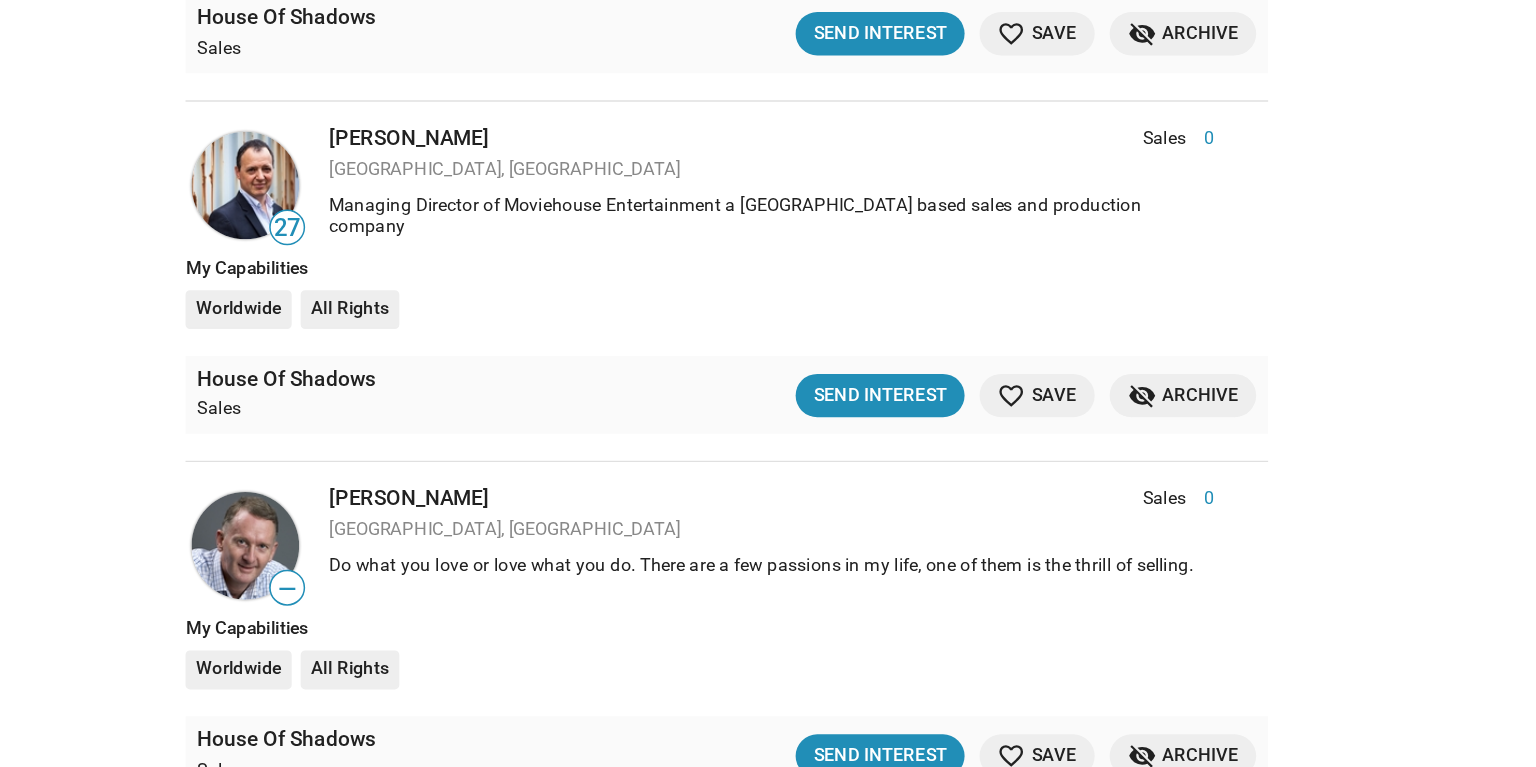 click on "Show filters Filter matches by Clear all Project & Opportunities Project Project Opportunity Opportunity Status   Updated Recently (30 Days)   Not Contacted   Interest Sent   Interest Received   Mutual Interest   Archived   Saved Matches For Your Projects 527  results  Person  Role Score — [PERSON_NAME] Sales Executive 0 [GEOGRAPHIC_DATA], [GEOGRAPHIC_DATA], [GEOGRAPHIC_DATA] Sales Executive 0 My Capabilities Worldwide All Rights House Of Shadows Sales favorite_border Save question_answer  Message Thread  Interest Sent [DATE] more_vert — [PERSON_NAME] Sales Executive 0 [GEOGRAPHIC_DATA], [GEOGRAPHIC_DATA] Sales Executive 0 My Capabilities Worldwide All Rights House Of Shadows Sales  Send Interest  favorite_border Save visibility_off Archive — [PERSON_NAME] Sales 0 [GEOGRAPHIC_DATA], [GEOGRAPHIC_DATA] Self Employed Finance specialist in various sectors of industry. Sales 0 Self Employed Finance specialist in various sectors of industry. My Capabilities Worldwide All Rights House Of Shadows Sales favorite Saved question_answer  Message Thread  Mutual Interest 0" 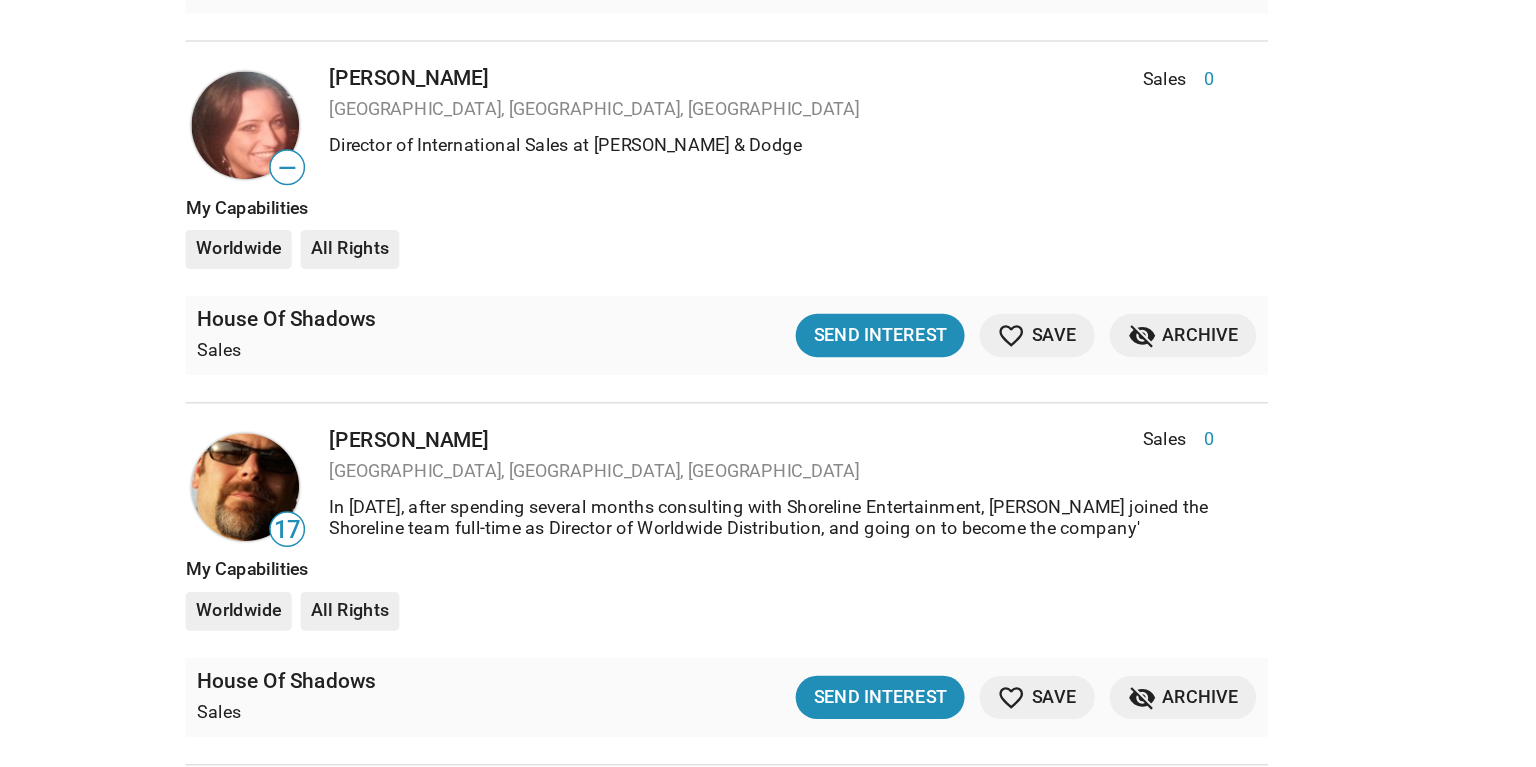 scroll, scrollTop: 45447, scrollLeft: 0, axis: vertical 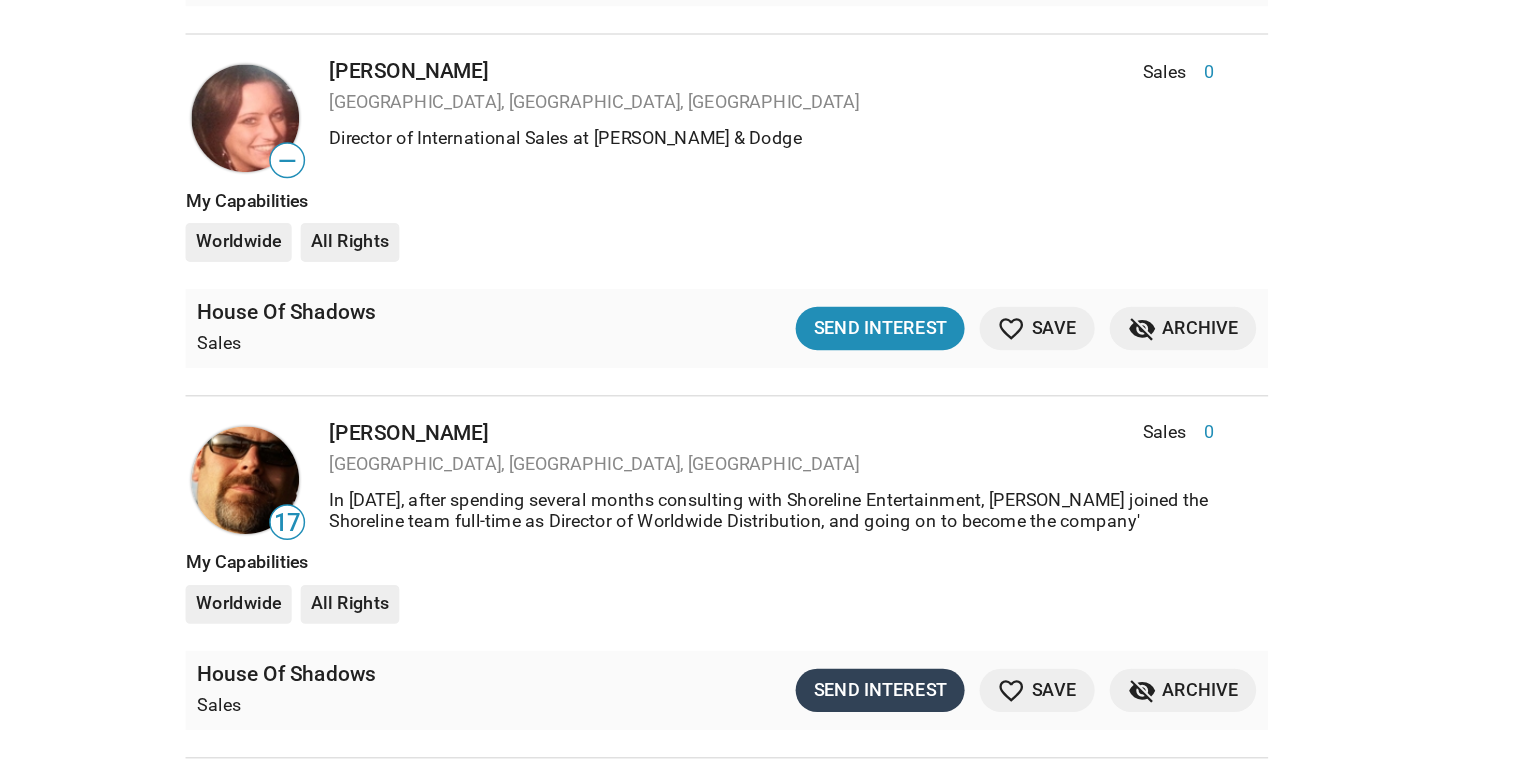 click on "Send Interest" 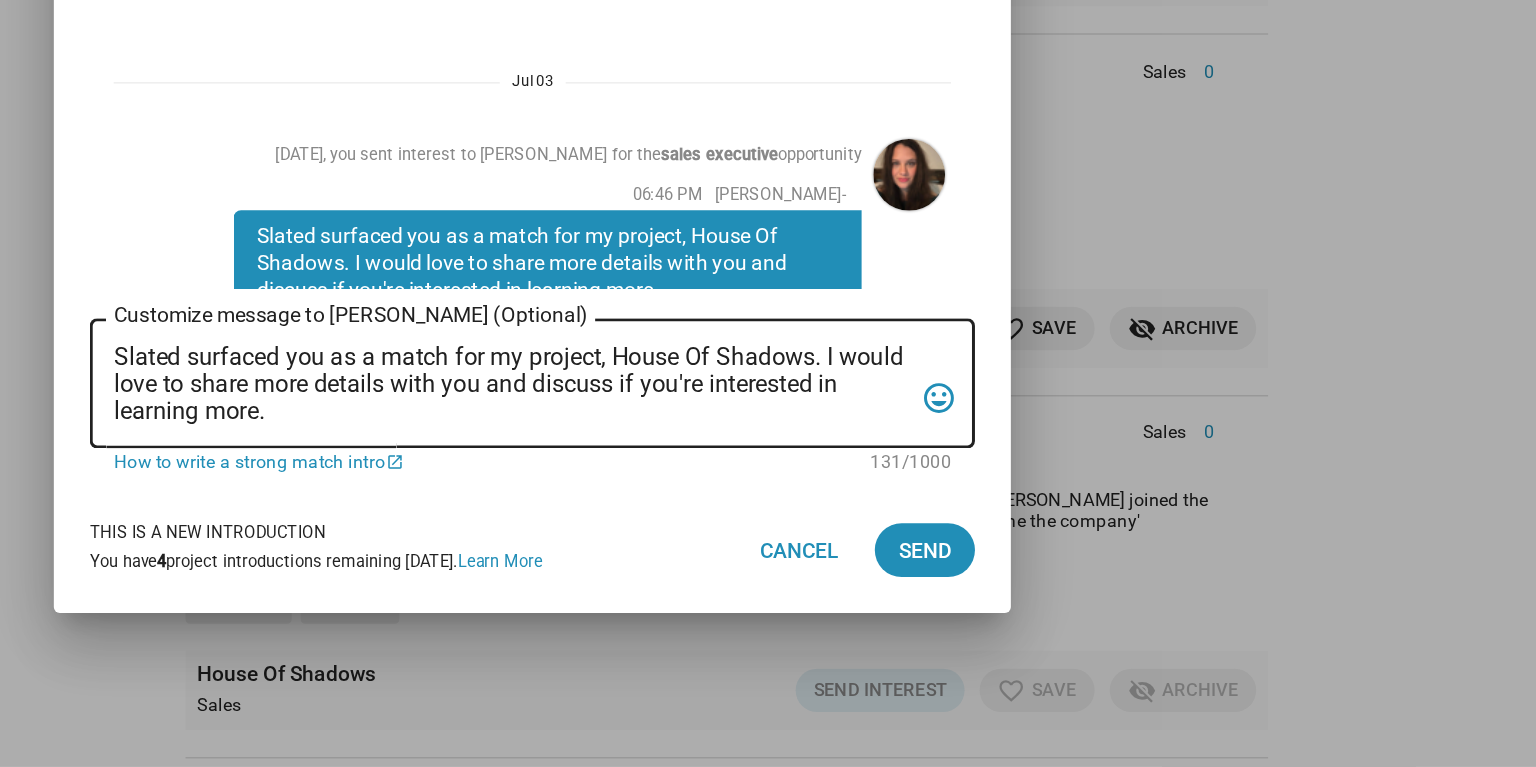 scroll, scrollTop: 88, scrollLeft: 0, axis: vertical 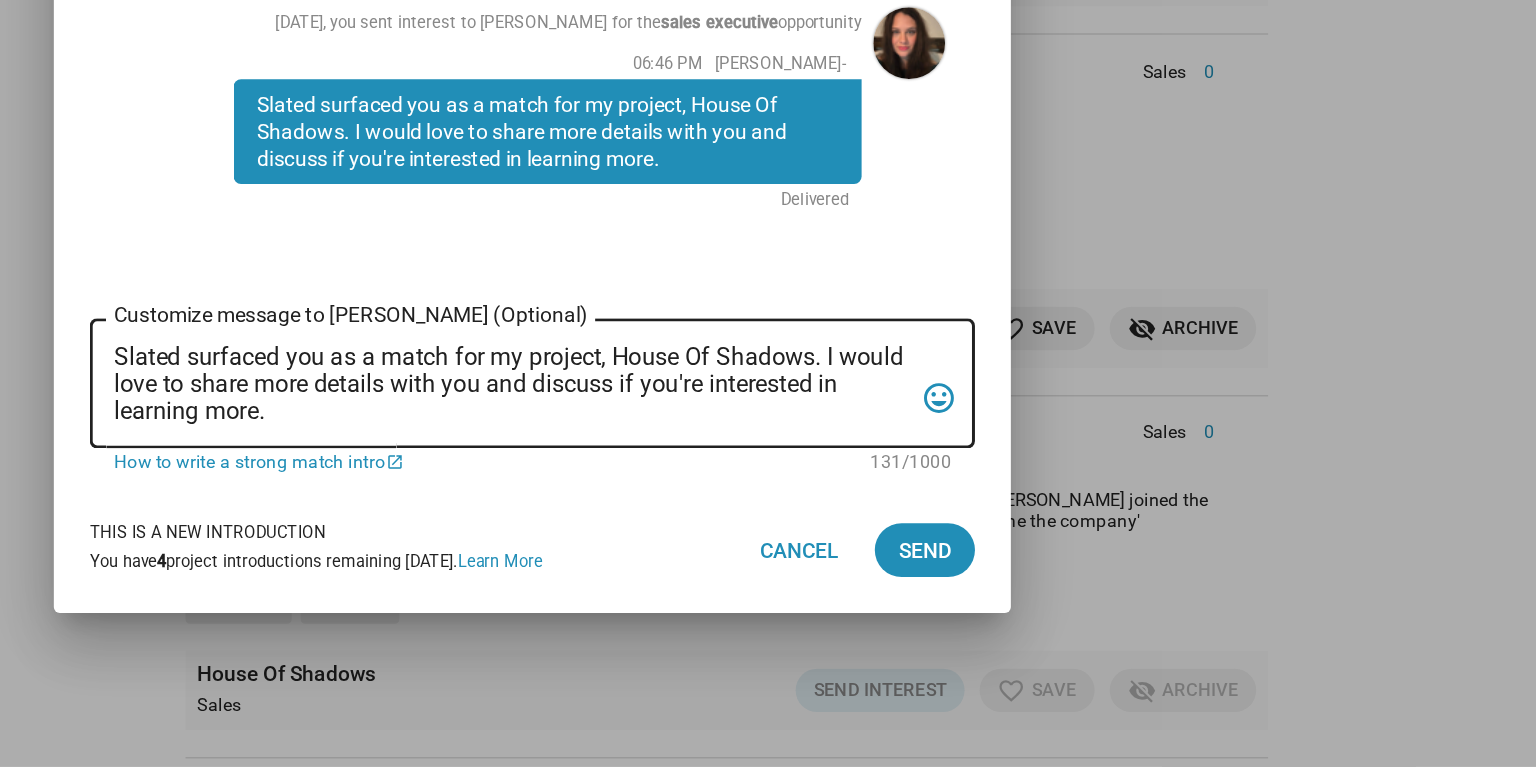 click on "Send Interest close Project House Of Shadows Role Sales Interested In [PERSON_NAME] [DATE], you sent interest to [PERSON_NAME] for the  sales executive  opportunity
06:46 PM [PERSON_NAME]- Slated surfaced you as a match for my project, House Of Shadows. I would love to share more details with you and discuss if you're interested in learning more. Delivered Slated surfaced you as a match for my project, House Of Shadows. I would love to share more details with you and discuss if you're interested in learning more. Customize message to [PERSON_NAME] (Optional) Customize message (Optional) tag_faces 131/1000 How to write a strong match intro  open_in_new This is a new introduction  You have  4  project introductions remaining [DATE].  Learn More Cancel Send" at bounding box center (768, 383) 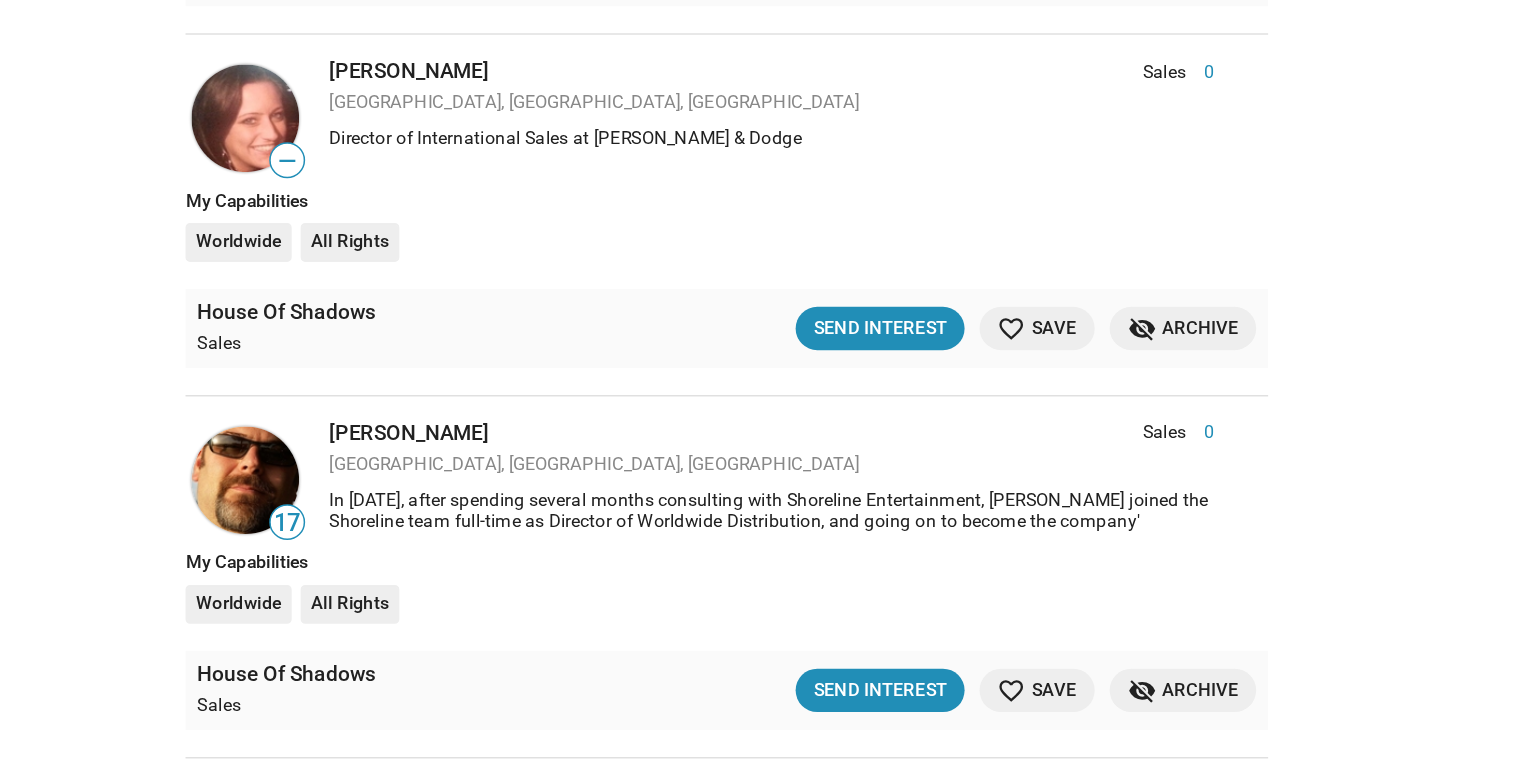 click on "Show filters Filter matches by Clear all Project & Opportunities Project Project Opportunity Opportunity Status   Updated Recently (30 Days)   Not Contacted   Interest Sent   Interest Received   Mutual Interest   Archived   Saved Matches For Your Projects 527  results  Person  Role Score — [PERSON_NAME] Sales Executive 0 [GEOGRAPHIC_DATA], [GEOGRAPHIC_DATA], [GEOGRAPHIC_DATA] Sales Executive 0 My Capabilities Worldwide All Rights House Of Shadows Sales favorite_border Save question_answer  Message Thread  Interest Sent [DATE] more_vert — [PERSON_NAME] Sales Executive 0 [GEOGRAPHIC_DATA], [GEOGRAPHIC_DATA] Sales Executive 0 My Capabilities Worldwide All Rights House Of Shadows Sales  Send Interest  favorite_border Save visibility_off Archive — [PERSON_NAME] Sales 0 [GEOGRAPHIC_DATA], [GEOGRAPHIC_DATA] Self Employed Finance specialist in various sectors of industry. Sales 0 Self Employed Finance specialist in various sectors of industry. My Capabilities Worldwide All Rights House Of Shadows Sales favorite Saved question_answer  Message Thread  Mutual Interest 0" 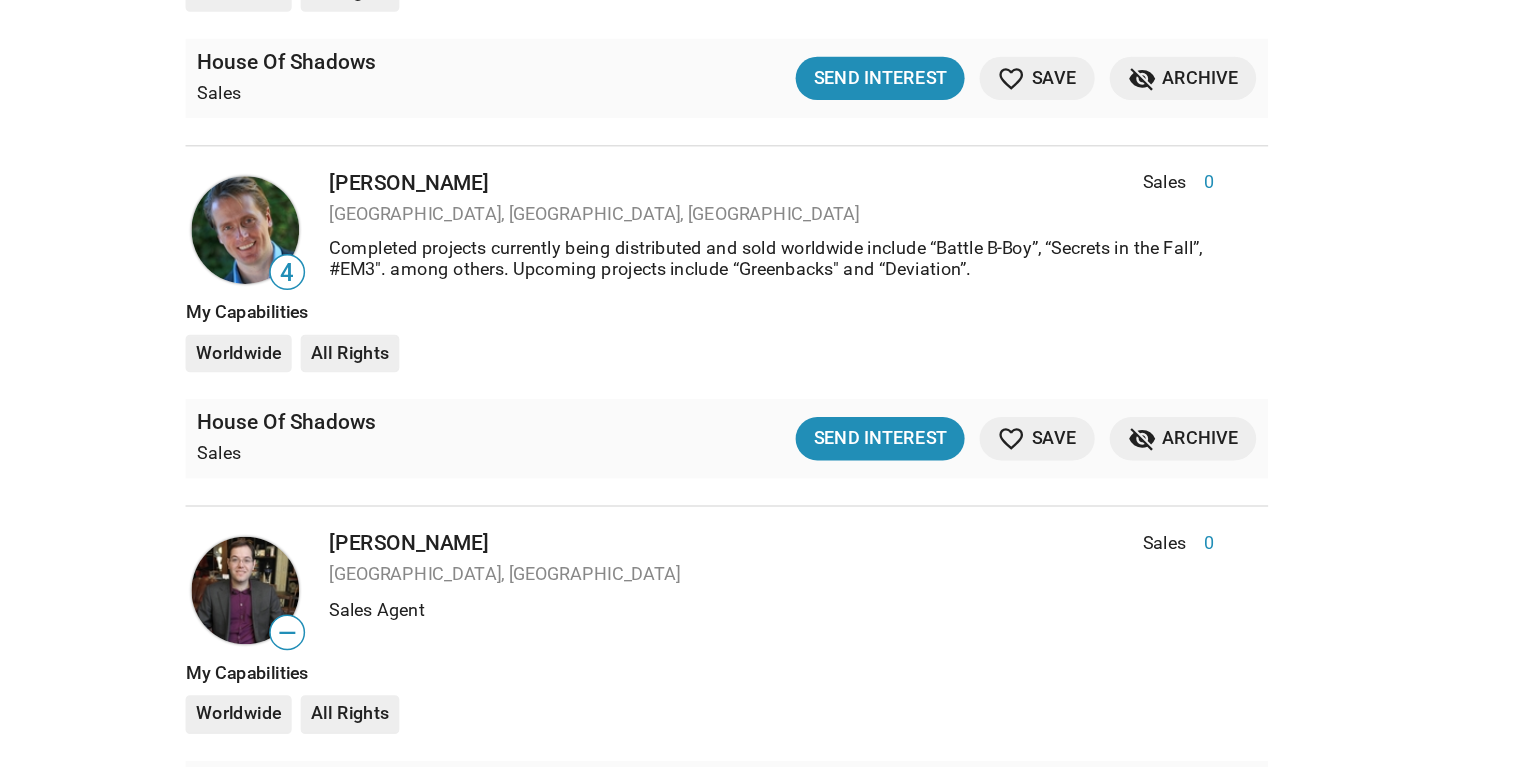 scroll, scrollTop: 45863, scrollLeft: 0, axis: vertical 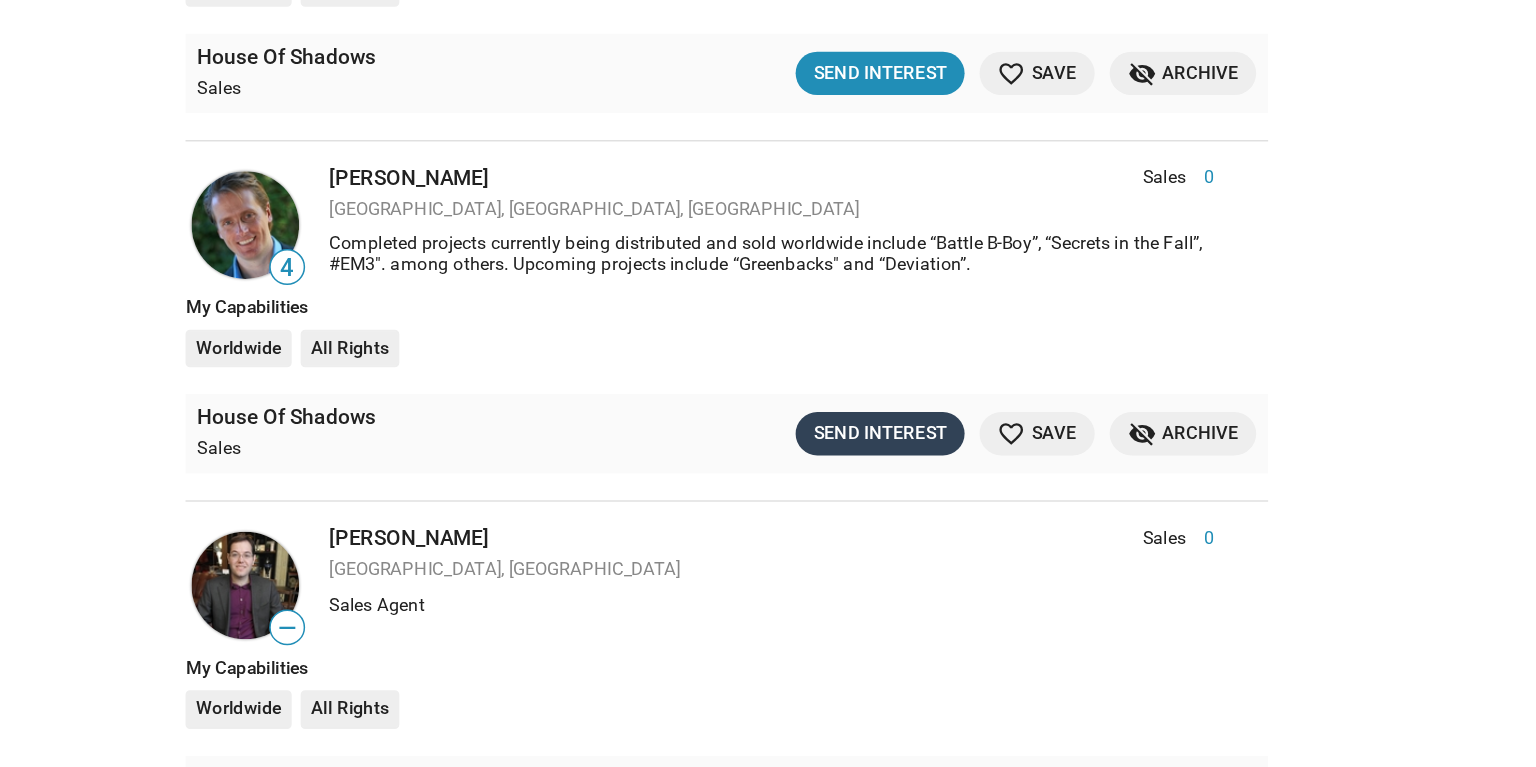 click on "Send Interest" 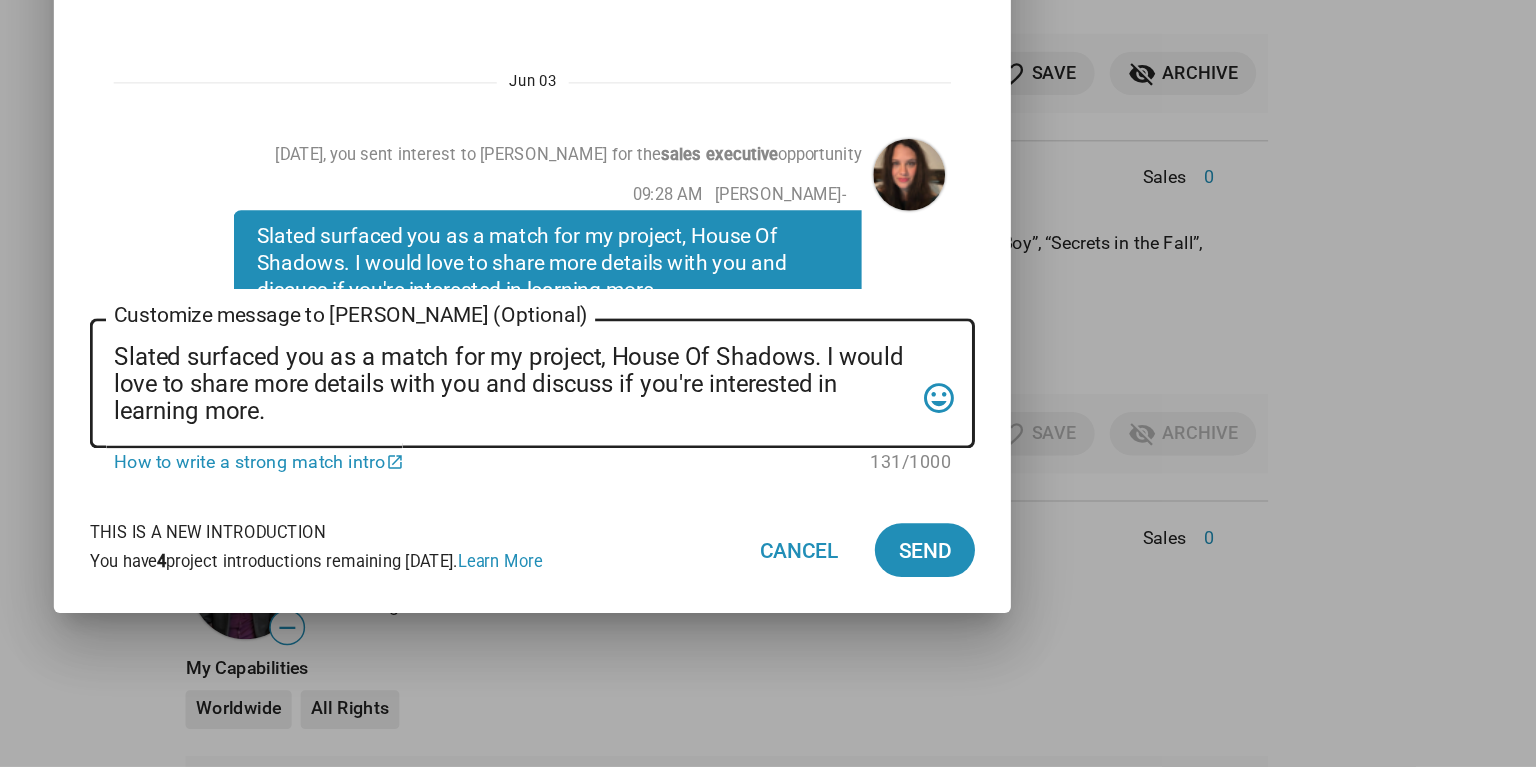 scroll, scrollTop: 88, scrollLeft: 0, axis: vertical 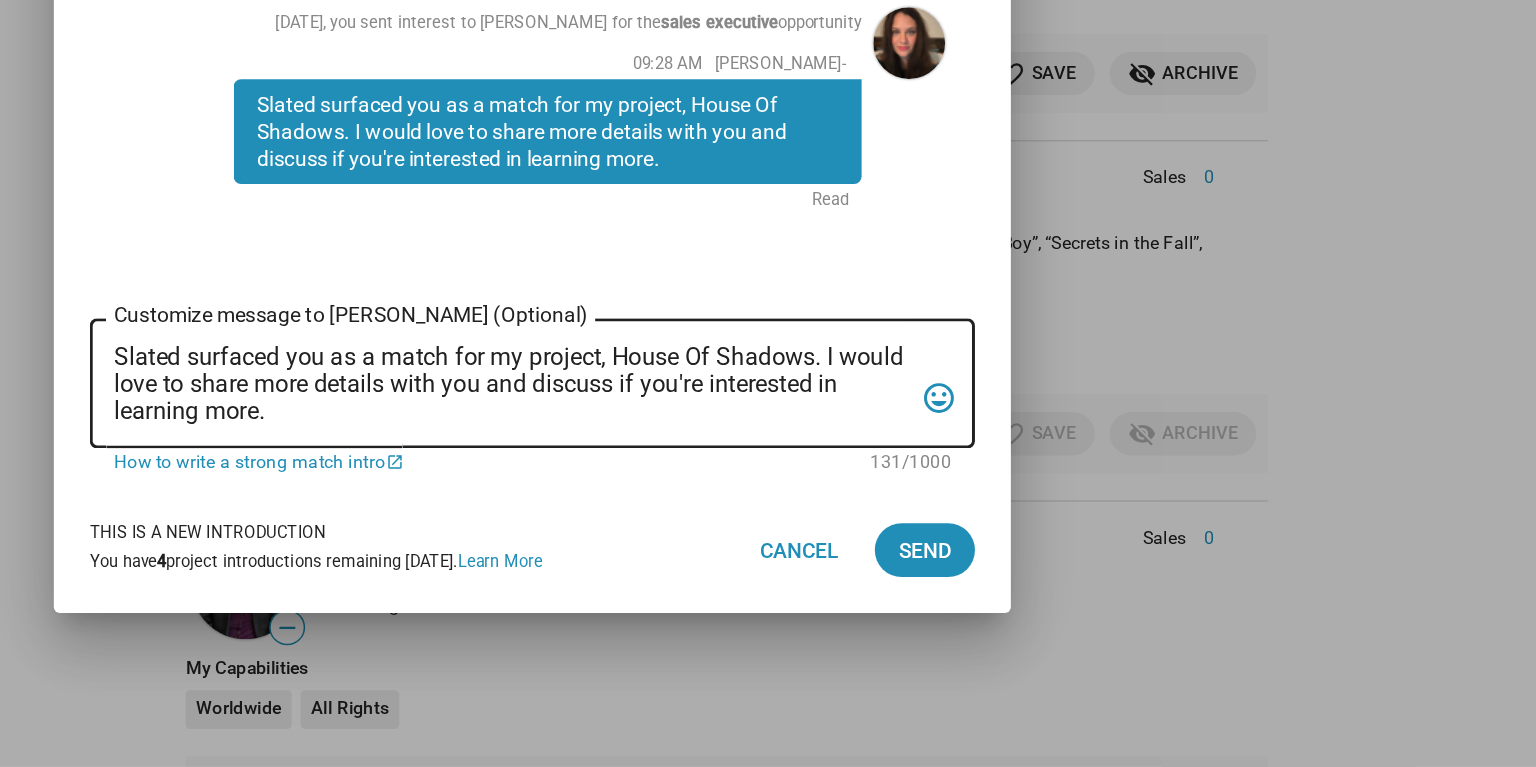 click on "Send Interest close Project House Of Shadows Role Sales Interested In [PERSON_NAME] [DATE], you sent interest to [PERSON_NAME] for the  sales executive  opportunity
09:28 AM [PERSON_NAME]- Slated surfaced you as a match for my project, House Of Shadows. I would love to share more details with you and discuss if you're interested in learning more. Read Slated surfaced you as a match for my project, House Of Shadows. I would love to share more details with you and discuss if you're interested in learning more. Customize message to [PERSON_NAME] (Optional) Customize message (Optional) tag_faces 131/1000 How to write a strong match intro  open_in_new This is a new introduction  You have  4  project introductions remaining [DATE].  Learn More Cancel Send" at bounding box center (768, 383) 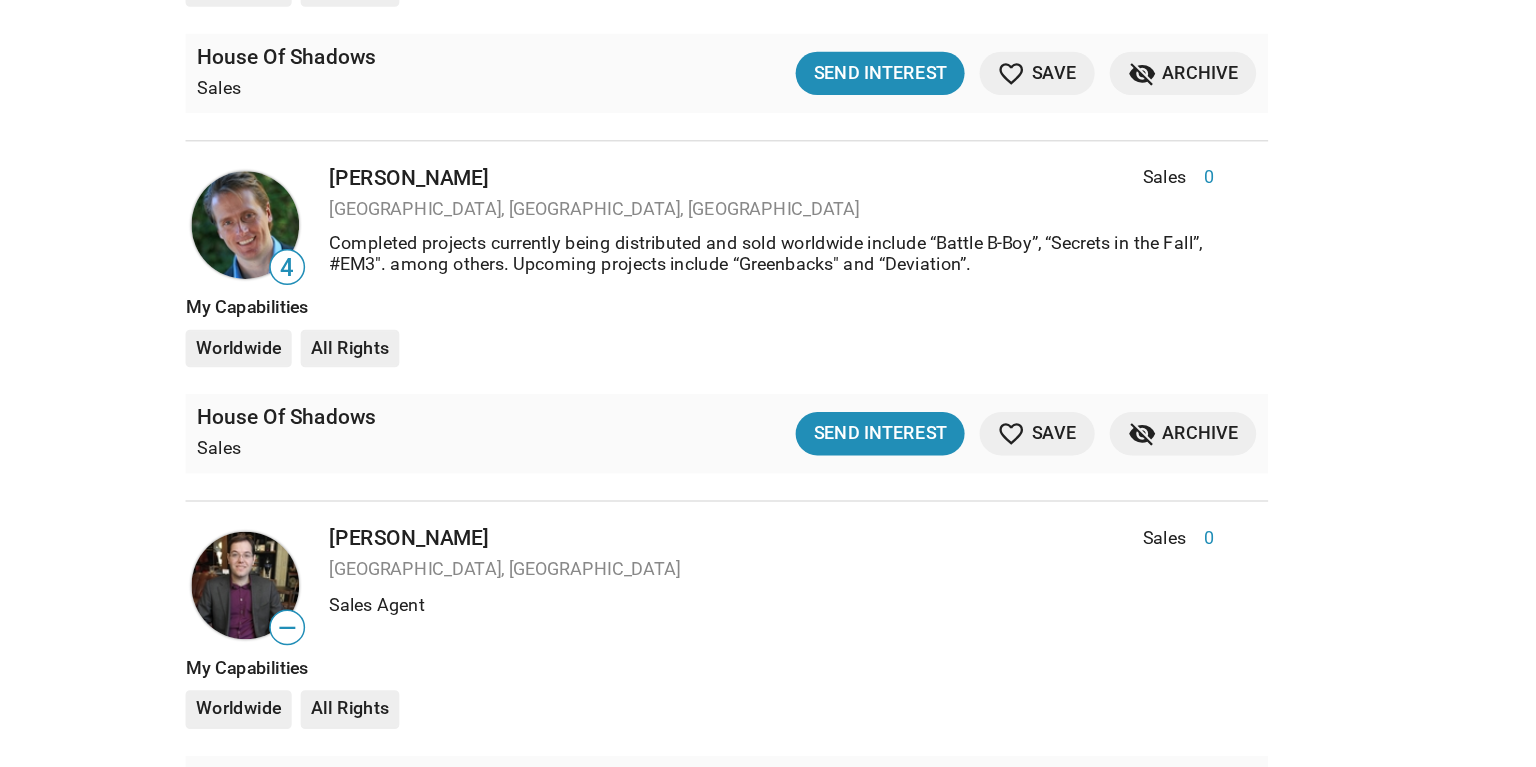 click on "Show filters Filter matches by Clear all Project & Opportunities Project Project Opportunity Opportunity Status   Updated Recently (30 Days)   Not Contacted   Interest Sent   Interest Received   Mutual Interest   Archived   Saved Matches For Your Projects 527  results  Person  Role Score — [PERSON_NAME] Sales Executive 0 [GEOGRAPHIC_DATA], [GEOGRAPHIC_DATA], [GEOGRAPHIC_DATA] Sales Executive 0 My Capabilities Worldwide All Rights House Of Shadows Sales favorite_border Save question_answer  Message Thread  Interest Sent [DATE] more_vert — [PERSON_NAME] Sales Executive 0 [GEOGRAPHIC_DATA], [GEOGRAPHIC_DATA] Sales Executive 0 My Capabilities Worldwide All Rights House Of Shadows Sales  Send Interest  favorite_border Save visibility_off Archive — [PERSON_NAME] Sales 0 [GEOGRAPHIC_DATA], [GEOGRAPHIC_DATA] Self Employed Finance specialist in various sectors of industry. Sales 0 Self Employed Finance specialist in various sectors of industry. My Capabilities Worldwide All Rights House Of Shadows Sales favorite Saved question_answer  Message Thread  Mutual Interest 0" 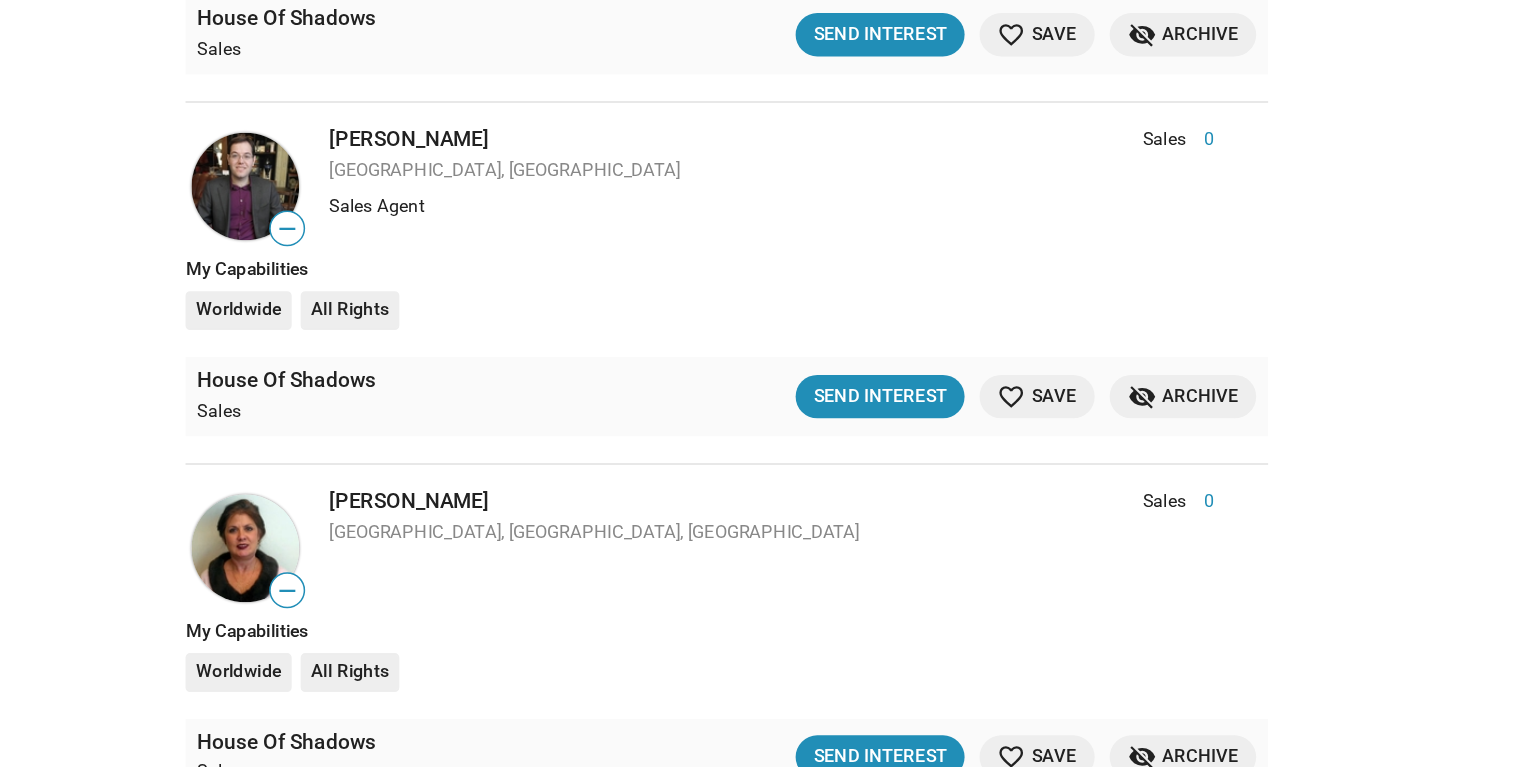 scroll, scrollTop: 46215, scrollLeft: 0, axis: vertical 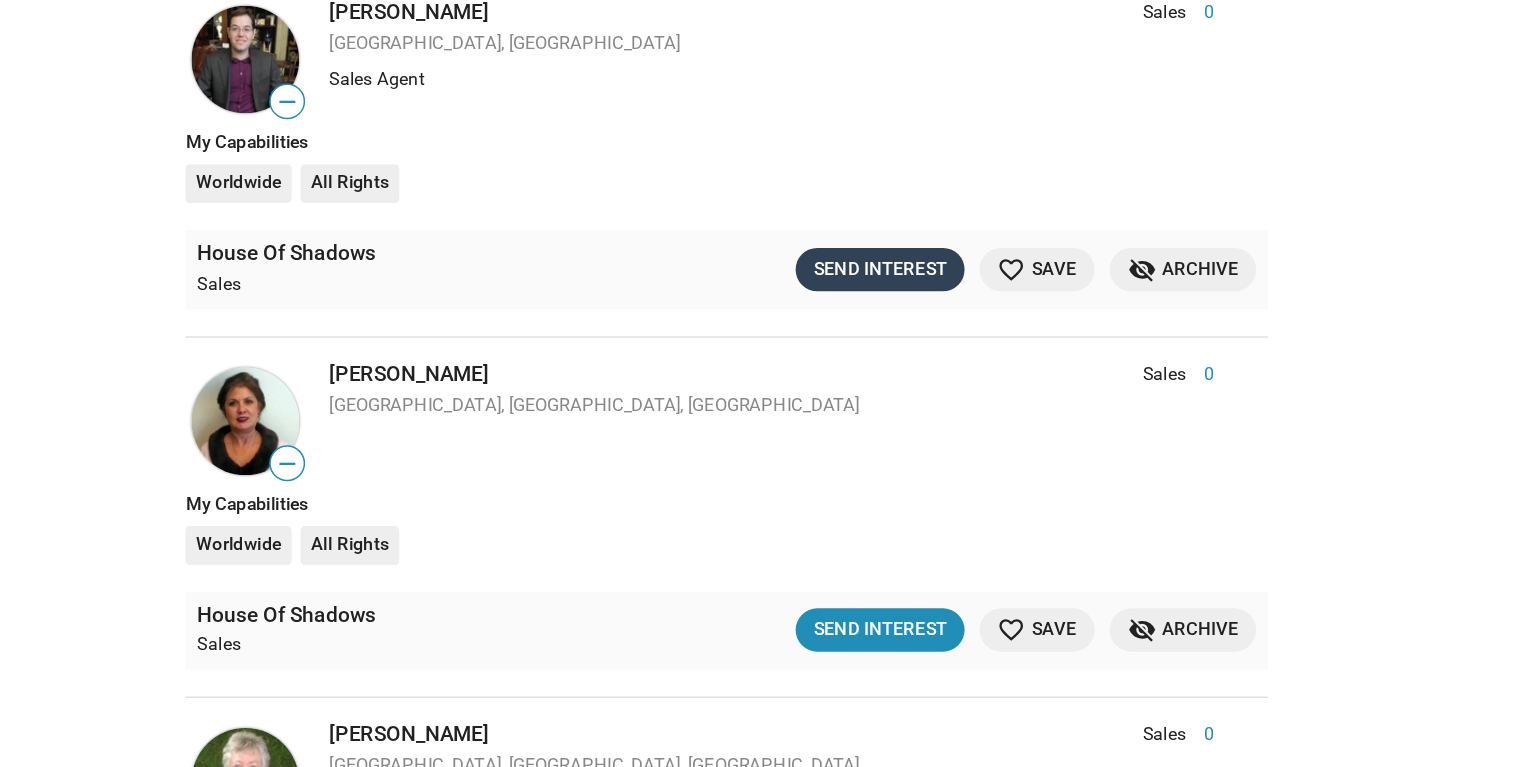 click on "Send Interest" 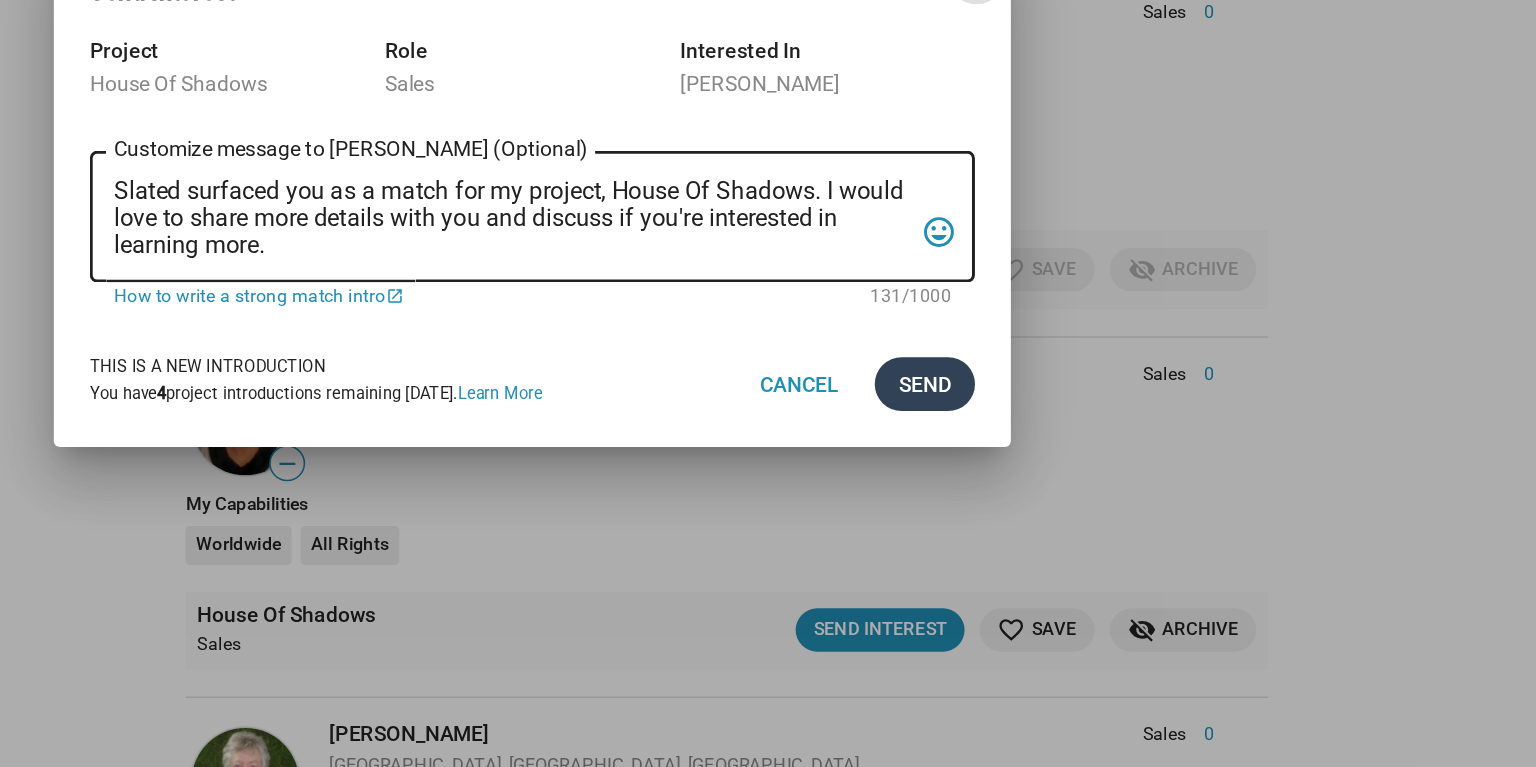 click on "Send" at bounding box center [1030, 511] 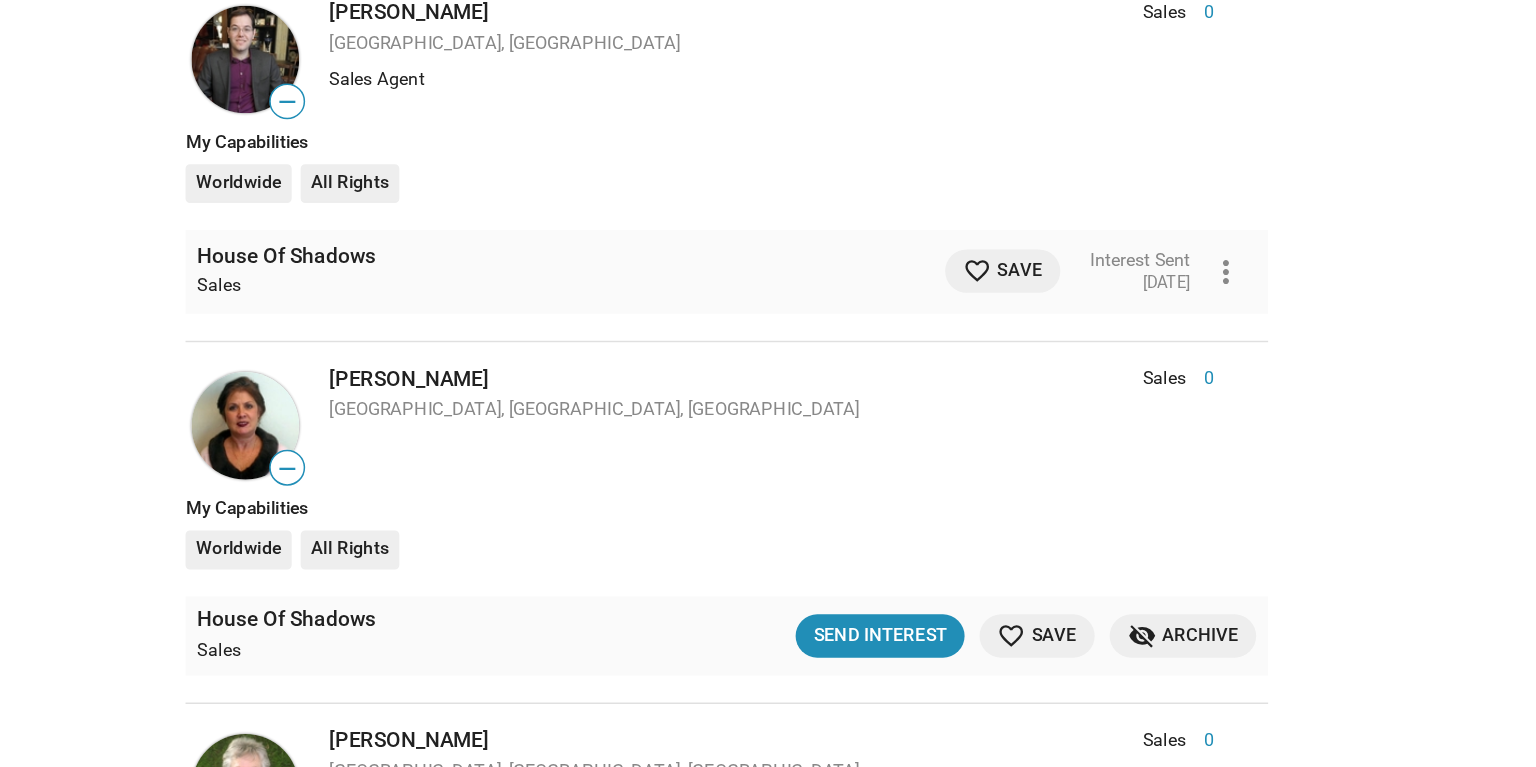 click on "Show filters Filter matches by Clear all Project & Opportunities Project Project Opportunity Opportunity Status   Updated Recently (30 Days)   Not Contacted   Interest Sent   Interest Received   Mutual Interest   Archived   Saved Matches For Your Projects 527  results  Person  Role Score — [PERSON_NAME] Sales Executive 0 [GEOGRAPHIC_DATA], [GEOGRAPHIC_DATA], [GEOGRAPHIC_DATA] Sales Executive 0 My Capabilities Worldwide All Rights House Of Shadows Sales favorite_border Save question_answer  Message Thread  Interest Sent [DATE] more_vert — [PERSON_NAME] Sales Executive 0 [GEOGRAPHIC_DATA], [GEOGRAPHIC_DATA] Sales Executive 0 My Capabilities Worldwide All Rights House Of Shadows Sales  Send Interest  favorite_border Save visibility_off Archive — [PERSON_NAME] Sales 0 [GEOGRAPHIC_DATA], [GEOGRAPHIC_DATA] Self Employed Finance specialist in various sectors of industry. Sales 0 Self Employed Finance specialist in various sectors of industry. My Capabilities Worldwide All Rights House Of Shadows Sales favorite Saved question_answer  Message Thread  Mutual Interest 0" 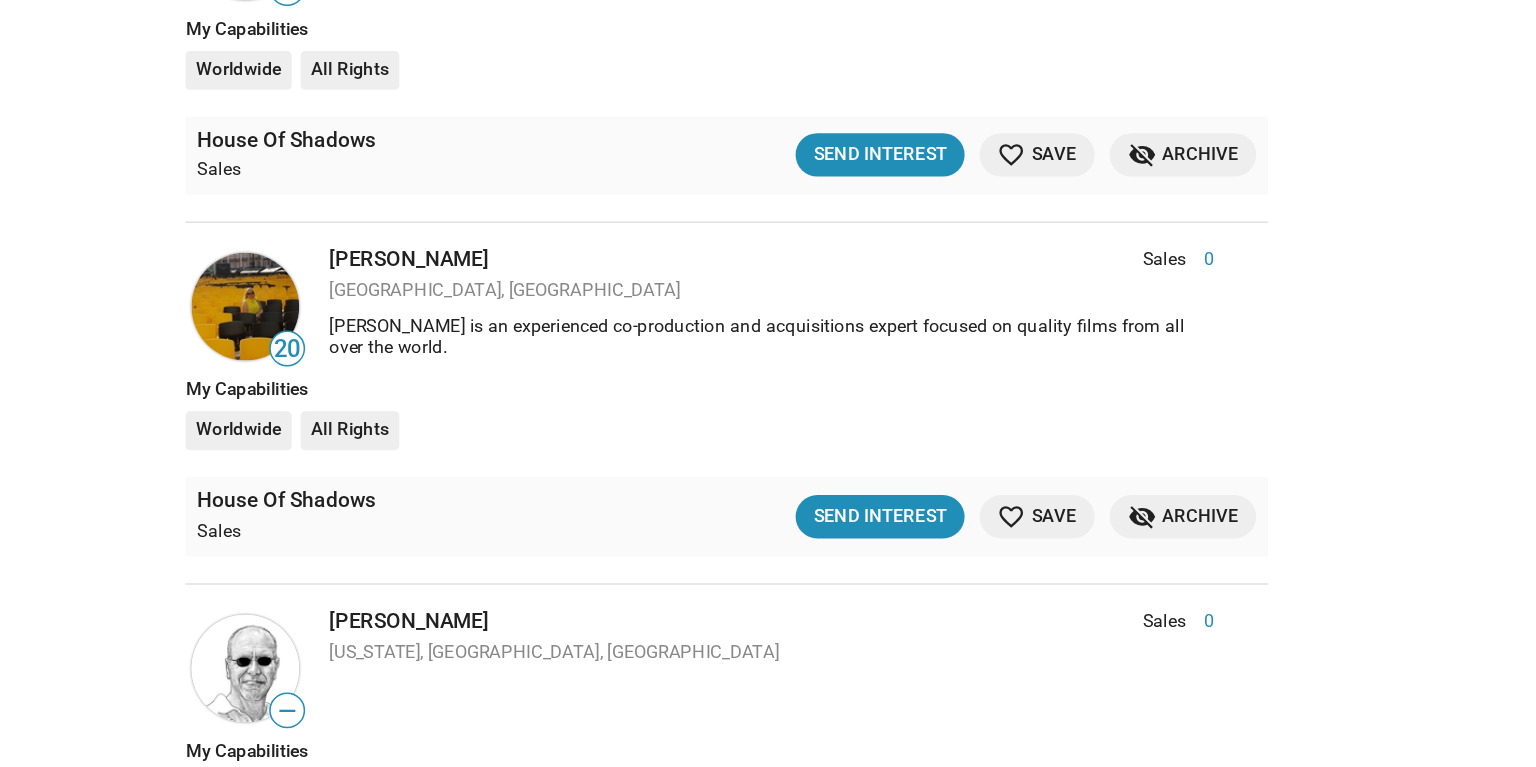 scroll, scrollTop: 47751, scrollLeft: 0, axis: vertical 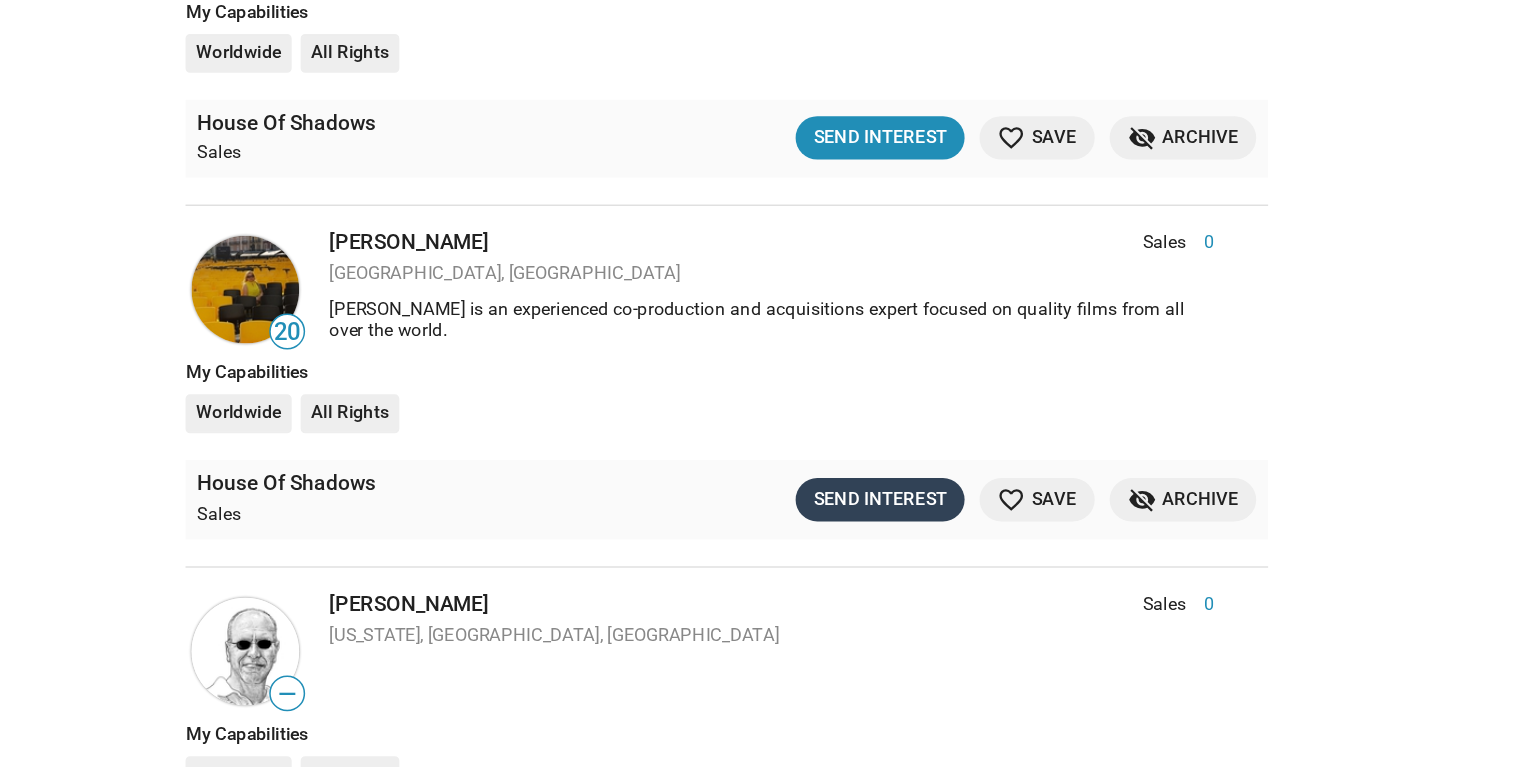 click on "Send Interest" 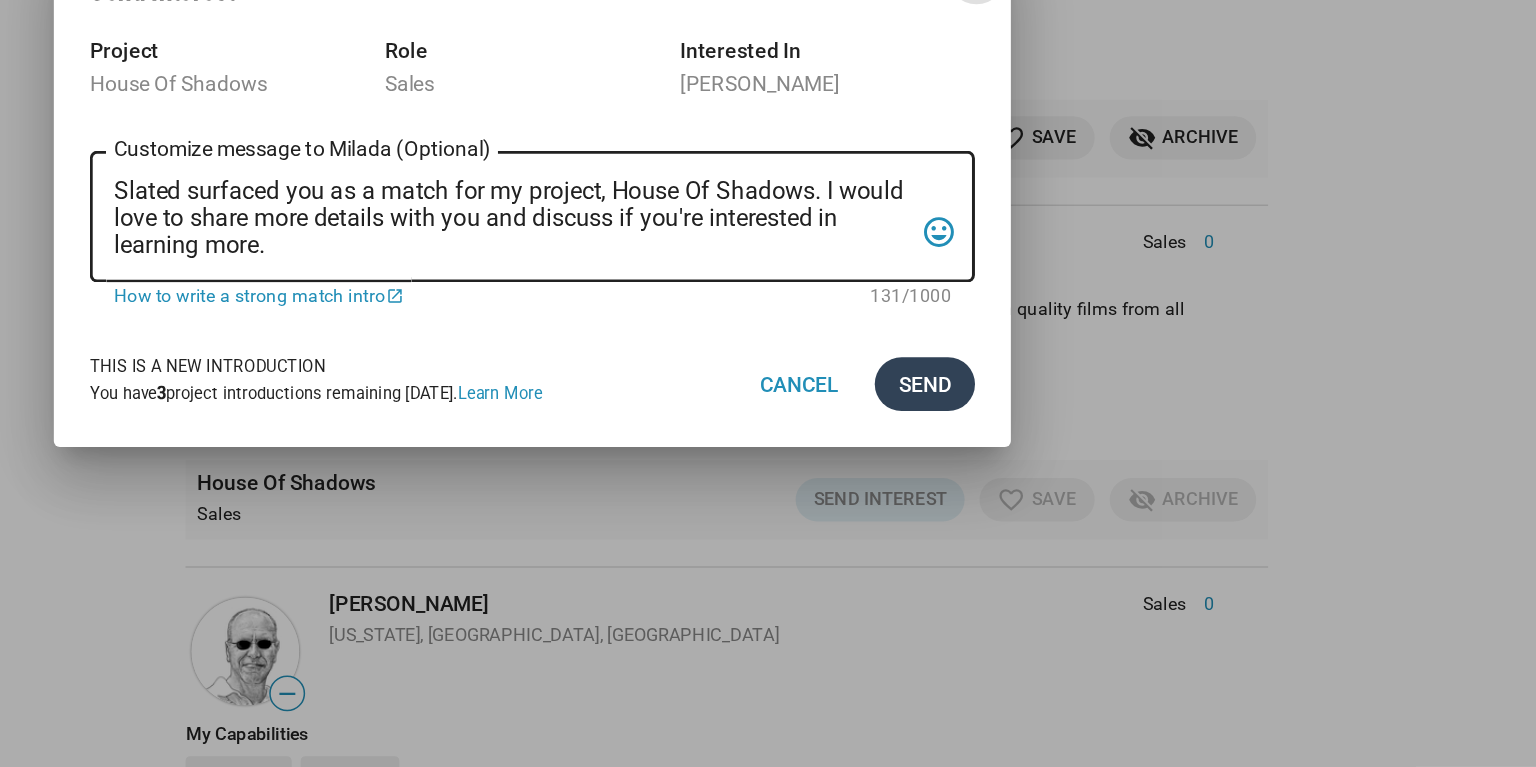 click on "Send" at bounding box center [1030, 511] 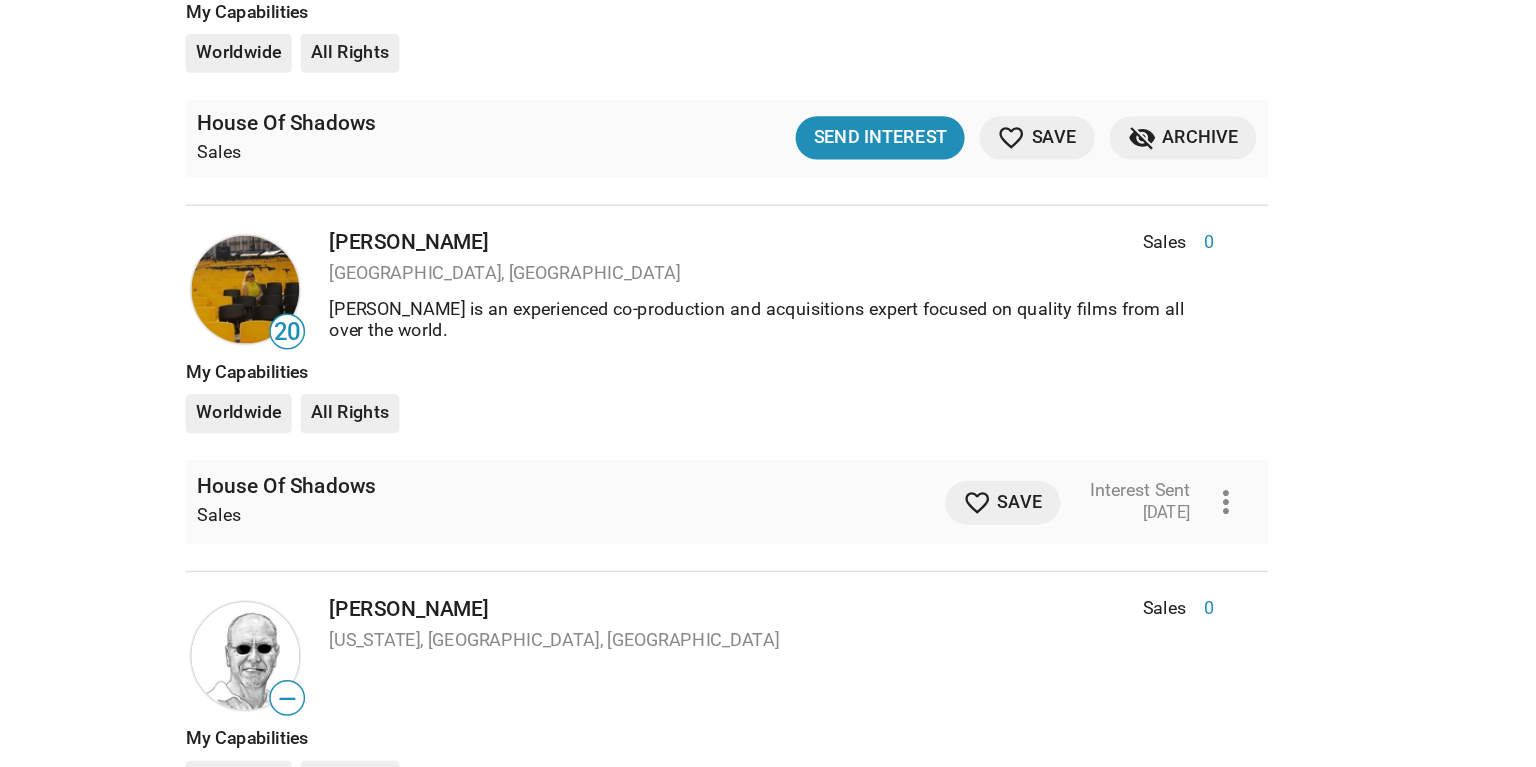 click on "Show filters Filter matches by Clear all Project & Opportunities Project Project Opportunity Opportunity Status   Updated Recently (30 Days)   Not Contacted   Interest Sent   Interest Received   Mutual Interest   Archived   Saved Matches For Your Projects 527  results  Person  Role Score — [PERSON_NAME] Sales Executive 0 [GEOGRAPHIC_DATA], [GEOGRAPHIC_DATA], [GEOGRAPHIC_DATA] Sales Executive 0 My Capabilities Worldwide All Rights House Of Shadows Sales favorite_border Save question_answer  Message Thread  Interest Sent [DATE] more_vert — [PERSON_NAME] Sales Executive 0 [GEOGRAPHIC_DATA], [GEOGRAPHIC_DATA] Sales Executive 0 My Capabilities Worldwide All Rights House Of Shadows Sales  Send Interest  favorite_border Save visibility_off Archive — [PERSON_NAME] Sales 0 [GEOGRAPHIC_DATA], [GEOGRAPHIC_DATA] Self Employed Finance specialist in various sectors of industry. Sales 0 Self Employed Finance specialist in various sectors of industry. My Capabilities Worldwide All Rights House Of Shadows Sales favorite Saved question_answer  Message Thread  Mutual Interest 0" 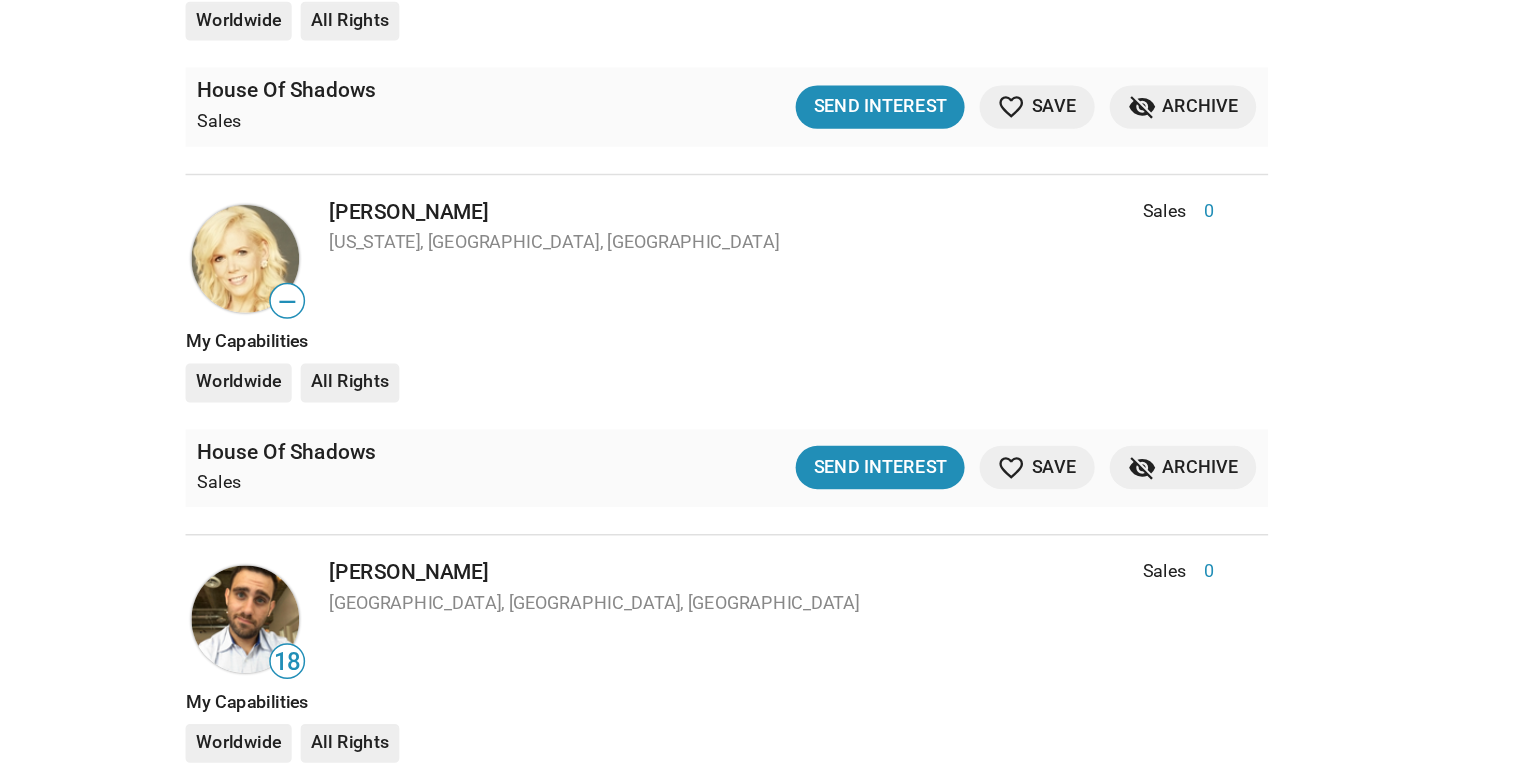 scroll, scrollTop: 48295, scrollLeft: 0, axis: vertical 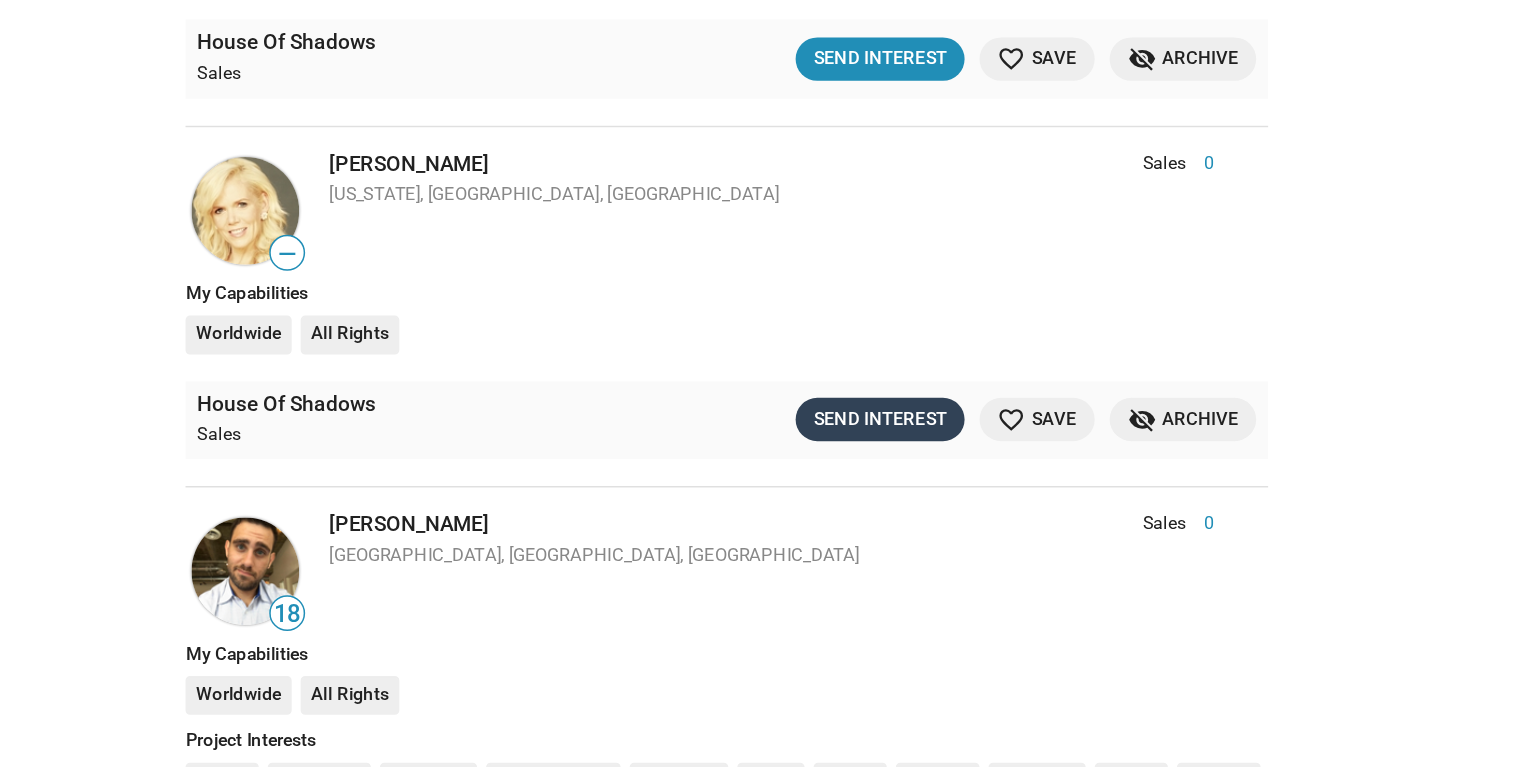 click on "Send Interest" 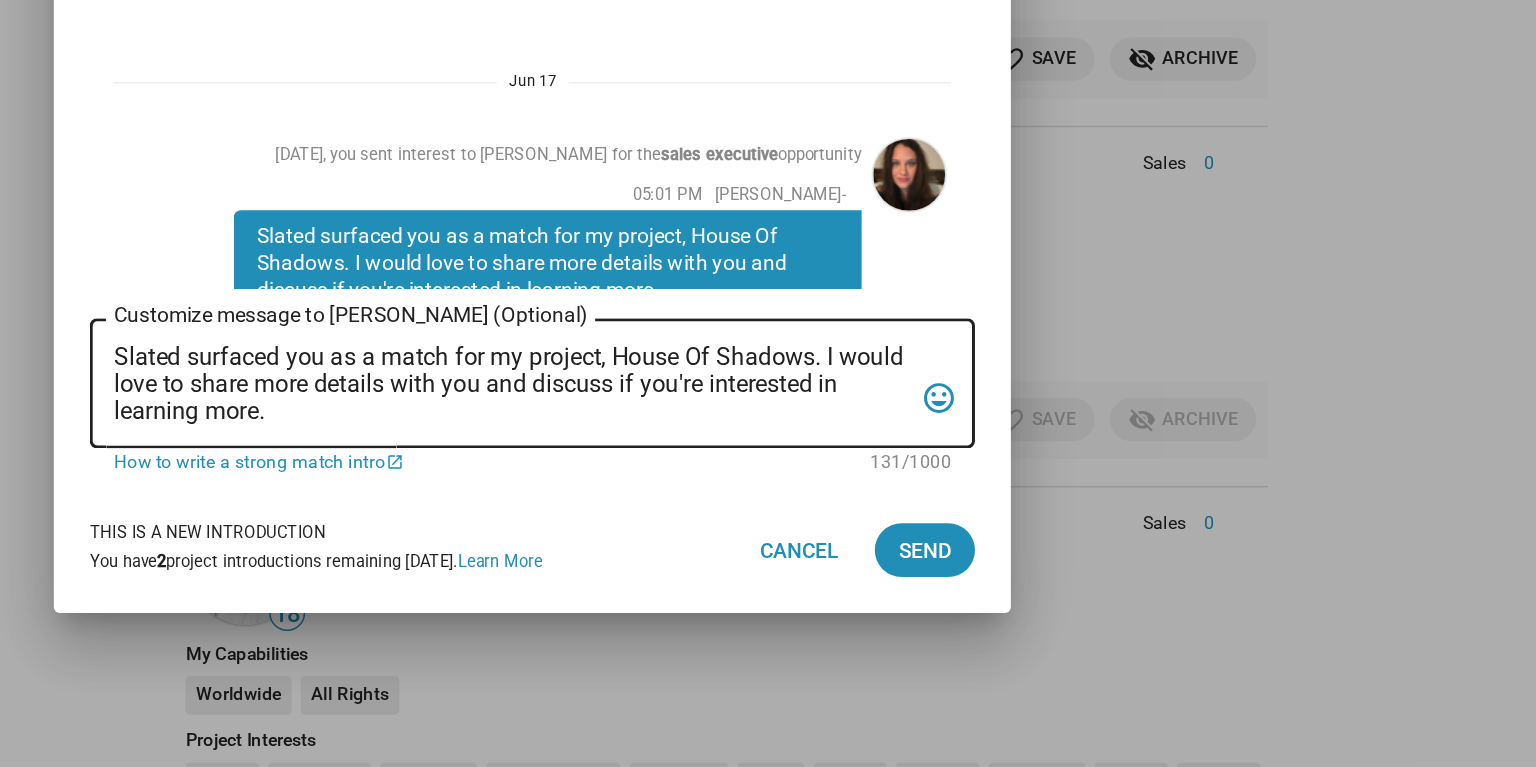 scroll, scrollTop: 88, scrollLeft: 0, axis: vertical 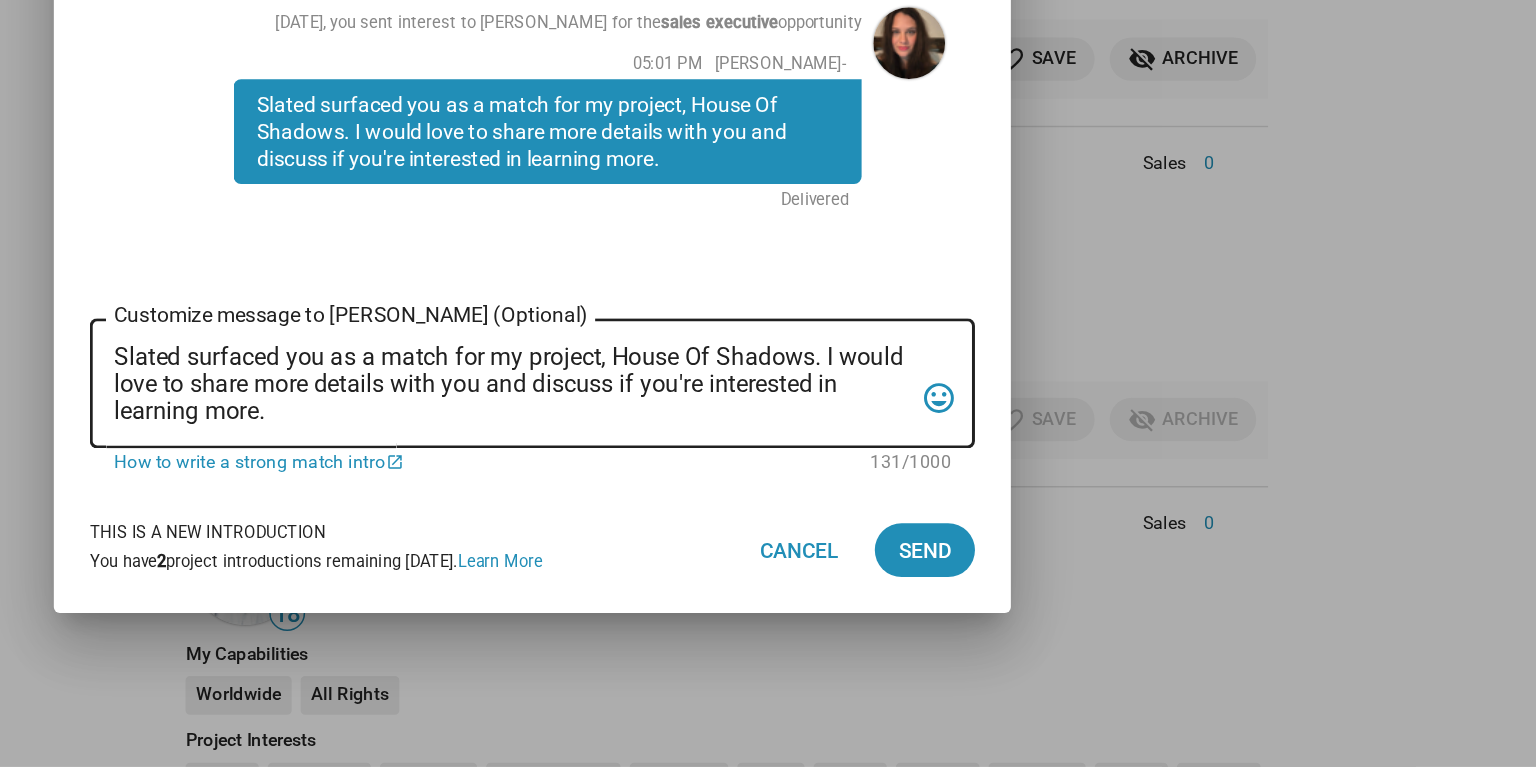 click on "Send Interest close Project House Of Shadows Role Sales Interested In [PERSON_NAME] [DATE], you sent interest to [PERSON_NAME] for the  sales executive  opportunity
05:01 PM [PERSON_NAME]- Slated surfaced you as a match for my project, House Of Shadows. I would love to share more details with you and discuss if you're interested in learning more. Delivered Slated surfaced you as a match for my project, House Of Shadows. I would love to share more details with you and discuss if you're interested in learning more. Customize message to [PERSON_NAME] (Optional) Customize message (Optional) tag_faces 131/1000 How to write a strong match intro  open_in_new This is a new introduction  You have  2  project introductions remaining [DATE].  Learn More Cancel Send" at bounding box center (768, 383) 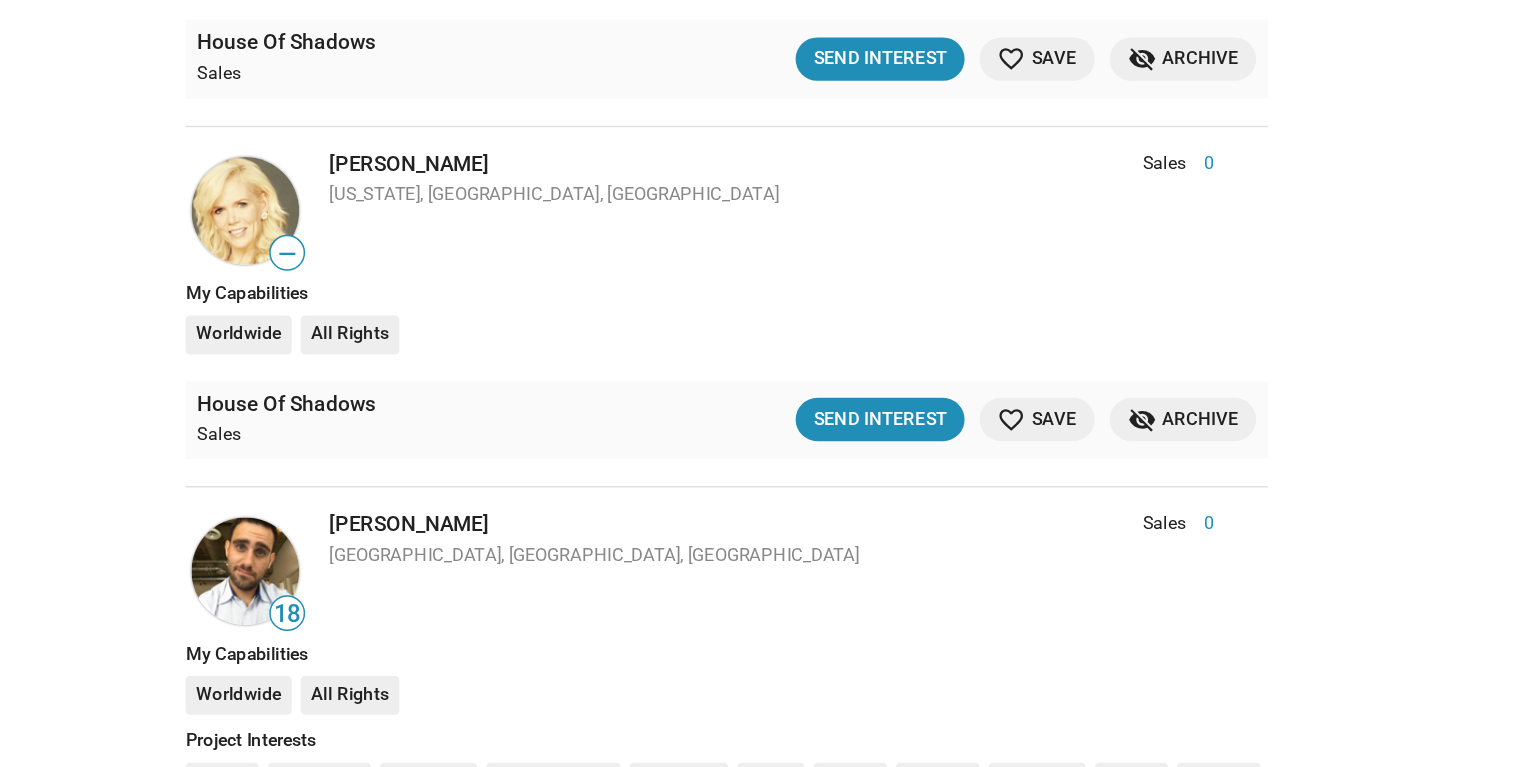 click on "Show filters Filter matches by Clear all Project & Opportunities Project Project Opportunity Opportunity Status   Updated Recently (30 Days)   Not Contacted   Interest Sent   Interest Received   Mutual Interest   Archived   Saved Matches For Your Projects 527  results  Person  Role Score — [PERSON_NAME] Sales Executive 0 [GEOGRAPHIC_DATA], [GEOGRAPHIC_DATA], [GEOGRAPHIC_DATA] Sales Executive 0 My Capabilities Worldwide All Rights House Of Shadows Sales favorite_border Save question_answer  Message Thread  Interest Sent [DATE] more_vert — [PERSON_NAME] Sales Executive 0 [GEOGRAPHIC_DATA], [GEOGRAPHIC_DATA] Sales Executive 0 My Capabilities Worldwide All Rights House Of Shadows Sales  Send Interest  favorite_border Save visibility_off Archive — [PERSON_NAME] Sales 0 [GEOGRAPHIC_DATA], [GEOGRAPHIC_DATA] Self Employed Finance specialist in various sectors of industry. Sales 0 Self Employed Finance specialist in various sectors of industry. My Capabilities Worldwide All Rights House Of Shadows Sales favorite Saved question_answer  Message Thread  Mutual Interest 0" 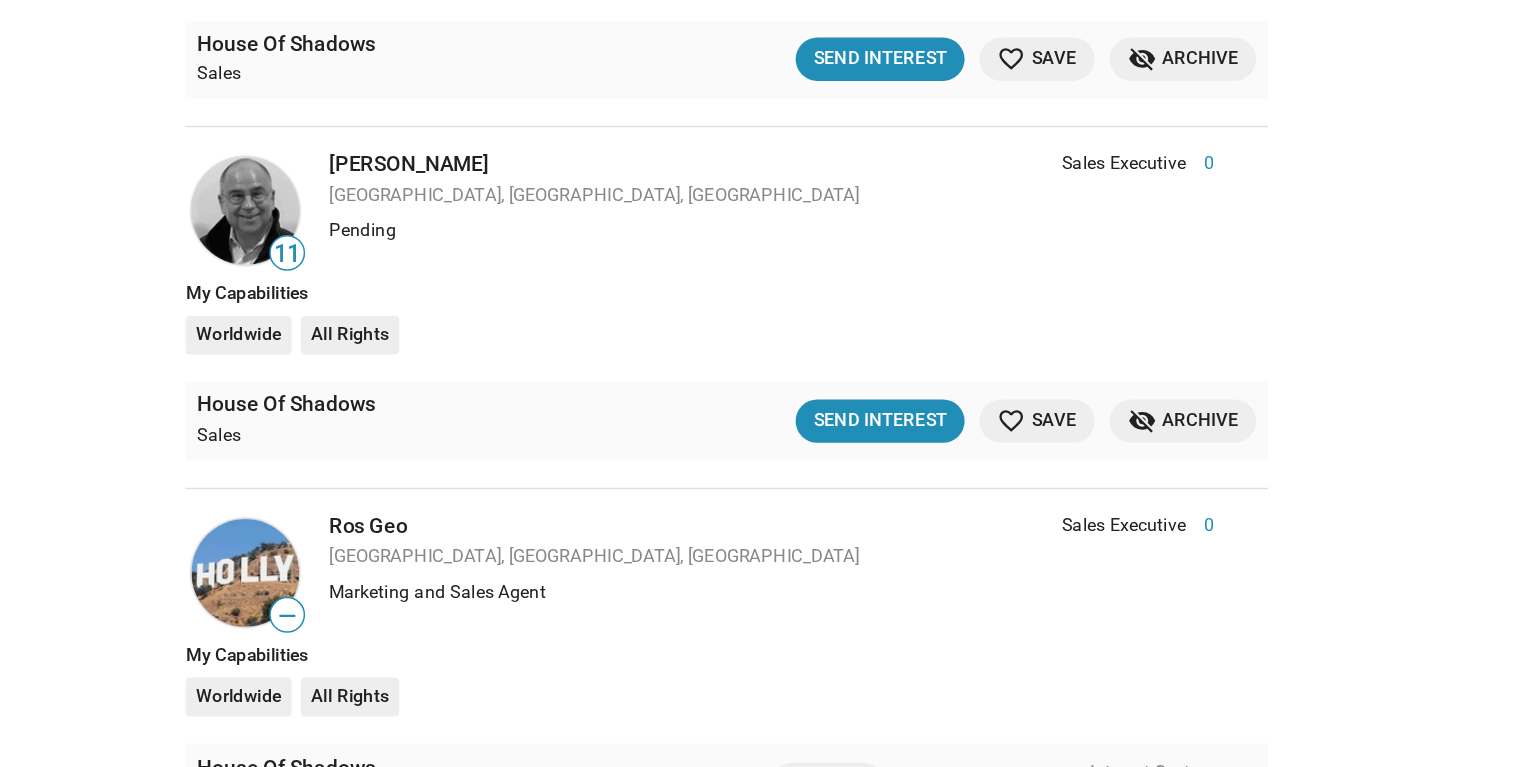 scroll, scrollTop: 52295, scrollLeft: 0, axis: vertical 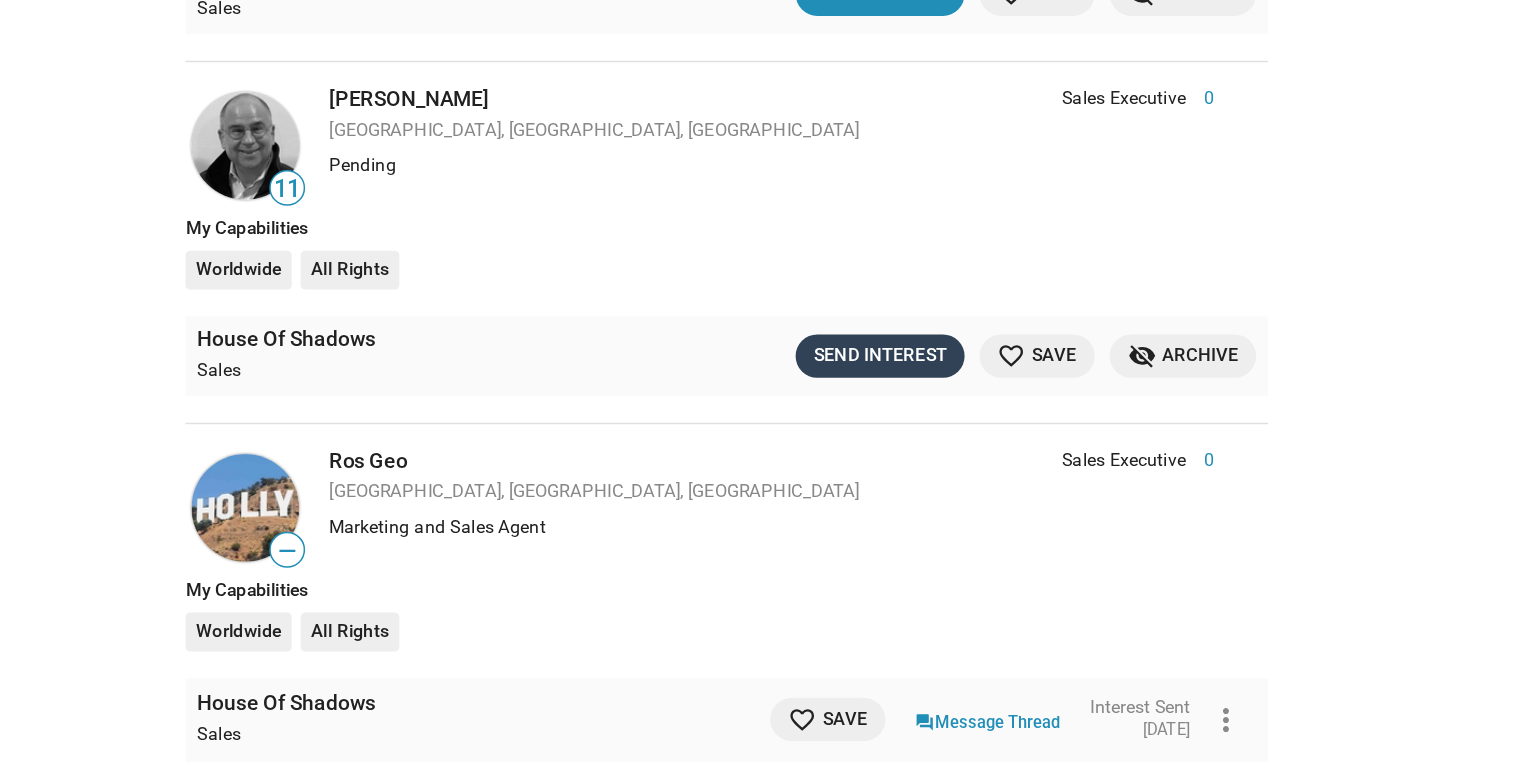 click on "Send Interest" 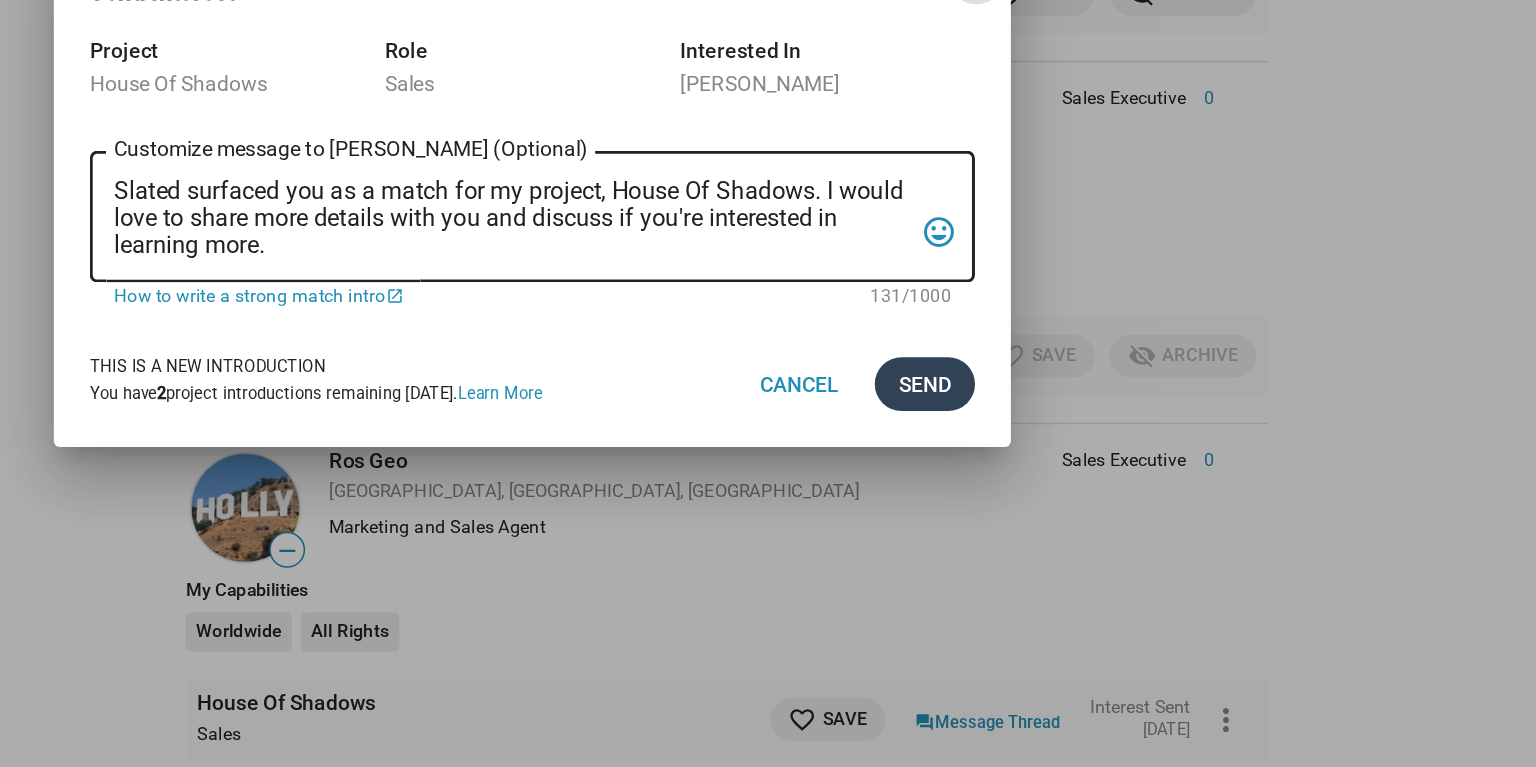 click on "Send" at bounding box center [1030, 511] 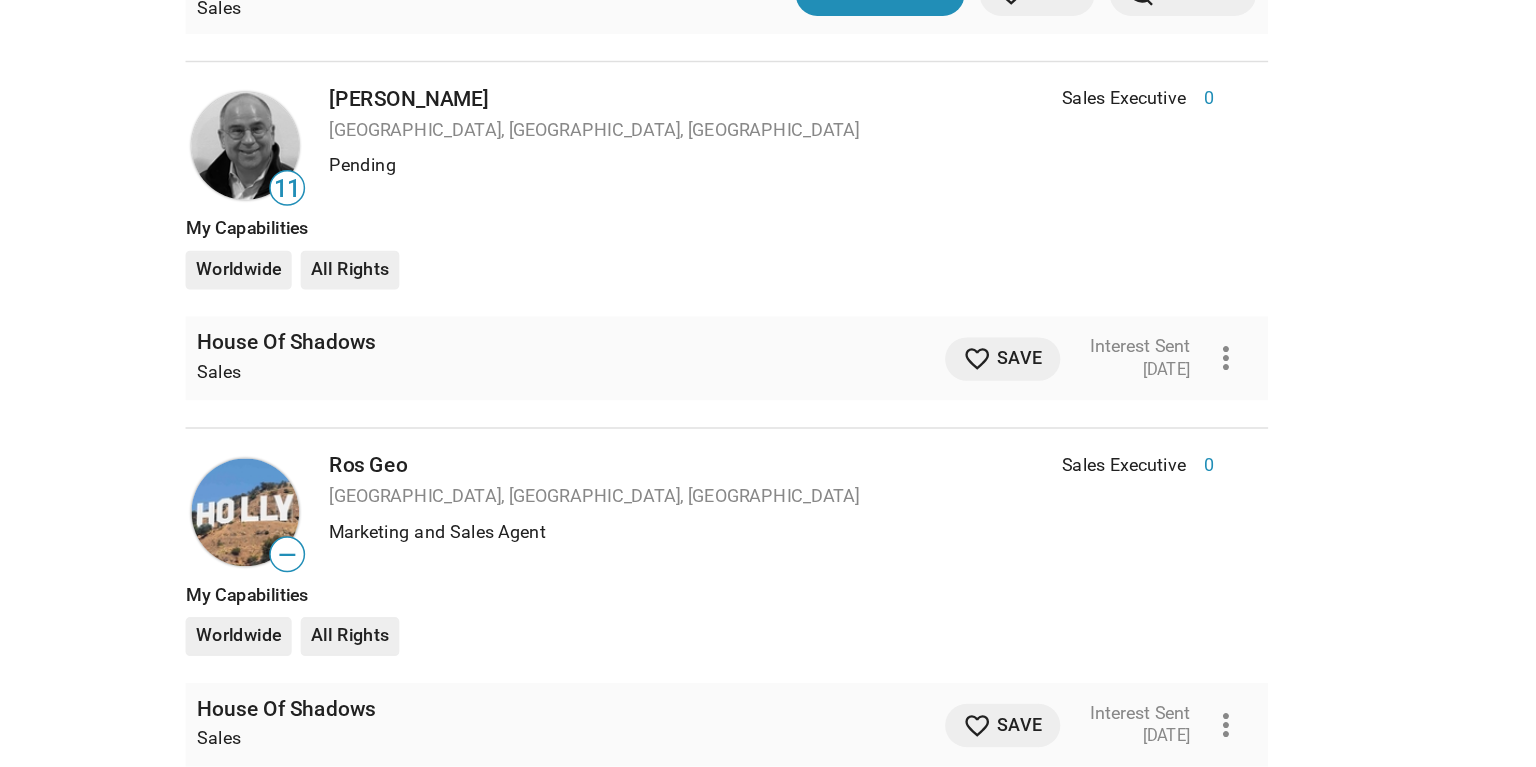 click on "Show filters Filter matches by Clear all Project & Opportunities Project Project Opportunity Opportunity Status   Updated Recently (30 Days)   Not Contacted   Interest Sent   Interest Received   Mutual Interest   Archived   Saved Matches For Your Projects 527  results  Person  Role Score — [PERSON_NAME] Sales Executive 0 [GEOGRAPHIC_DATA], [GEOGRAPHIC_DATA], [GEOGRAPHIC_DATA] Sales Executive 0 My Capabilities Worldwide All Rights House Of Shadows Sales favorite_border Save question_answer  Message Thread  Interest Sent [DATE] more_vert — [PERSON_NAME] Sales Executive 0 [GEOGRAPHIC_DATA], [GEOGRAPHIC_DATA] Sales Executive 0 My Capabilities Worldwide All Rights House Of Shadows Sales  Send Interest  favorite_border Save visibility_off Archive — [PERSON_NAME] Sales 0 [GEOGRAPHIC_DATA], [GEOGRAPHIC_DATA] Self Employed Finance specialist in various sectors of industry. Sales 0 Self Employed Finance specialist in various sectors of industry. My Capabilities Worldwide All Rights House Of Shadows Sales favorite Saved question_answer  Message Thread  Mutual Interest 0" 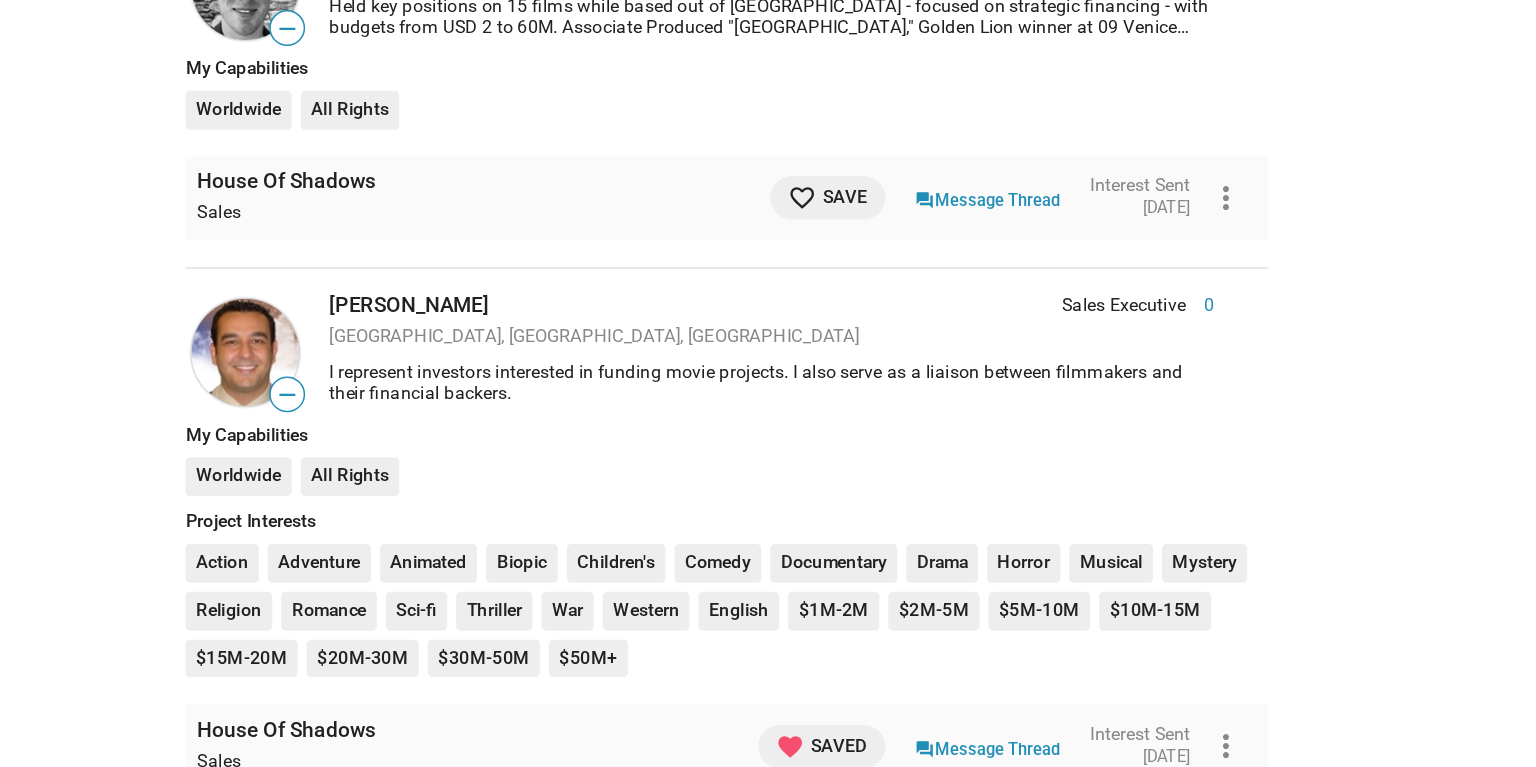 scroll, scrollTop: 56391, scrollLeft: 0, axis: vertical 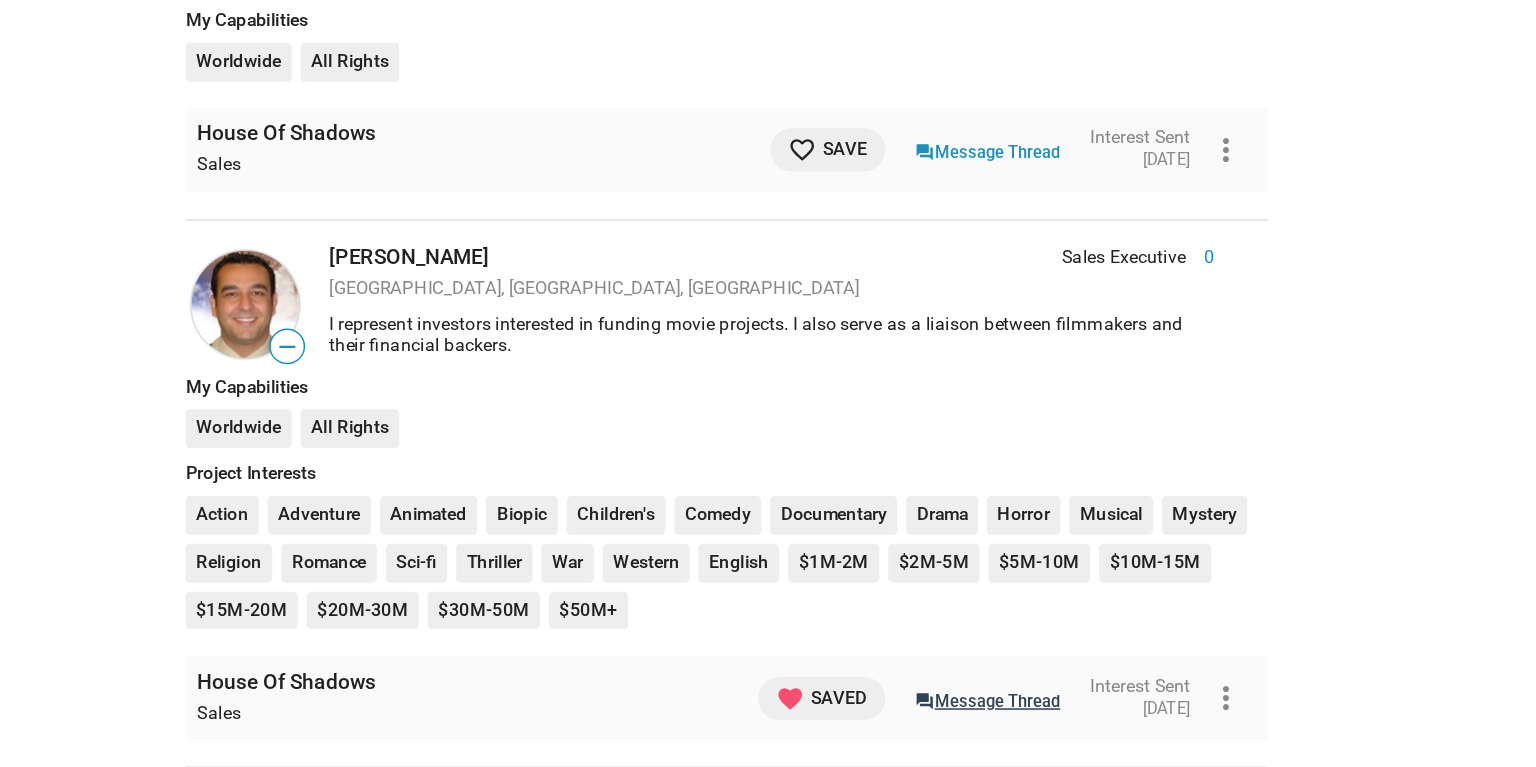 click on "question_answer  Message Thread" 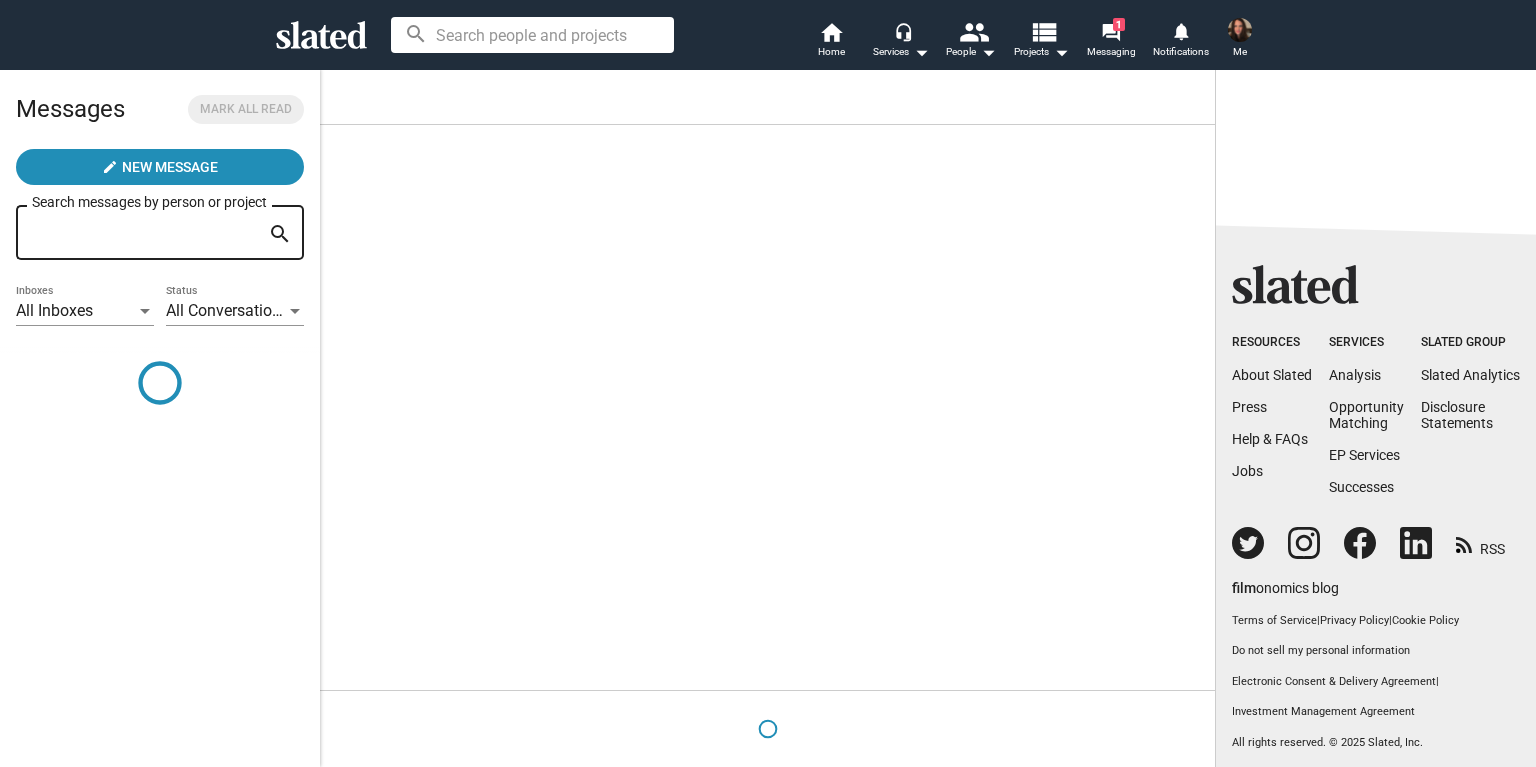 scroll, scrollTop: 0, scrollLeft: 0, axis: both 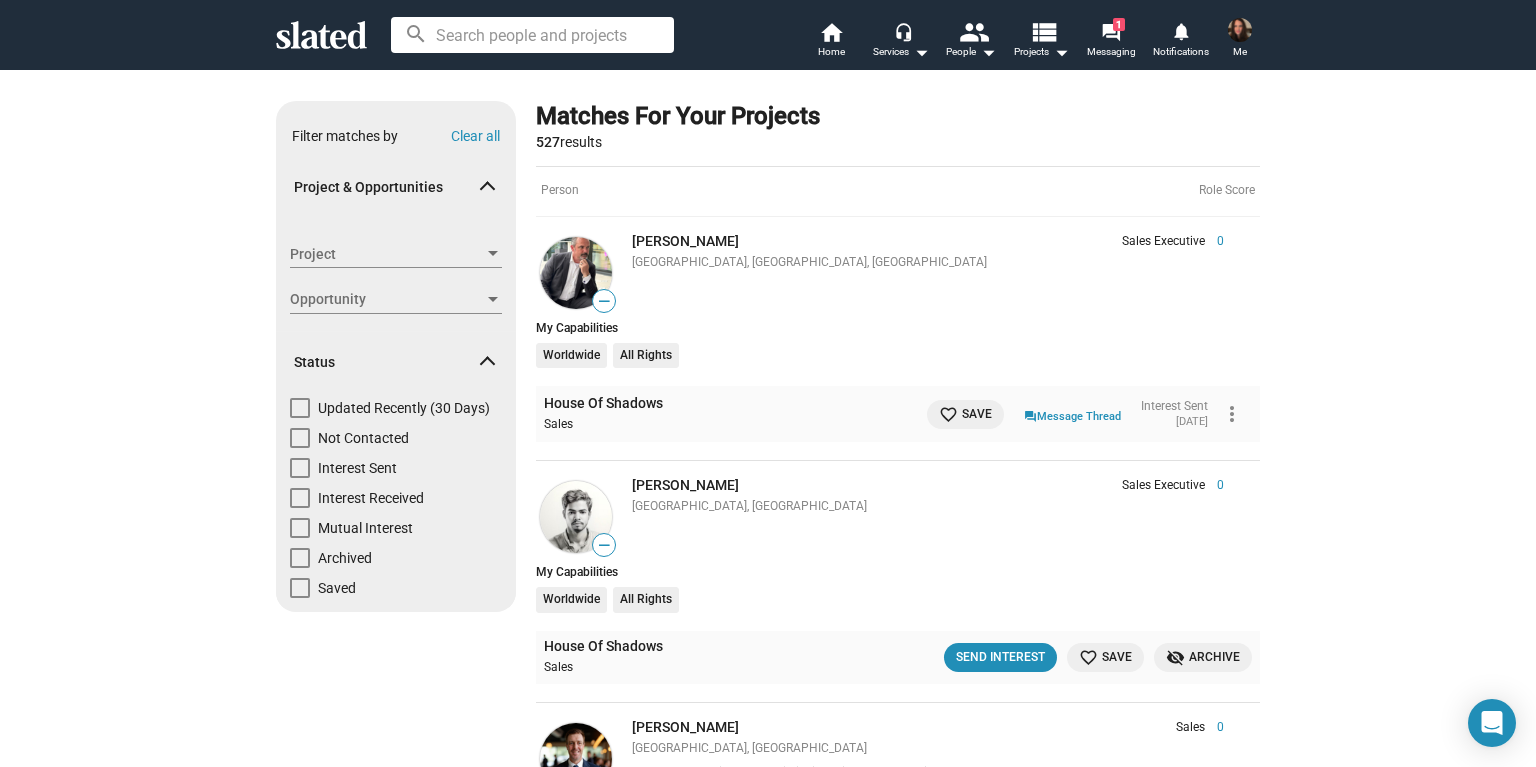 click on "Opportunity" at bounding box center (387, 299) 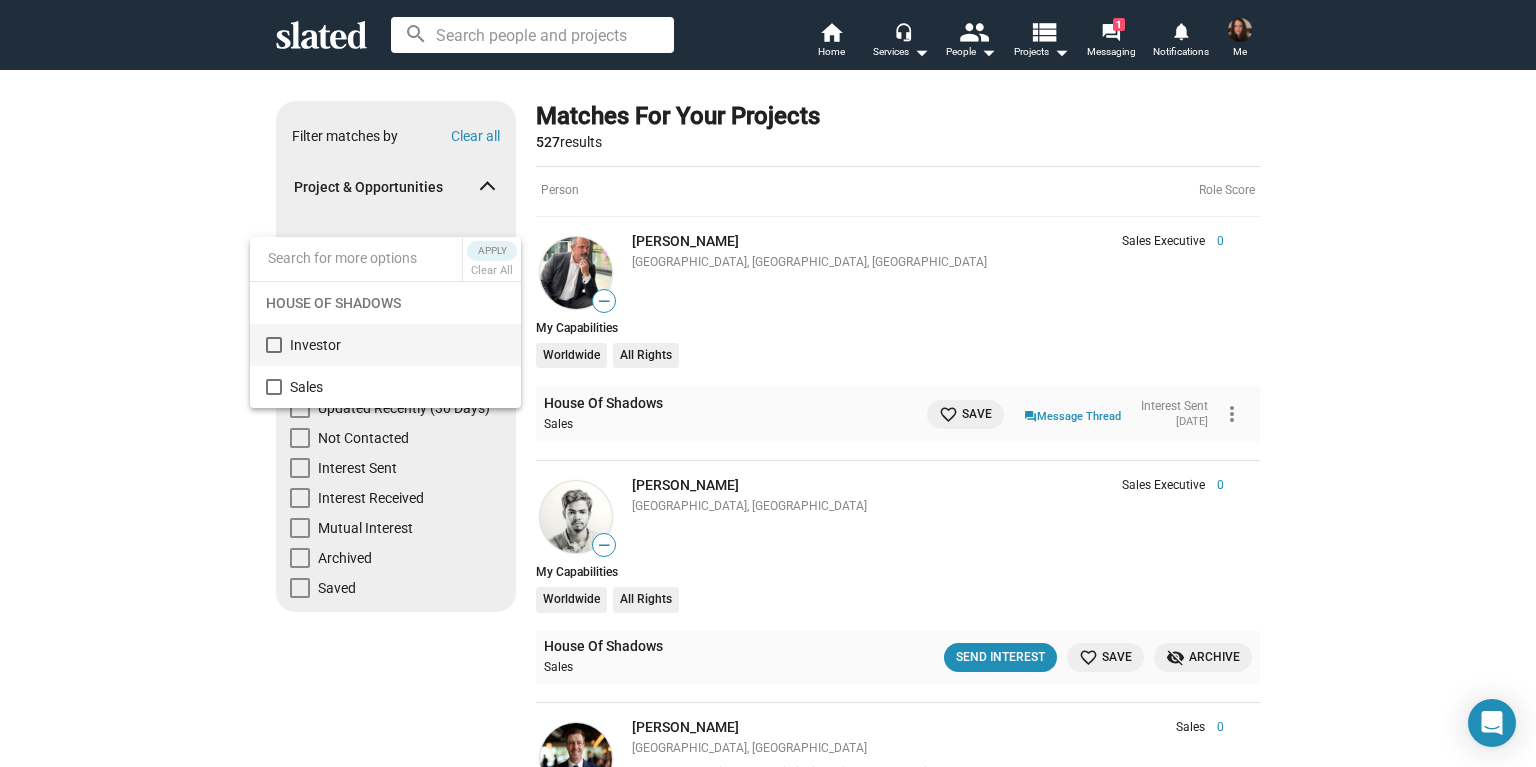 click at bounding box center [274, 345] 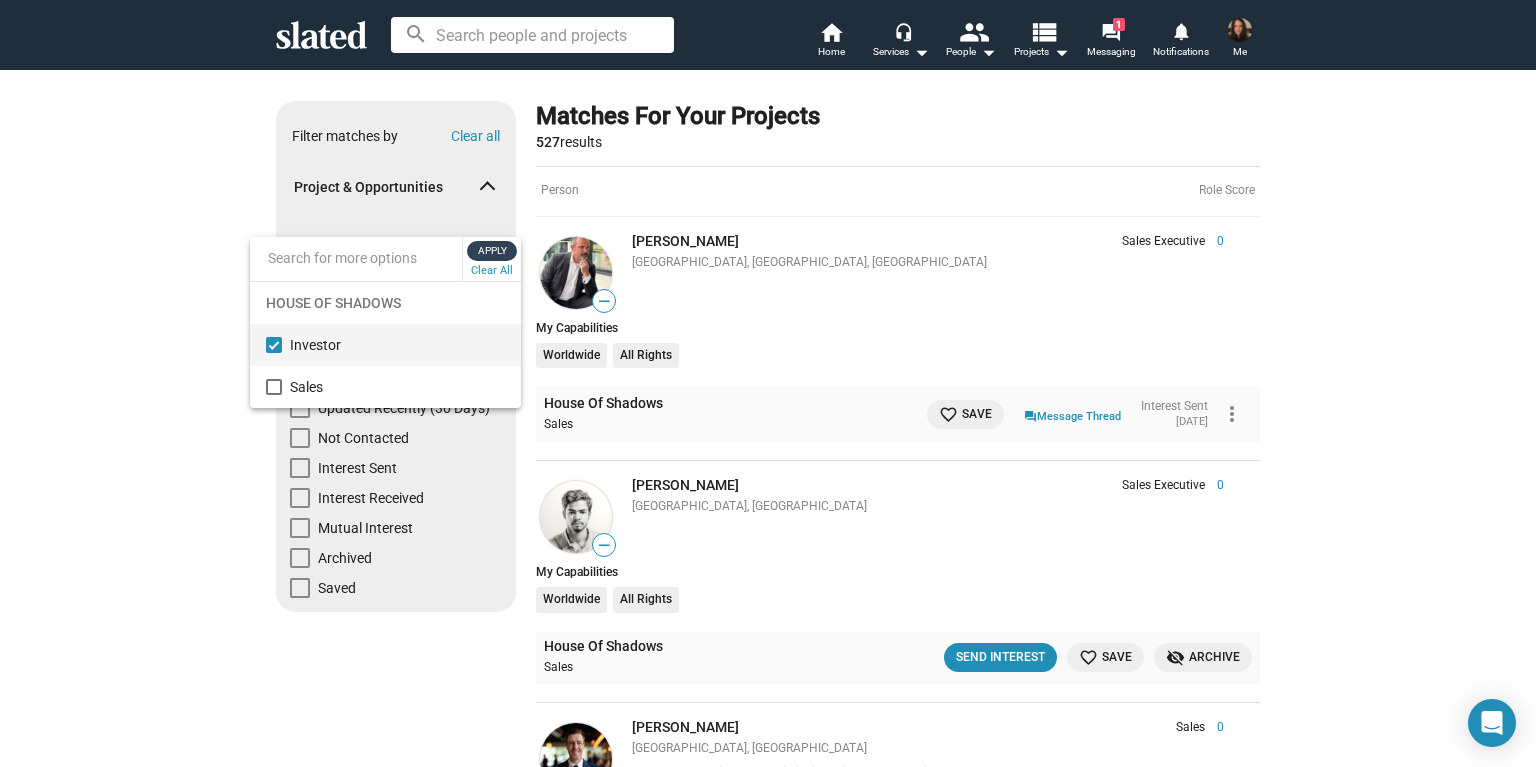 click on "Apply" at bounding box center (492, 251) 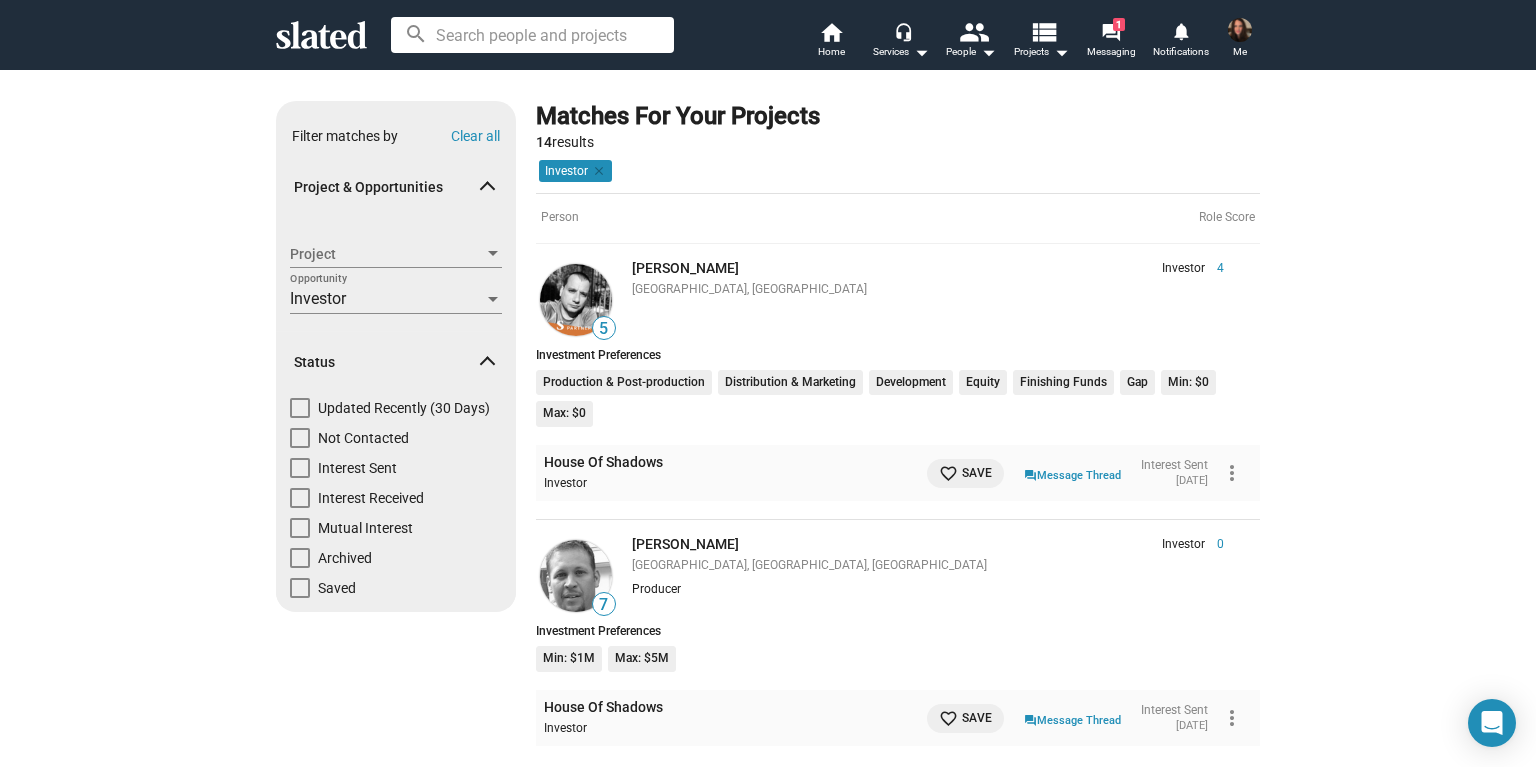click on "Show filters Filter matches by Clear all Project & Opportunities Project Project Investor Opportunity Status   Updated Recently (30 Days)   Not Contacted   Interest Sent   Interest Received   Mutual Interest   Archived   Saved Matches For Your Projects 14  results  Investor   clear  Person  Role Score 5 Marco Allegri Investor 4 Florence, Italy Investor 4 Investment Preferences Production & Post-production Distribution & Marketing Development Equity Finishing Funds Gap Min: $0 Max: $0 House Of Shadows Investor favorite_border Save question_answer  Message Thread  Interest Sent May 27, 2025 more_vert 7 John Landolfi Investor 0 Los Angeles, CA, US Producer Investor 0 Producer Investment Preferences Min: $1M Max: $5M House Of Shadows Investor favorite_border Save question_answer  Message Thread  Interest Sent May 27, 2025 more_vert" 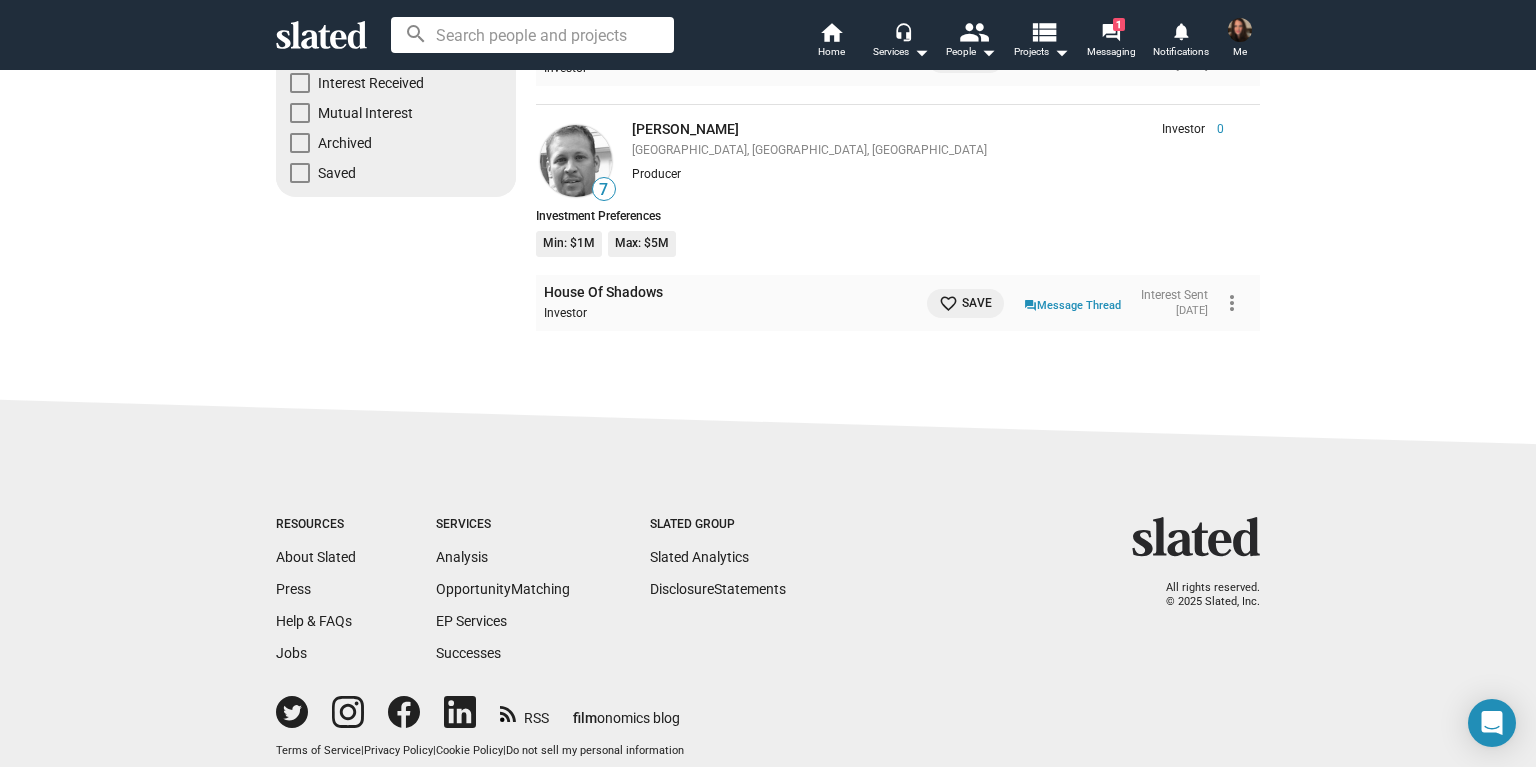scroll, scrollTop: 464, scrollLeft: 0, axis: vertical 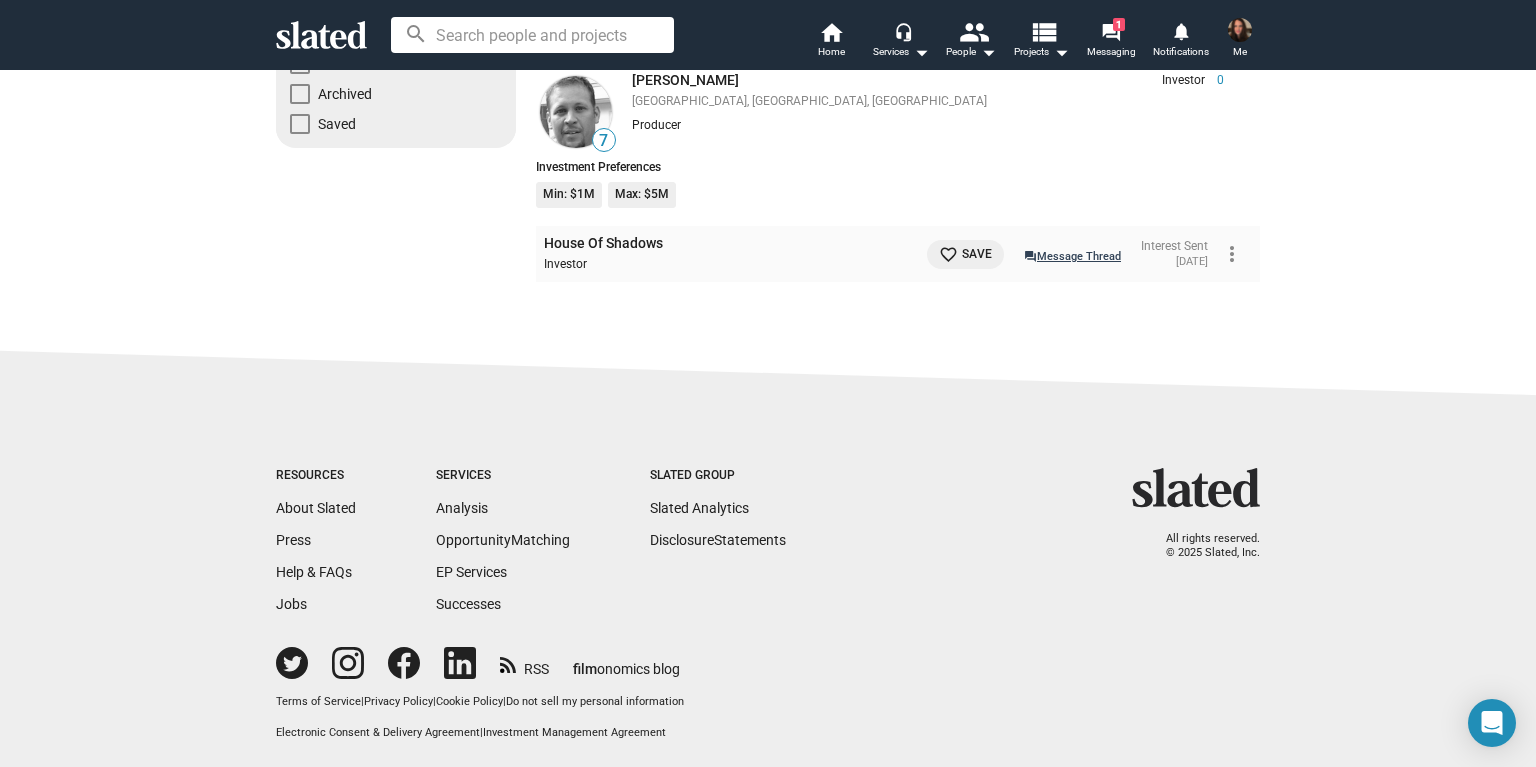 click on "question_answer  Message Thread" 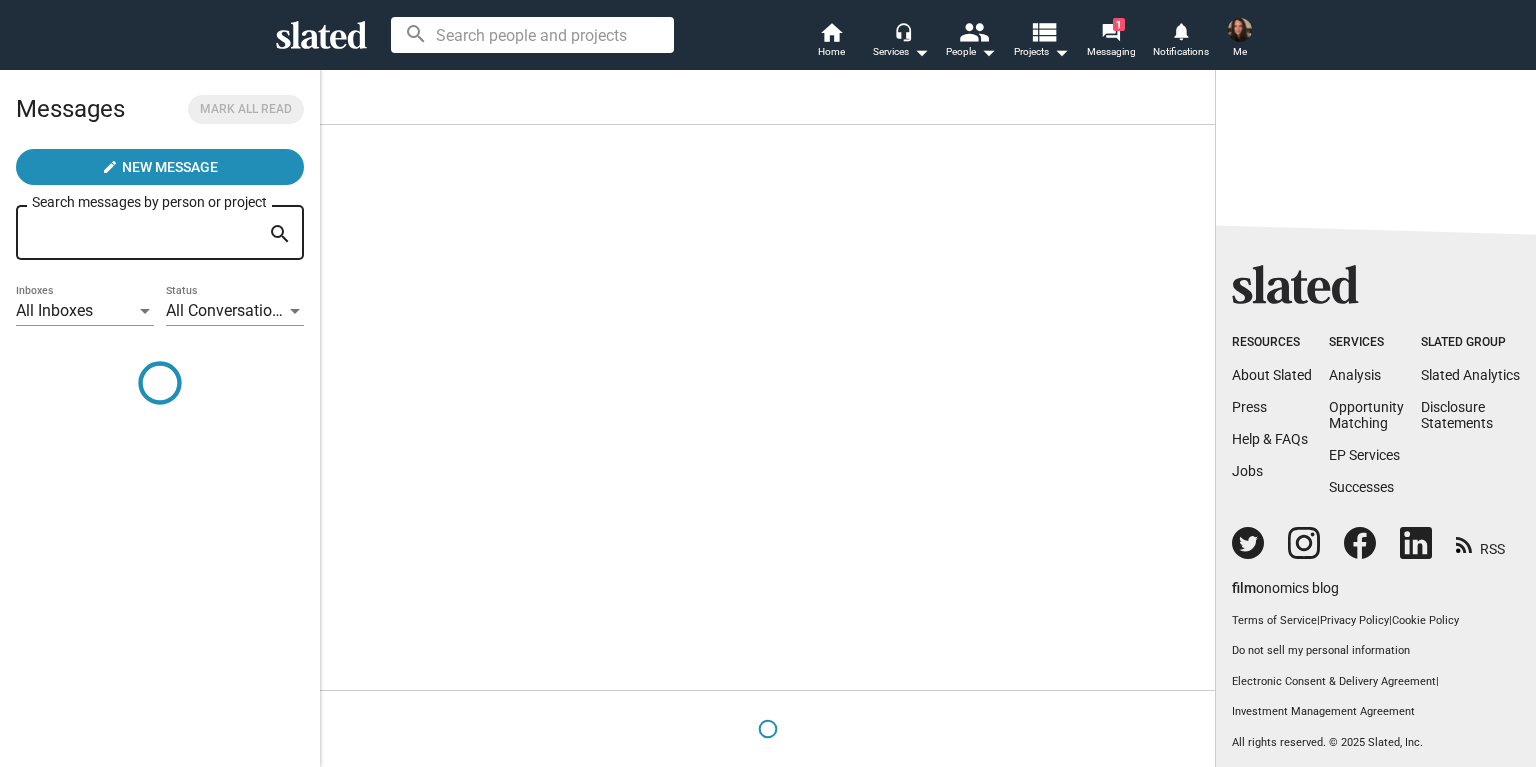 scroll, scrollTop: 0, scrollLeft: 0, axis: both 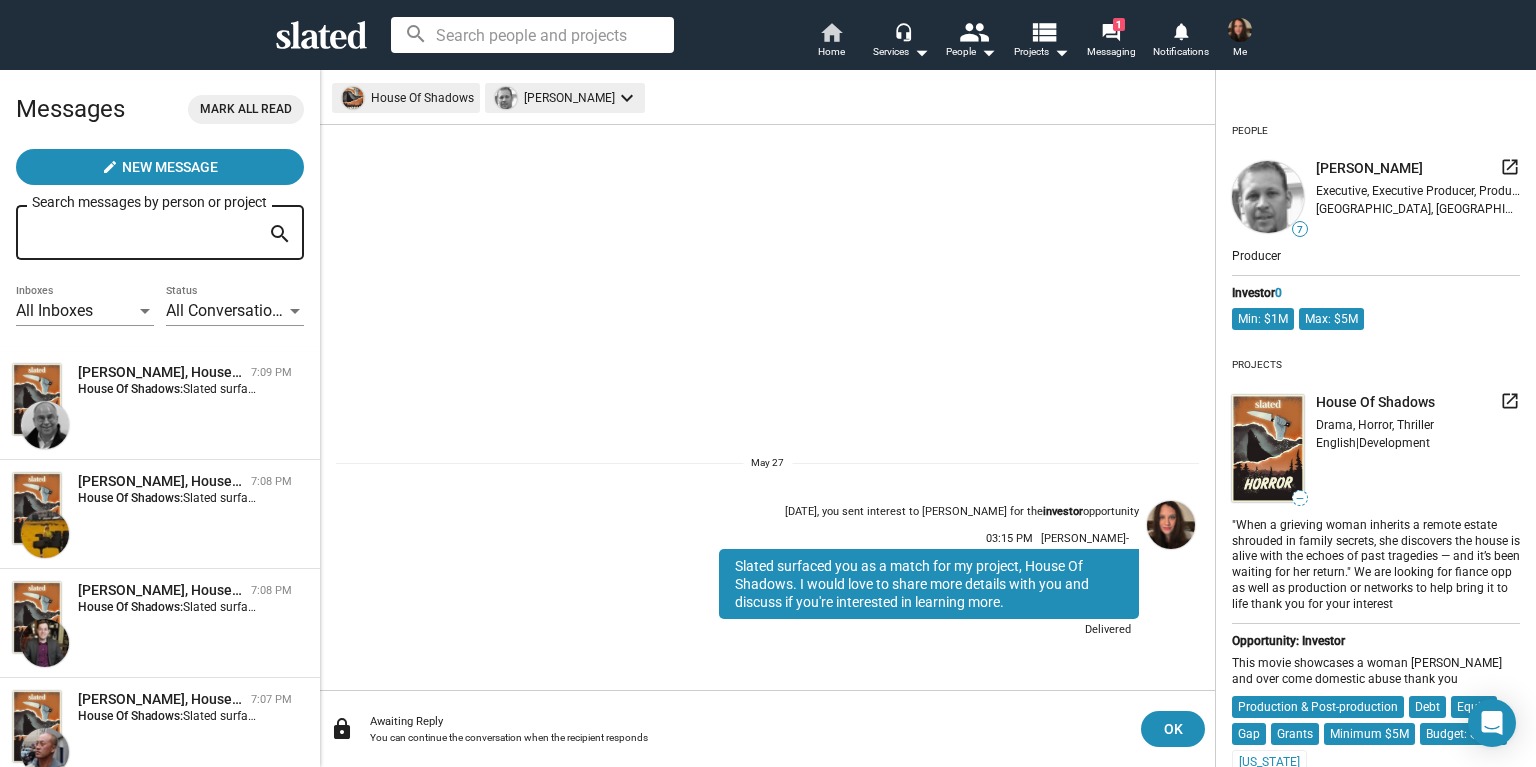 click on "home Home" at bounding box center [831, 42] 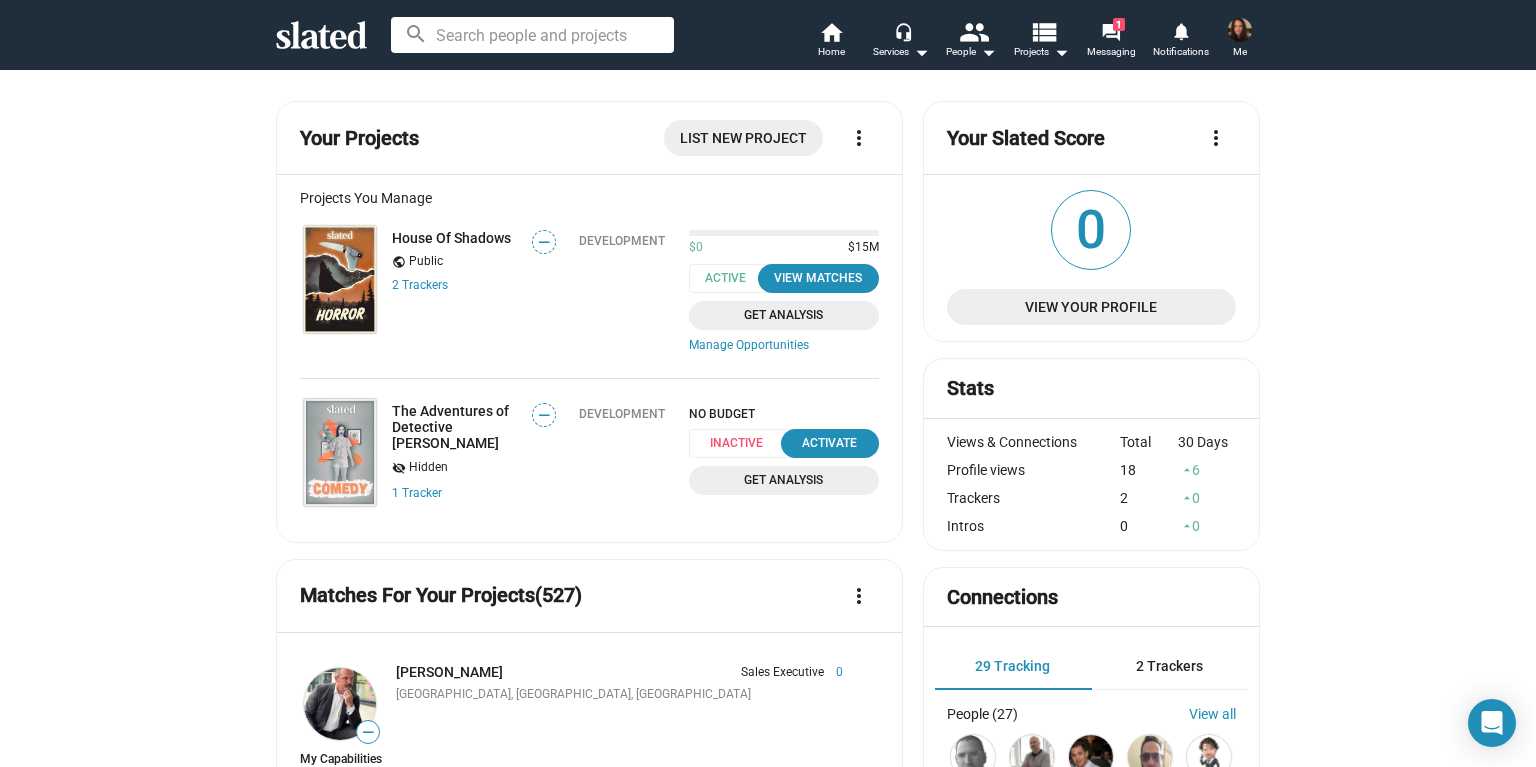 click on "Your Projects List New Project more_vert Projects You Manage House Of Shadows   Public 2 Tracker s — Development $0 $15M Active  View Matches  Get Analysis Manage Opportunities The Adventures of Detective [PERSON_NAME] visibility_off   Hidden 1 Tracker — Development NO BUDGET Inactive  Activate  Get Analysis Matches For Your Projects  (527) more_vert — [PERSON_NAME] Sales Executive 0 [GEOGRAPHIC_DATA], [GEOGRAPHIC_DATA], [GEOGRAPHIC_DATA] Sales Executive 0 My Capabilities Worldwide All Rights House Of Shadows Sales favorite_border Save question_answer  Message Thread  Interest Sent [DATE] more_vert — [PERSON_NAME] Sales Executive 0 Gurugram, [GEOGRAPHIC_DATA] Sales Executive 0 My Capabilities Worldwide All Rights House Of Shadows Sales  Send Interest  favorite_border Save visibility_off Archive — [PERSON_NAME] Sales 0 [GEOGRAPHIC_DATA], [GEOGRAPHIC_DATA] Self Employed Finance specialist in various sectors of industry. Sales 0 Self Employed Finance specialist in various sectors of industry. My Capabilities Worldwide All Rights House Of Shadows Sales favorite Saved" 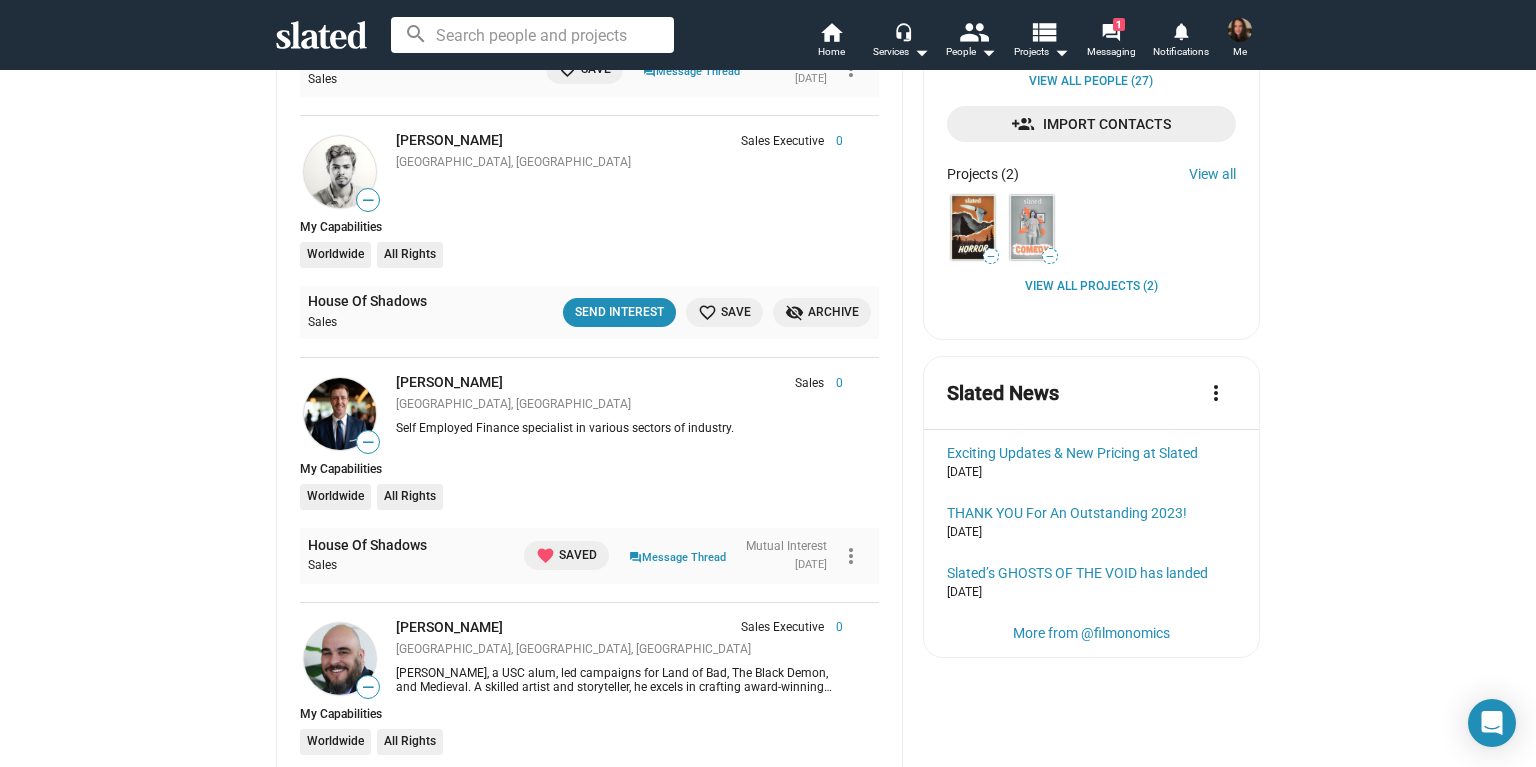 scroll, scrollTop: 832, scrollLeft: 0, axis: vertical 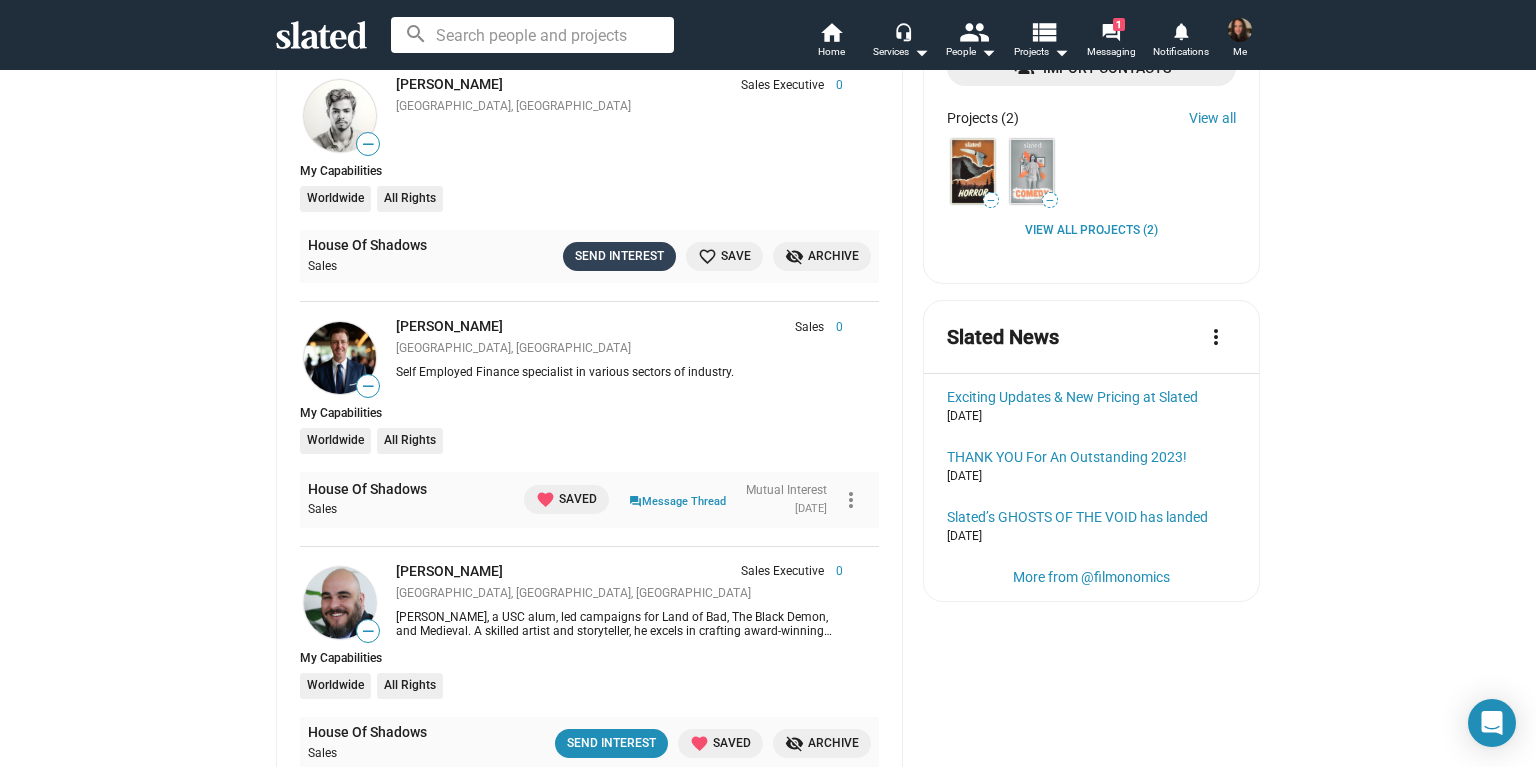 click on "Send Interest" 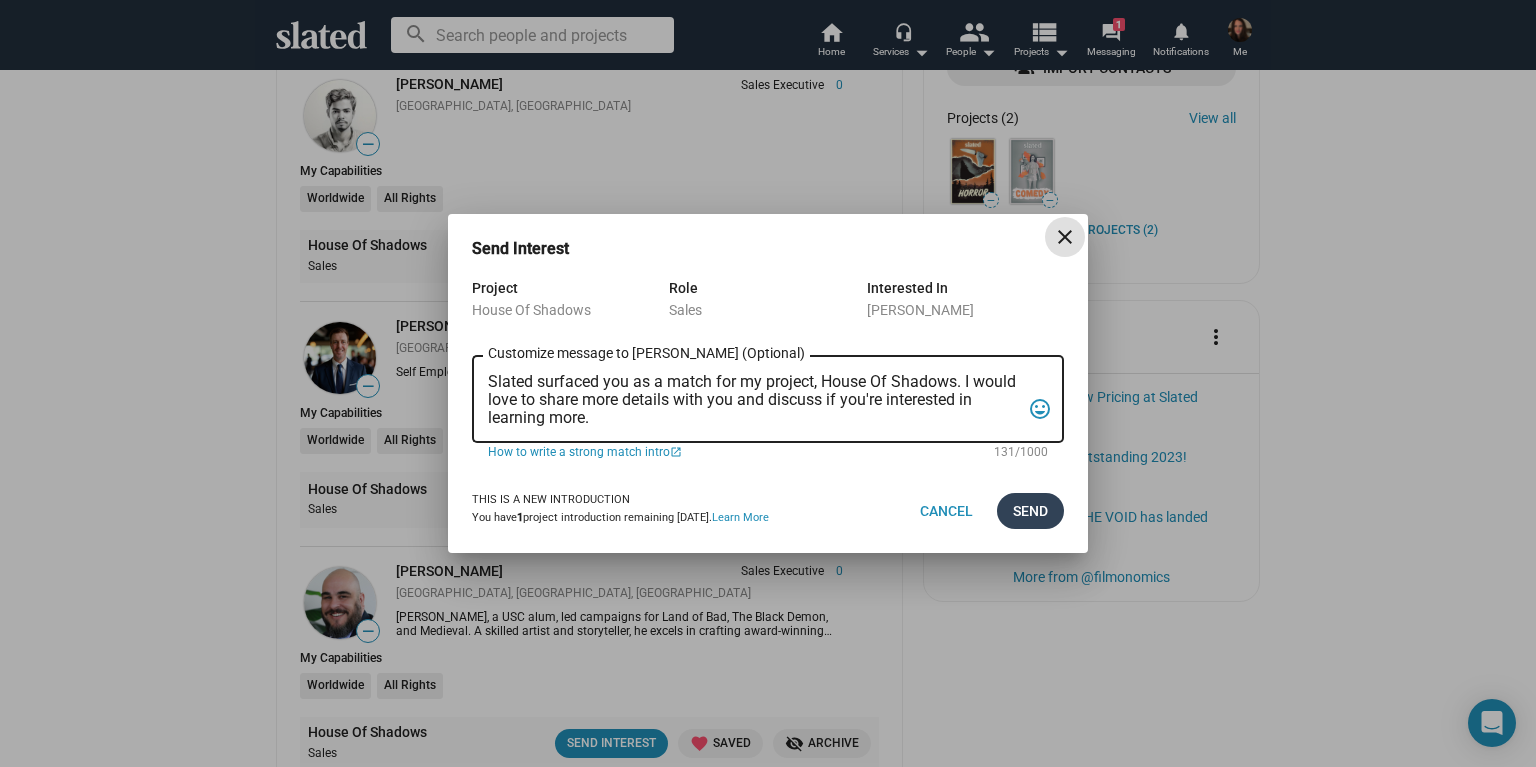 click on "Send" at bounding box center (1030, 511) 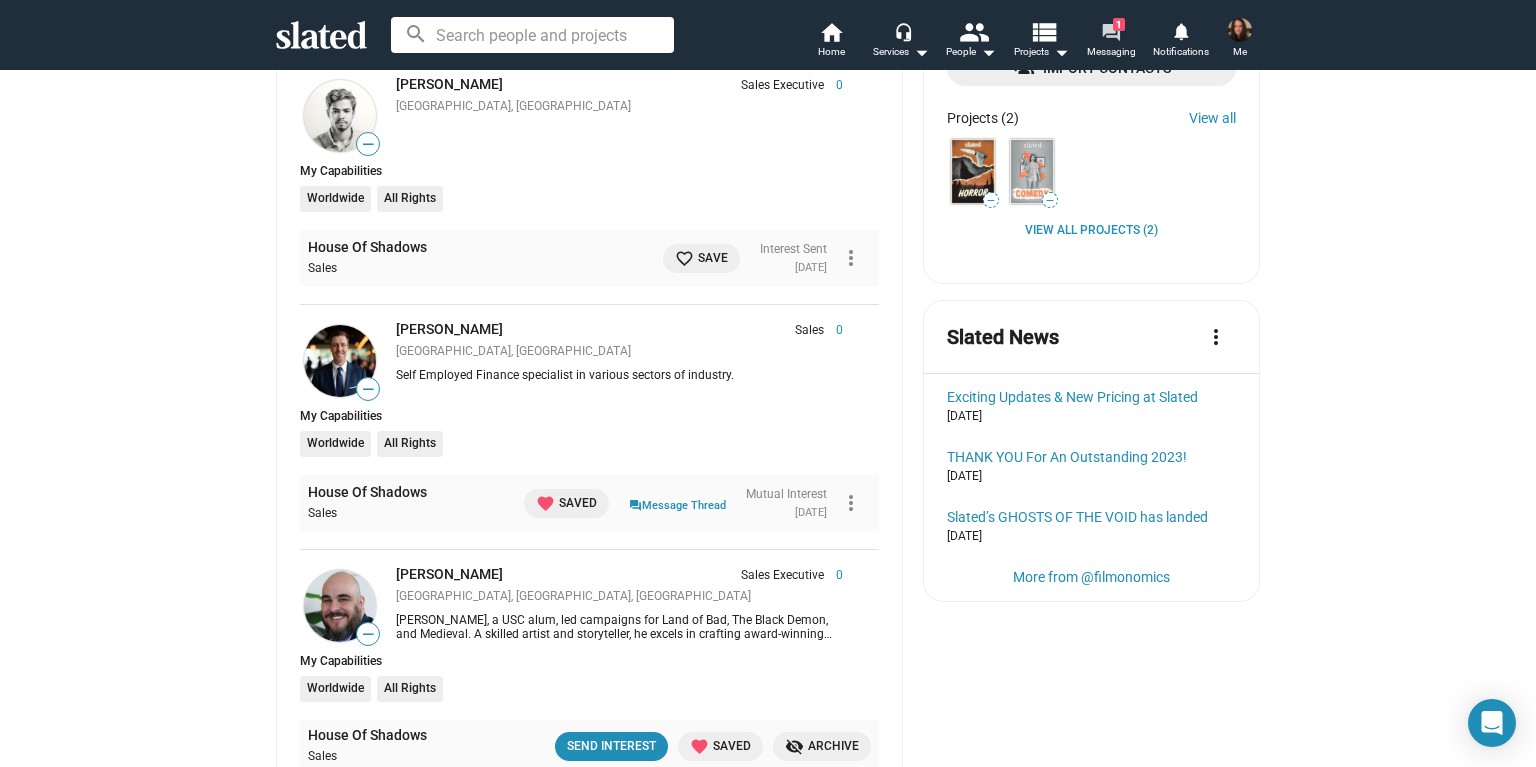 click on "Messaging" at bounding box center (1111, 52) 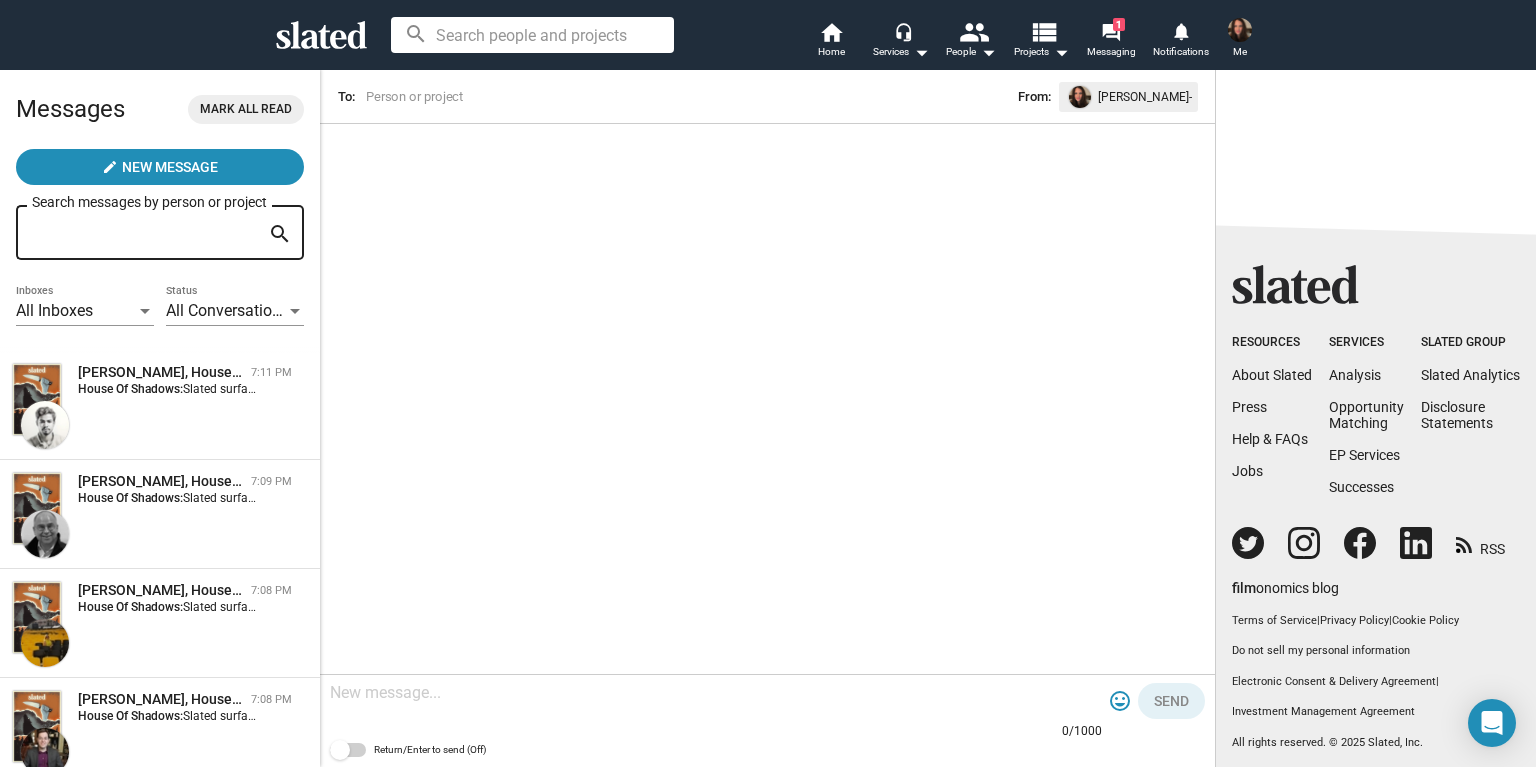 click on "All Conversations" at bounding box center [227, 310] 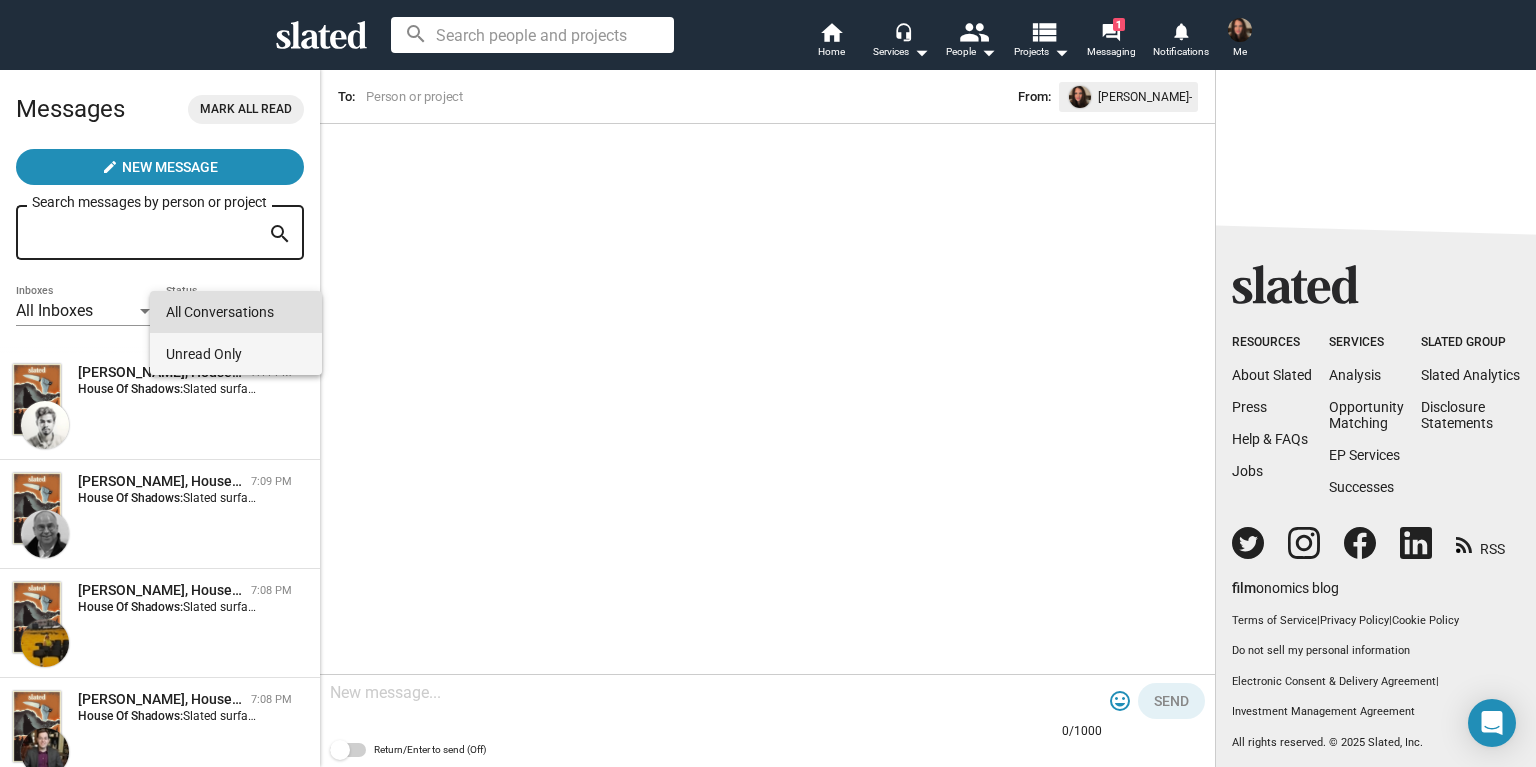 click on "Unread Only" at bounding box center [236, 354] 